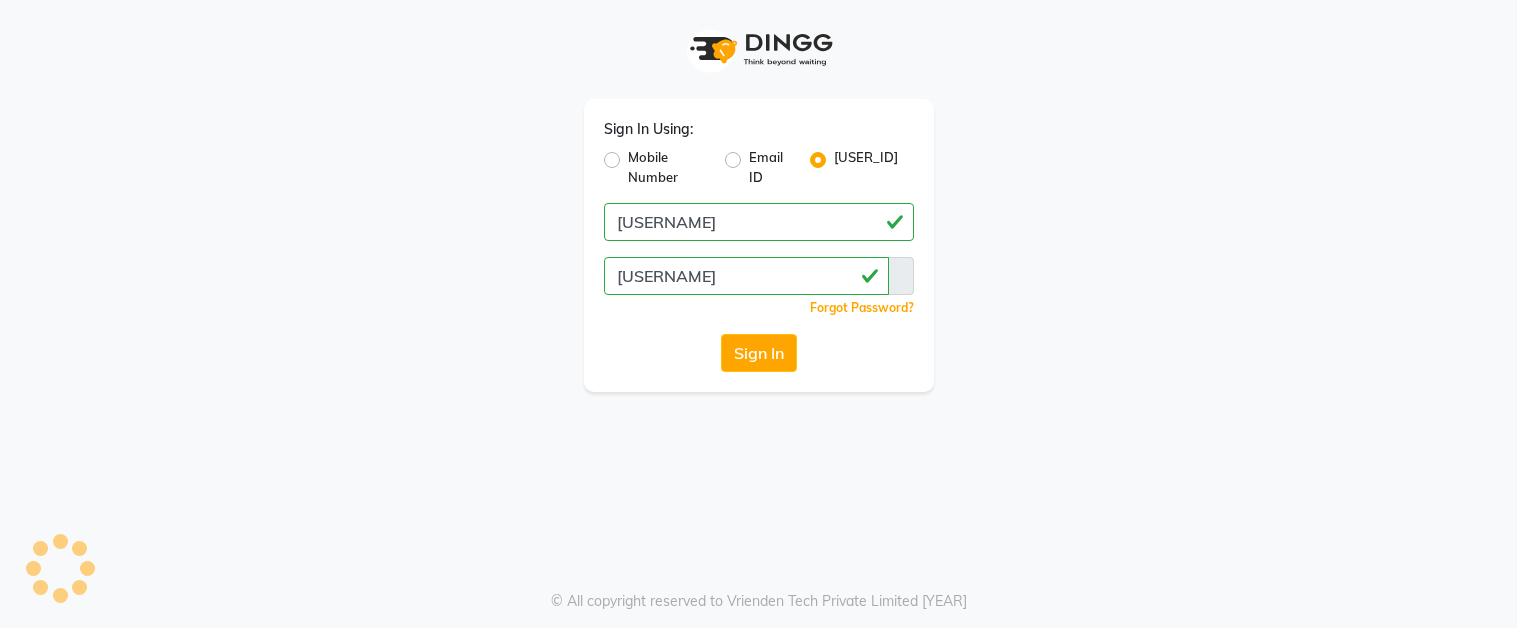 scroll, scrollTop: 0, scrollLeft: 0, axis: both 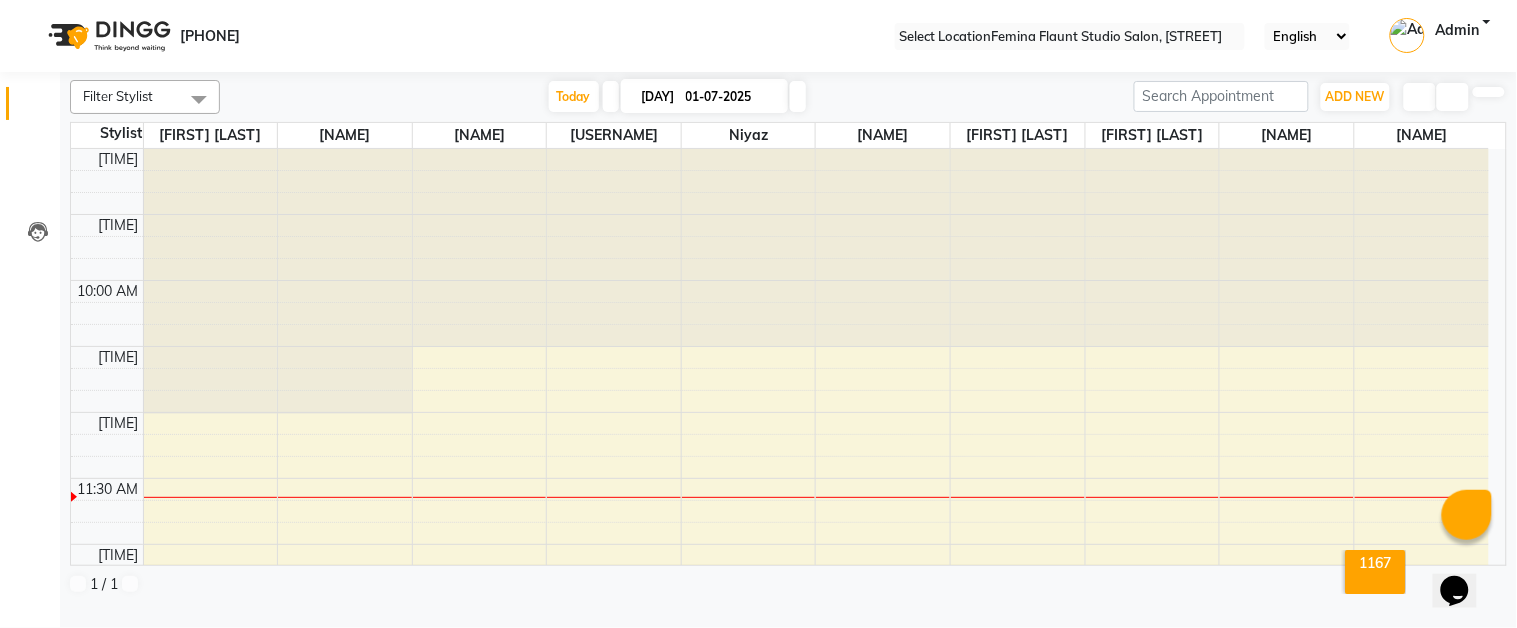 click on "9:00 AM 9:30 AM 10:00 AM 10:30 AM 11:00 AM 11:30 AM 12:00 PM 12:30 PM 1:00 PM 1:30 PM 2:00 PM 2:30 PM 3:00 PM 3:30 PM 4:00 PM 4:30 PM 5:00 PM 5:30 PM 6:00 PM 6:30 PM 7:00 PM 7:30 PM 8:00 PM 8:30 PM 9:00 PM 9:30 PM" at bounding box center (780, 1006) 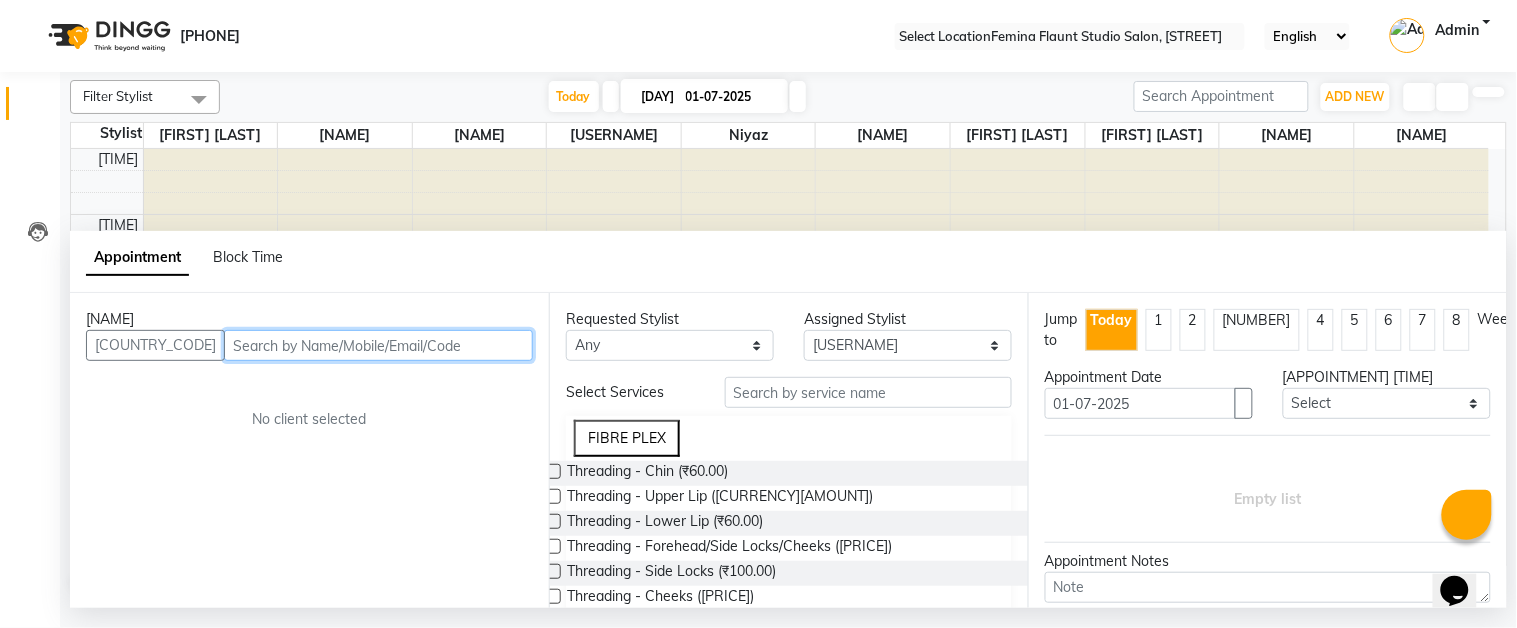 click at bounding box center (378, 345) 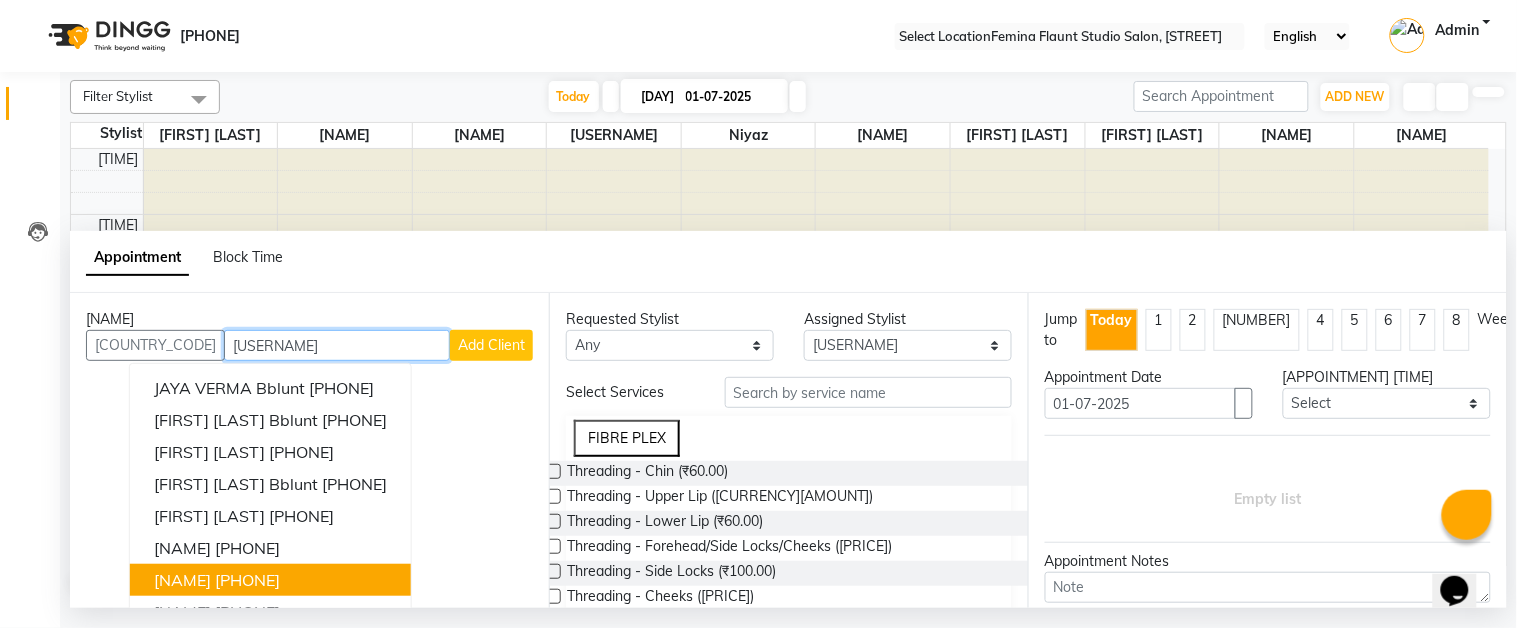 click on "[PHONE]" at bounding box center [247, 580] 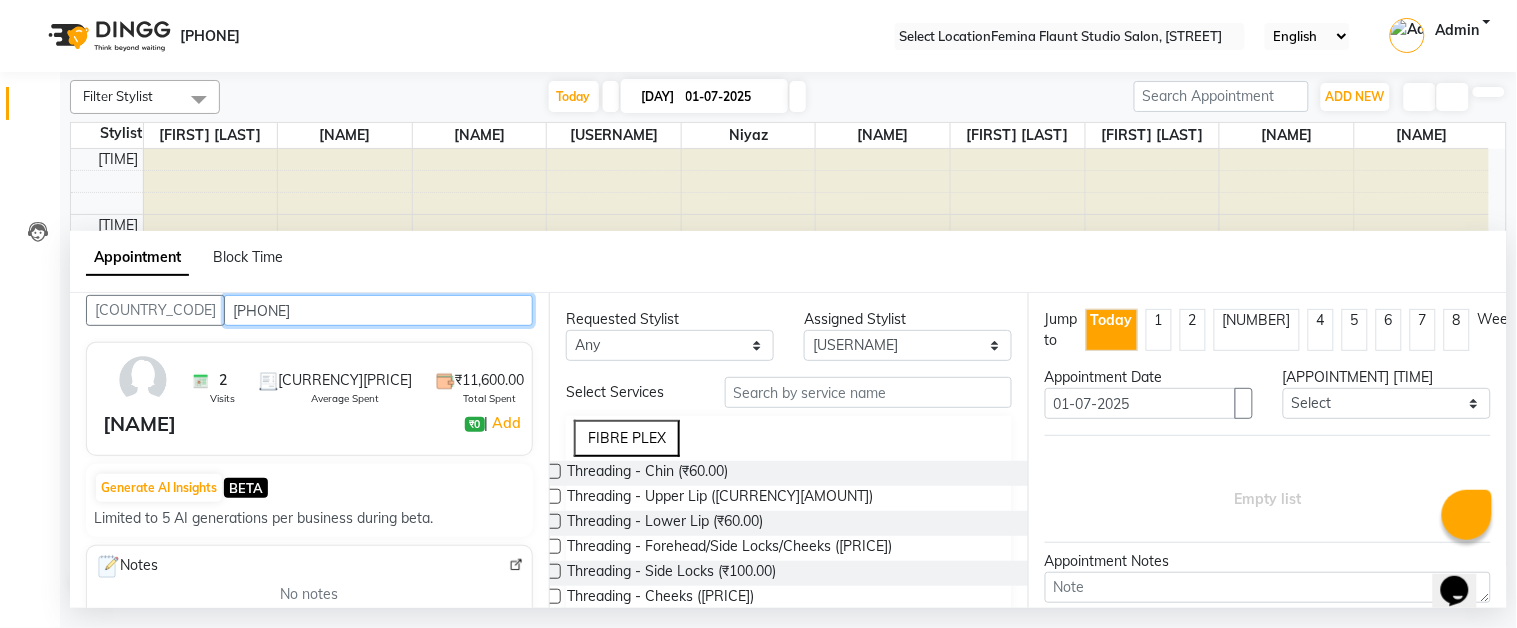 scroll, scrollTop: 0, scrollLeft: 0, axis: both 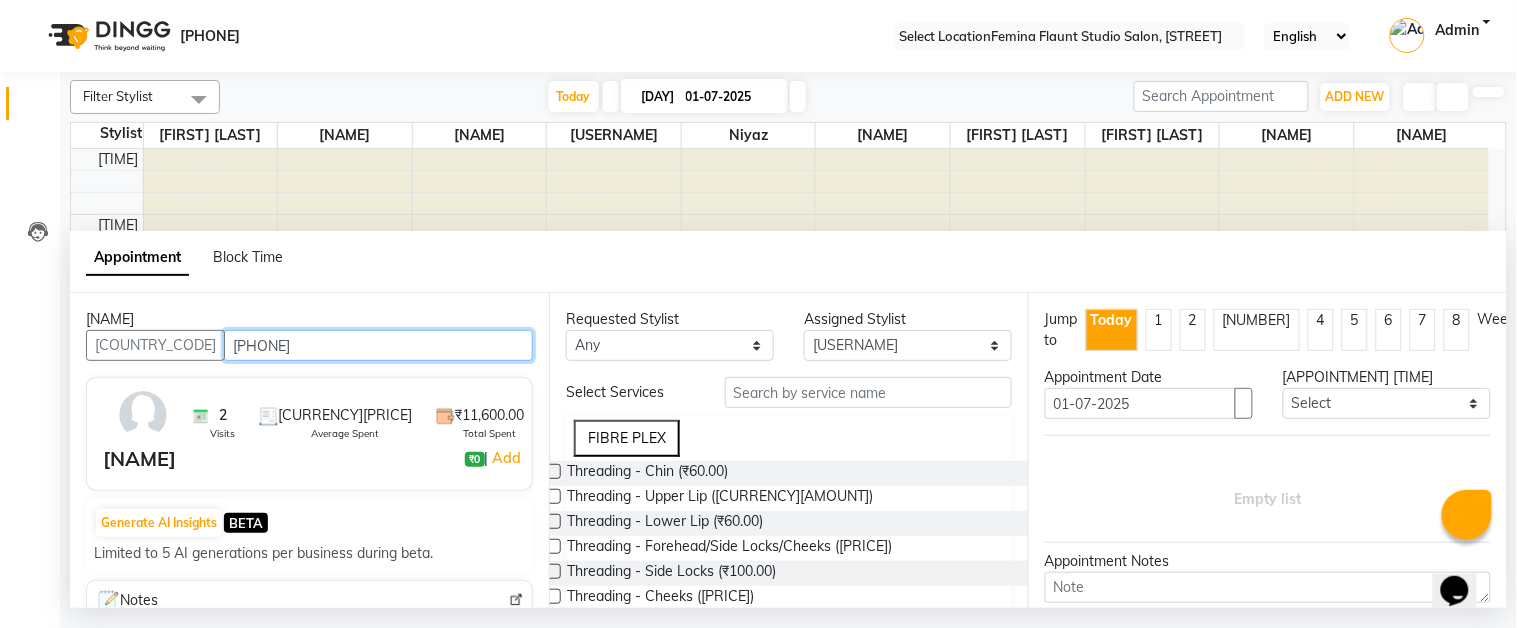 type on "[PHONE]" 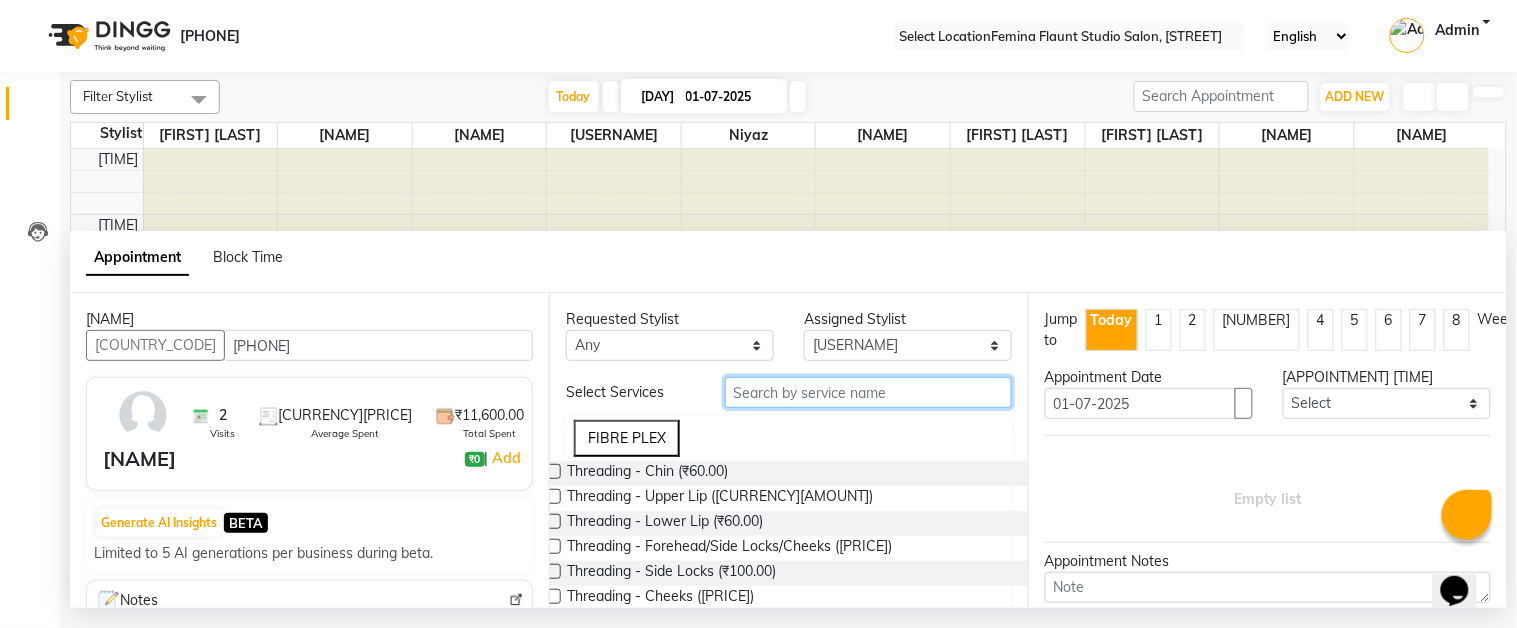 click at bounding box center [868, 392] 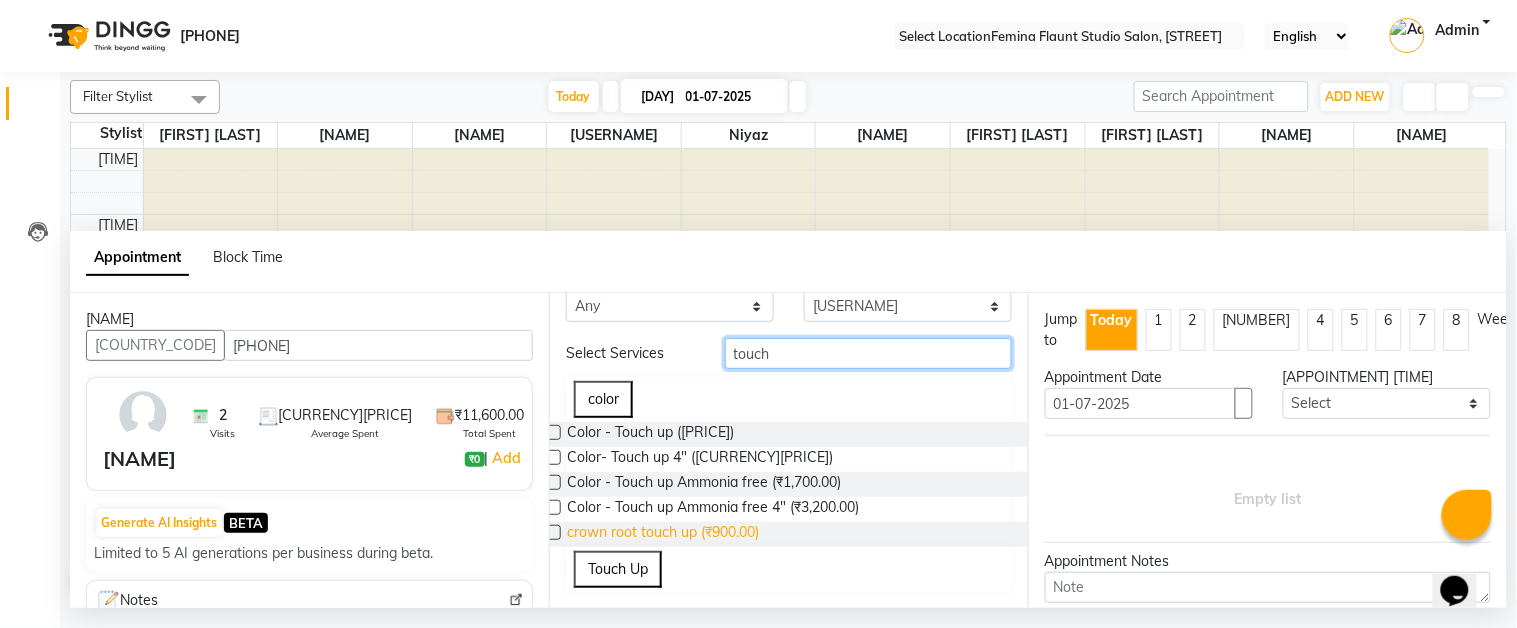 scroll, scrollTop: 67, scrollLeft: 0, axis: vertical 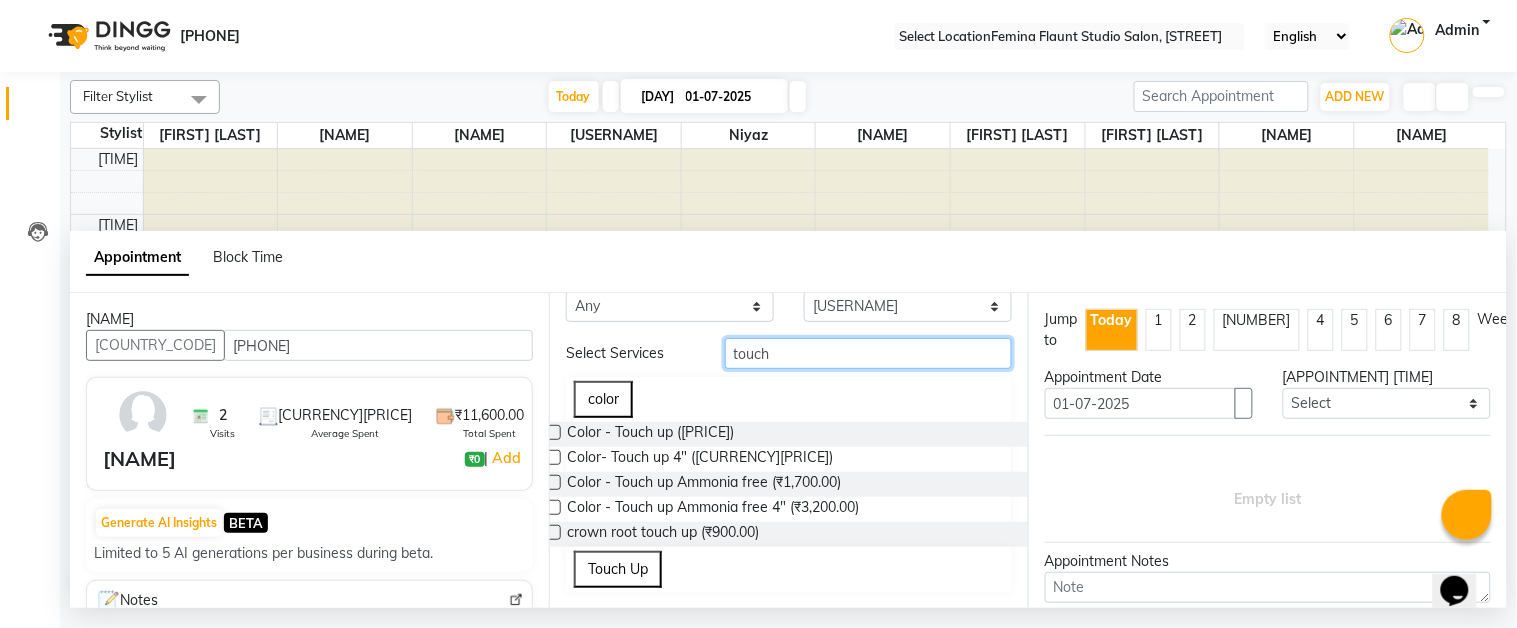 type on "touch" 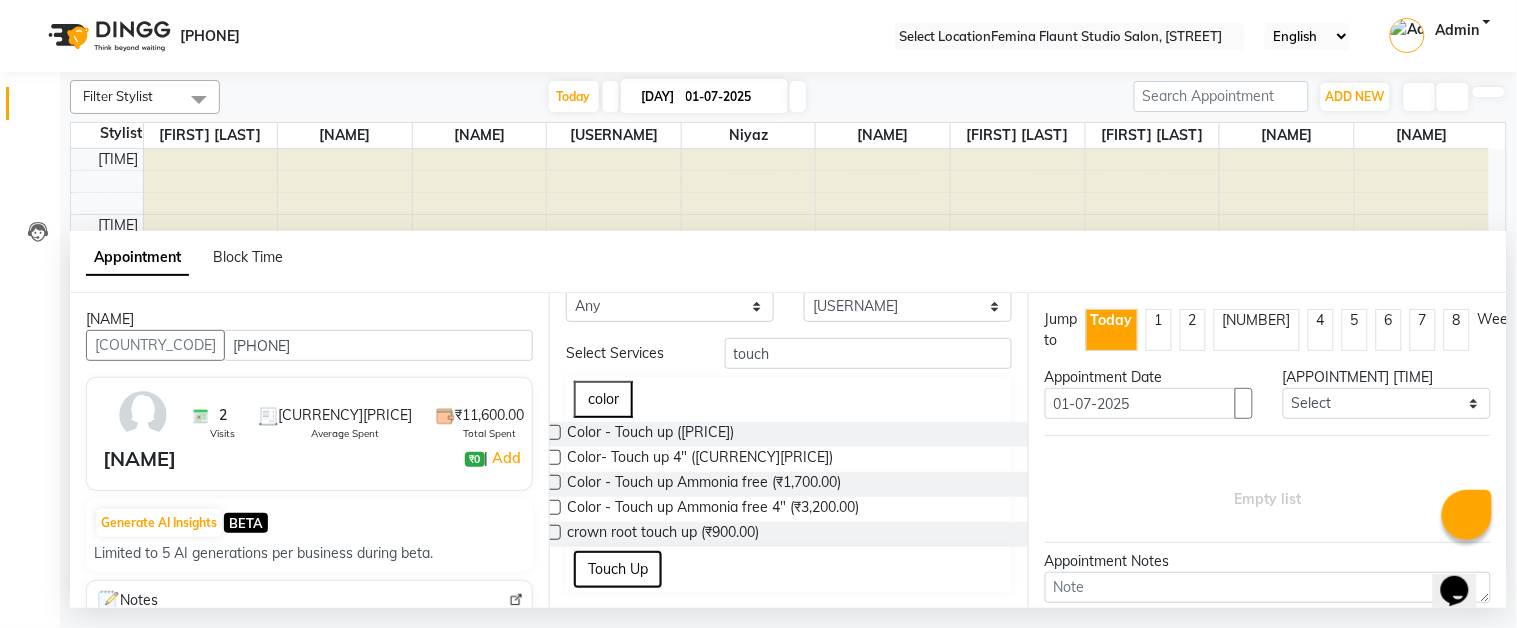 click on "Touch Up" at bounding box center [618, 569] 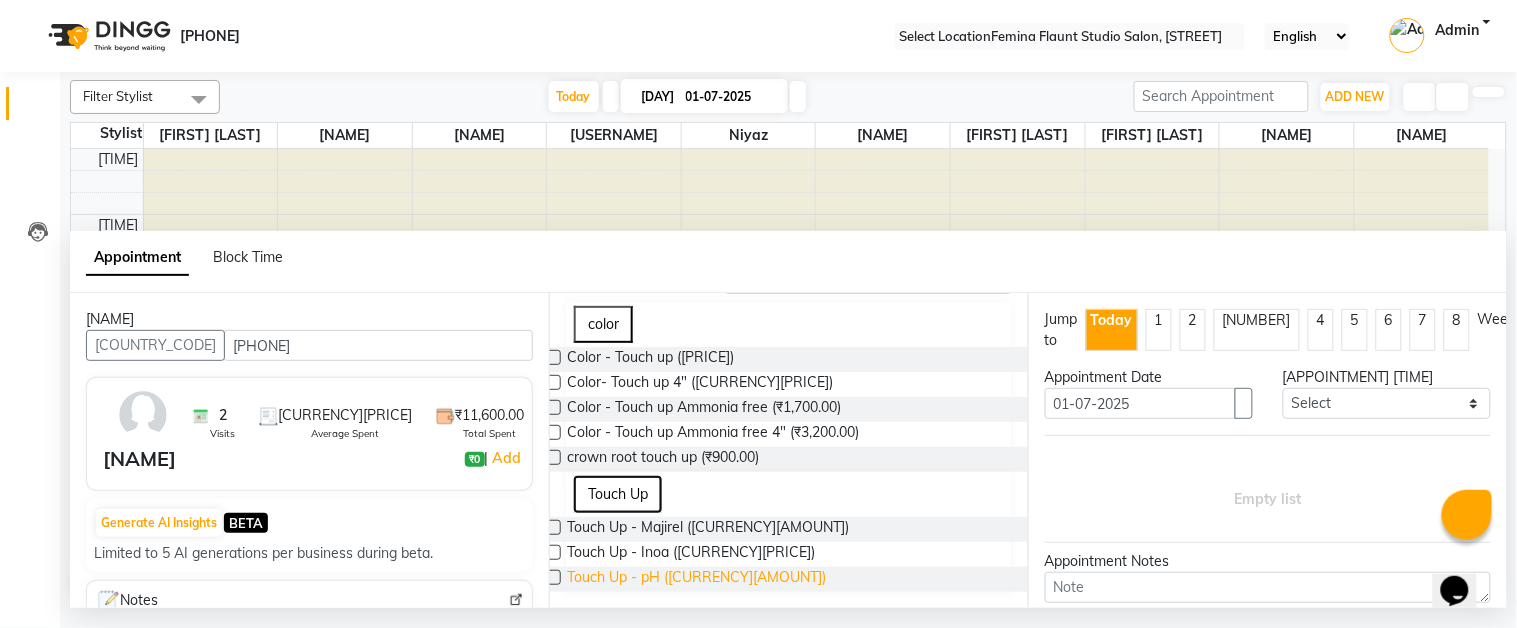 scroll, scrollTop: 175, scrollLeft: 0, axis: vertical 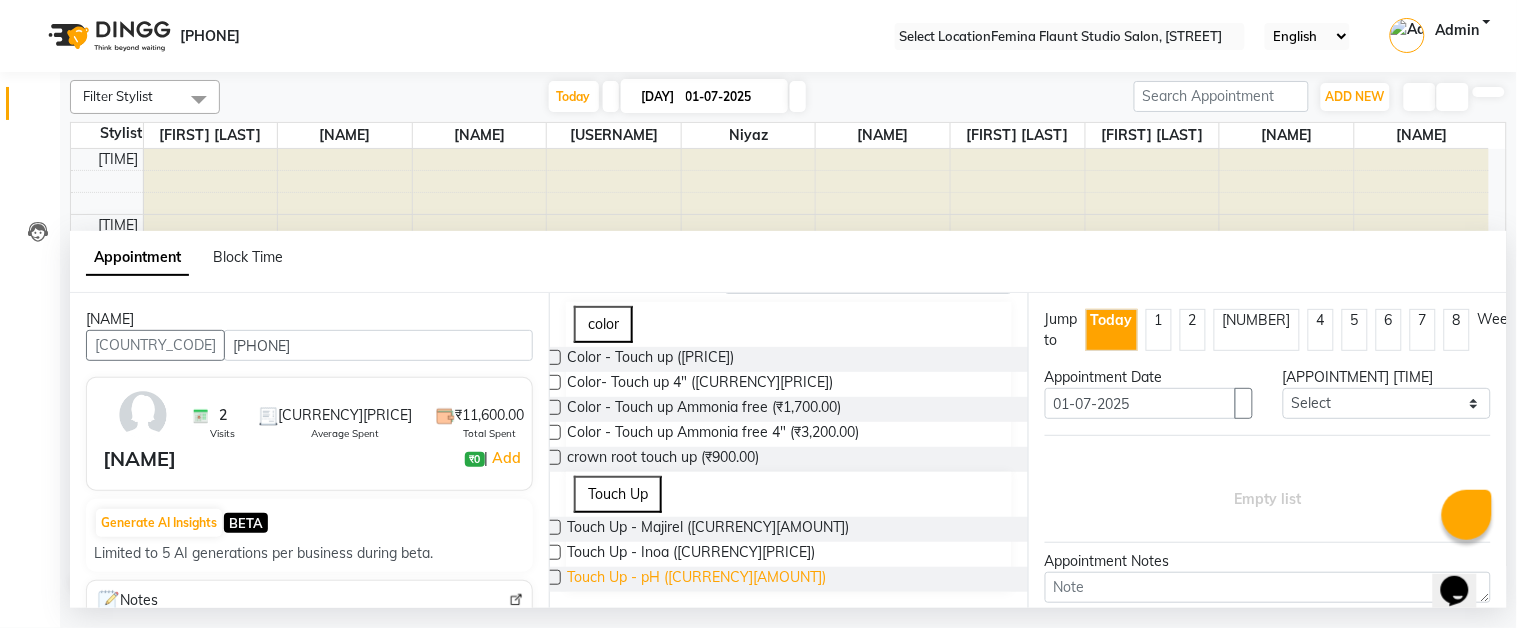 click on "Touch Up - pH ([CURRENCY][AMOUNT])" at bounding box center (708, 529) 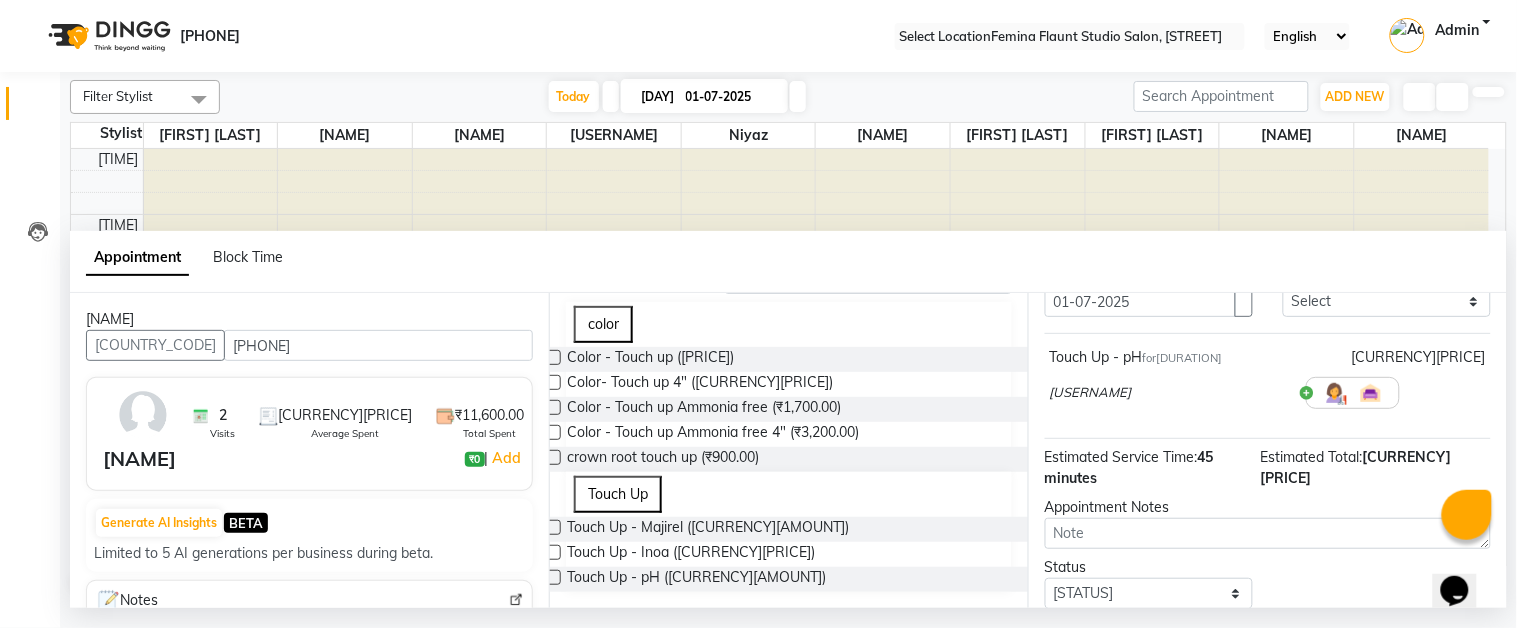 scroll, scrollTop: 211, scrollLeft: 0, axis: vertical 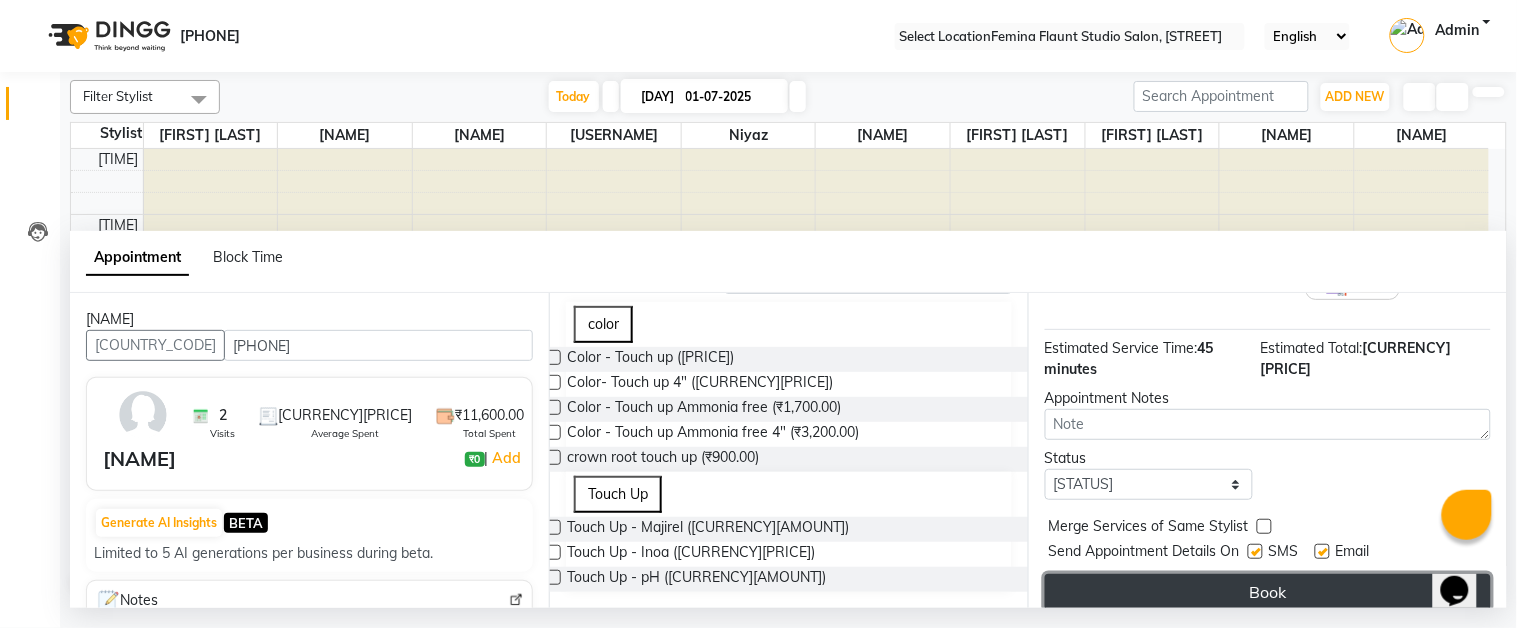 click on "Book" at bounding box center (1268, 592) 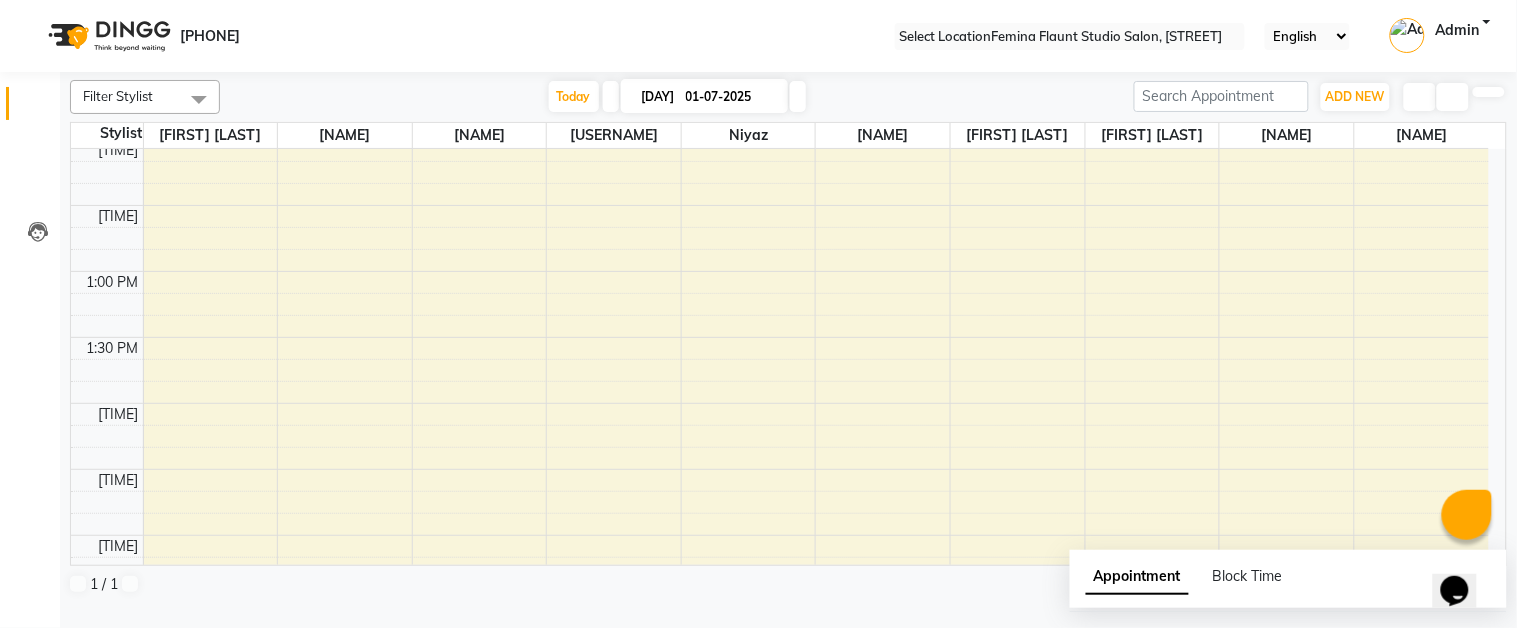 scroll, scrollTop: 555, scrollLeft: 0, axis: vertical 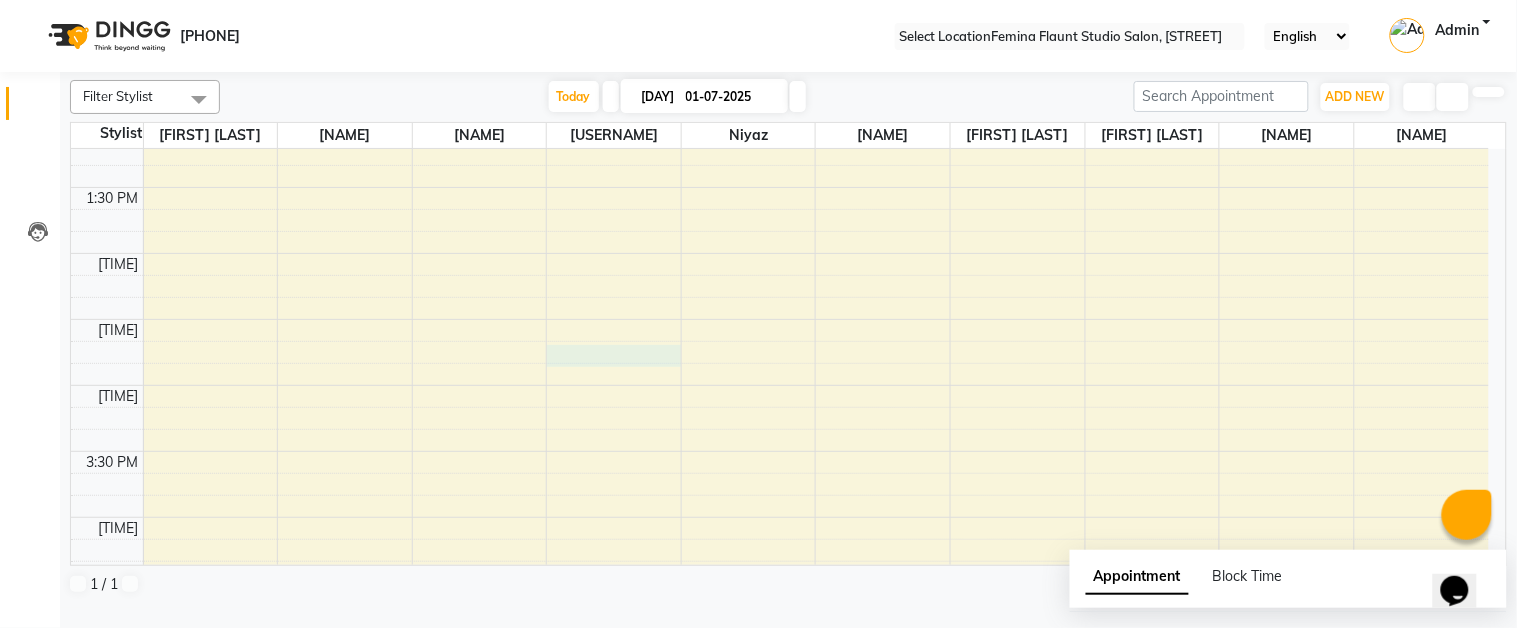 click on "[NUMBER] [STREET], [CITY] - [POSTAL_CODE], [NAME], TK01, [TIME]-[TIME], Touch Up - pH" at bounding box center (780, 451) 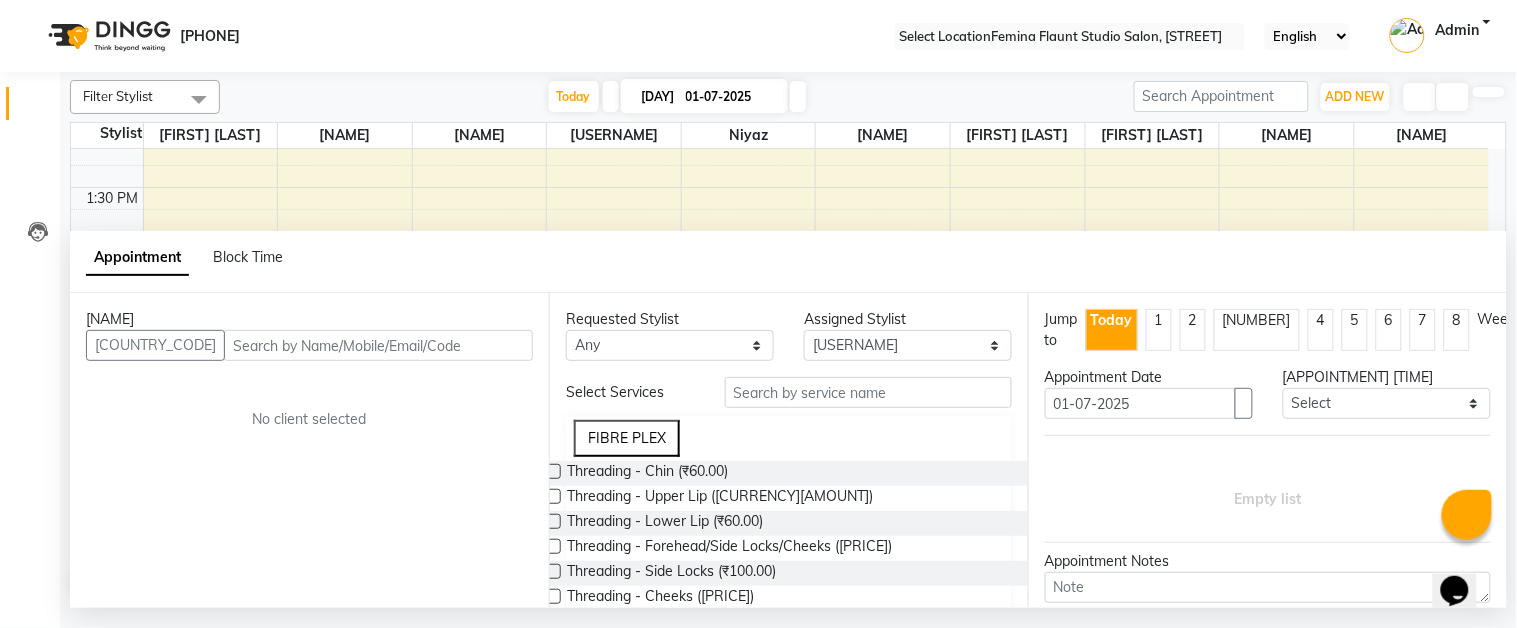 click at bounding box center (378, 345) 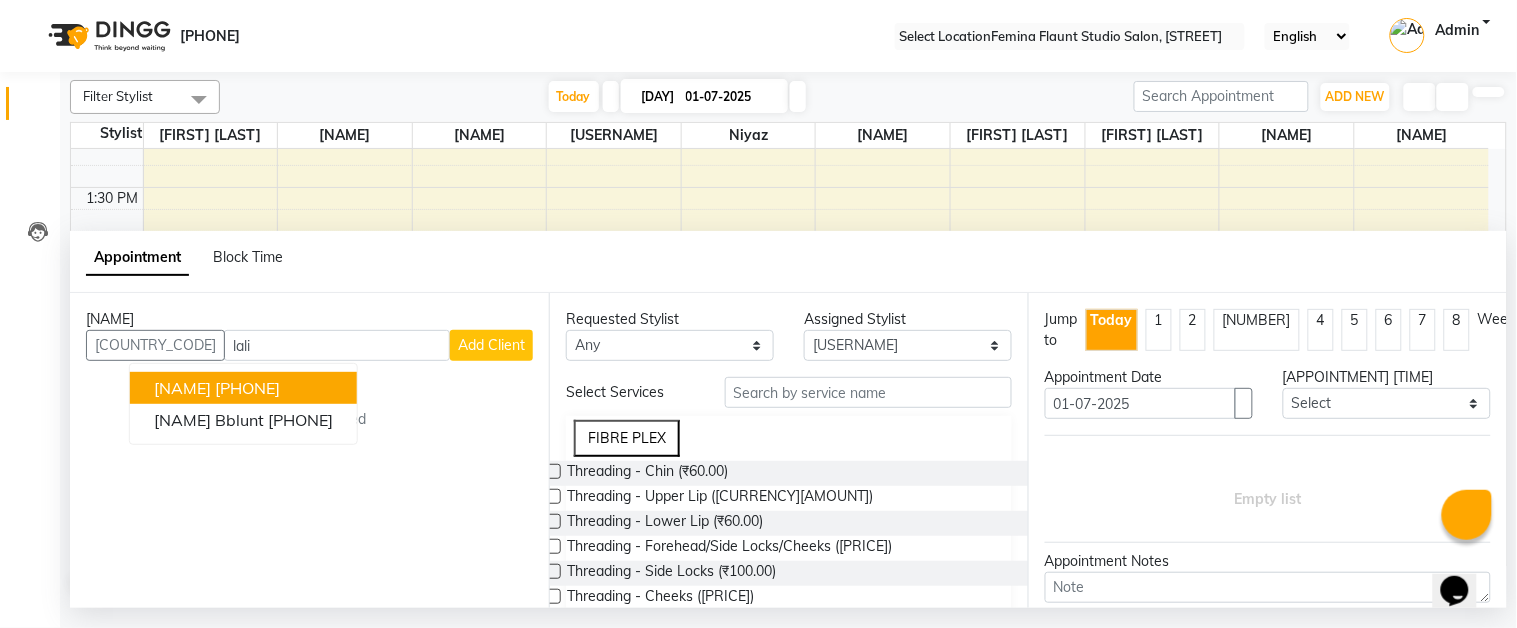 click on "[NAME]" at bounding box center [182, 388] 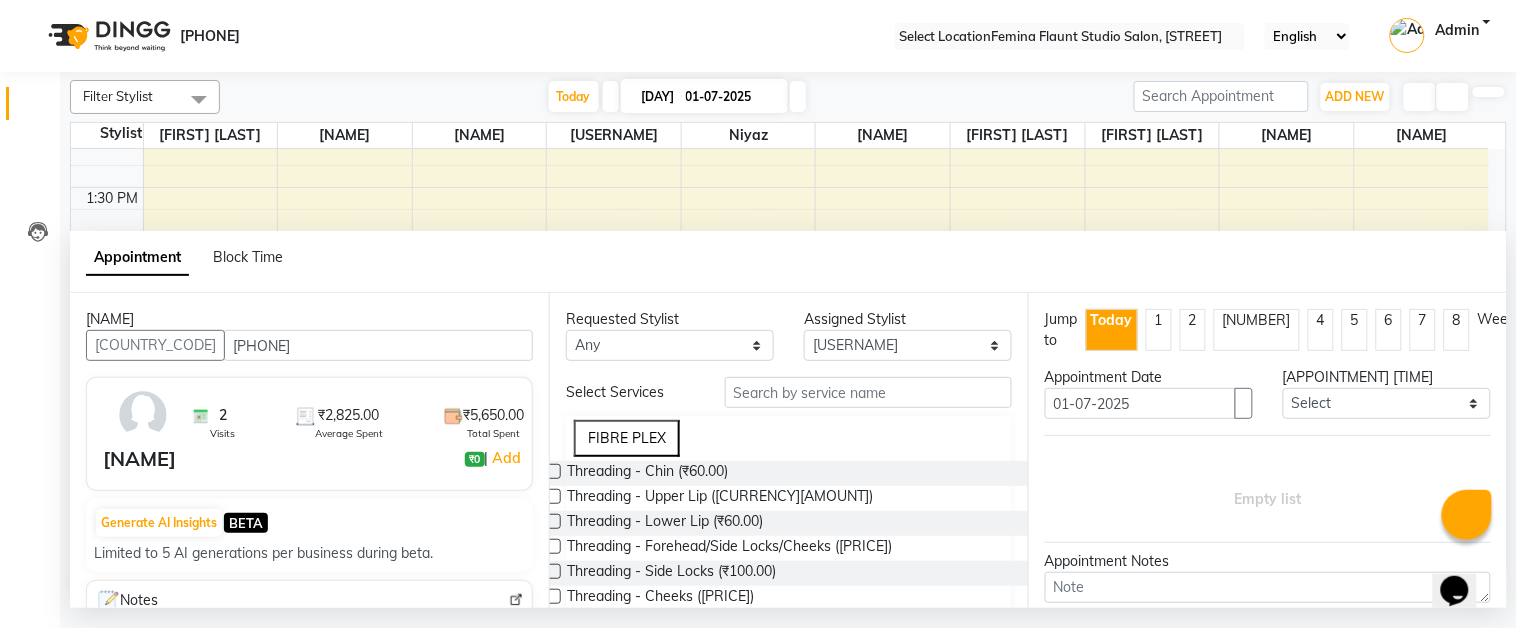 type on "[PHONE]" 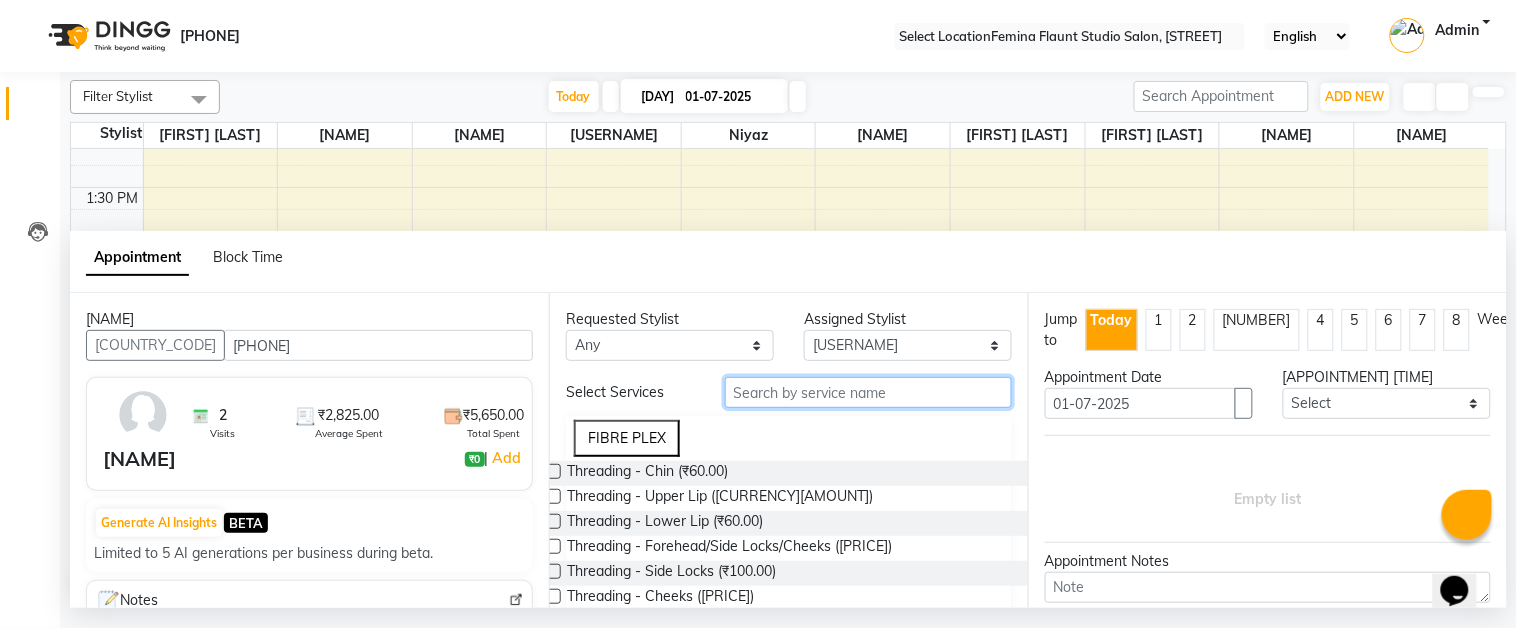 click at bounding box center (868, 392) 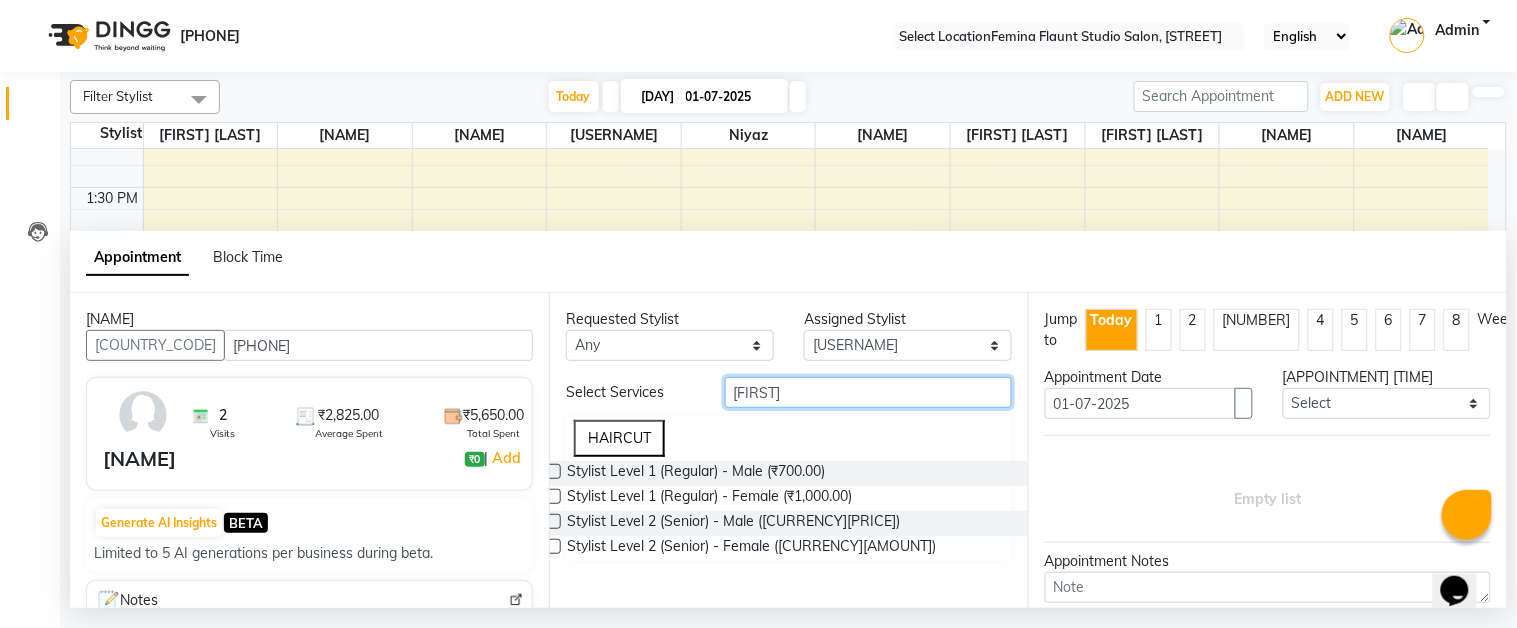 type on "[FIRST]" 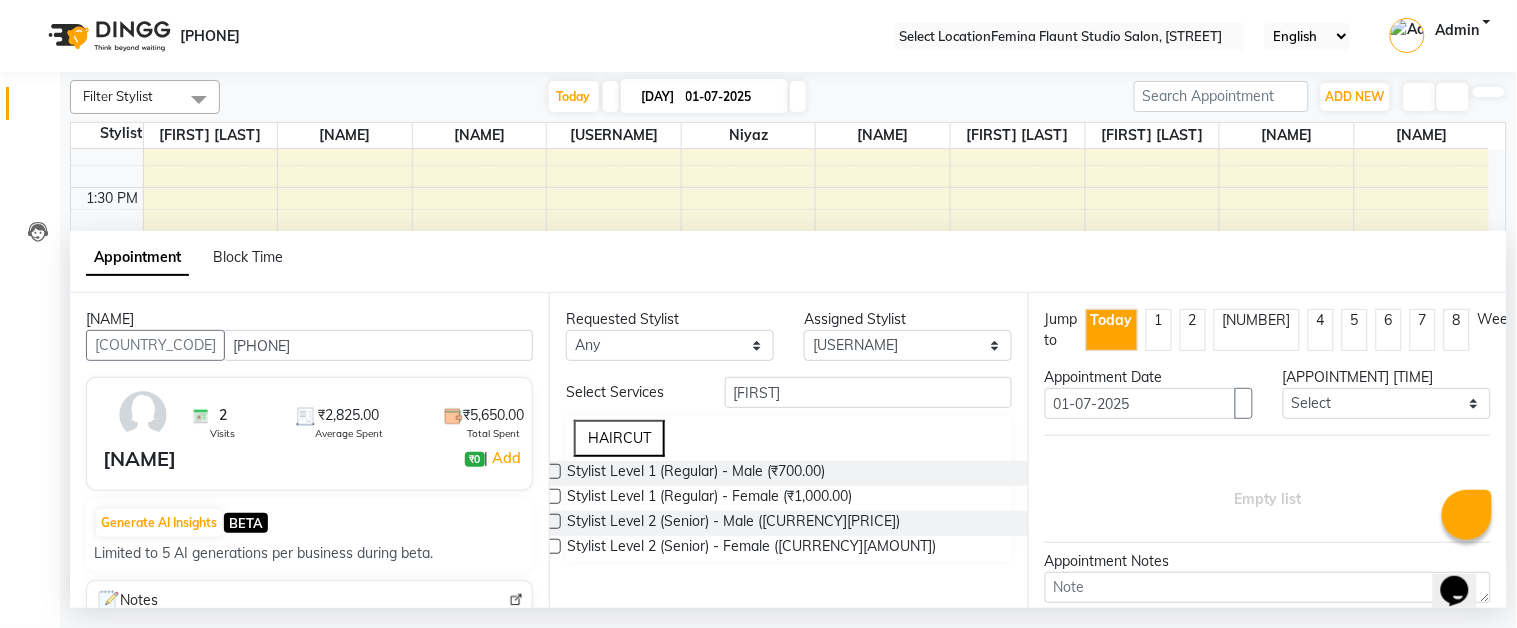 click at bounding box center (553, 521) 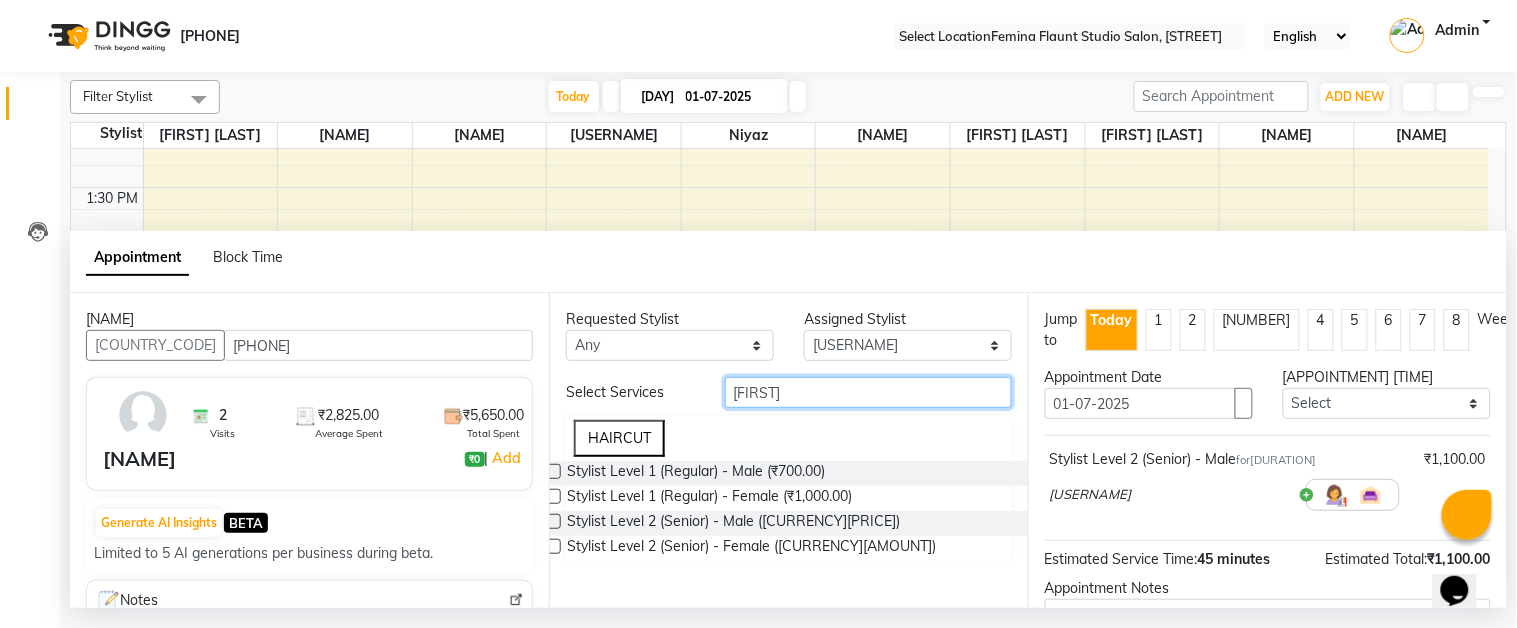 click on "[FIRST]" at bounding box center (868, 392) 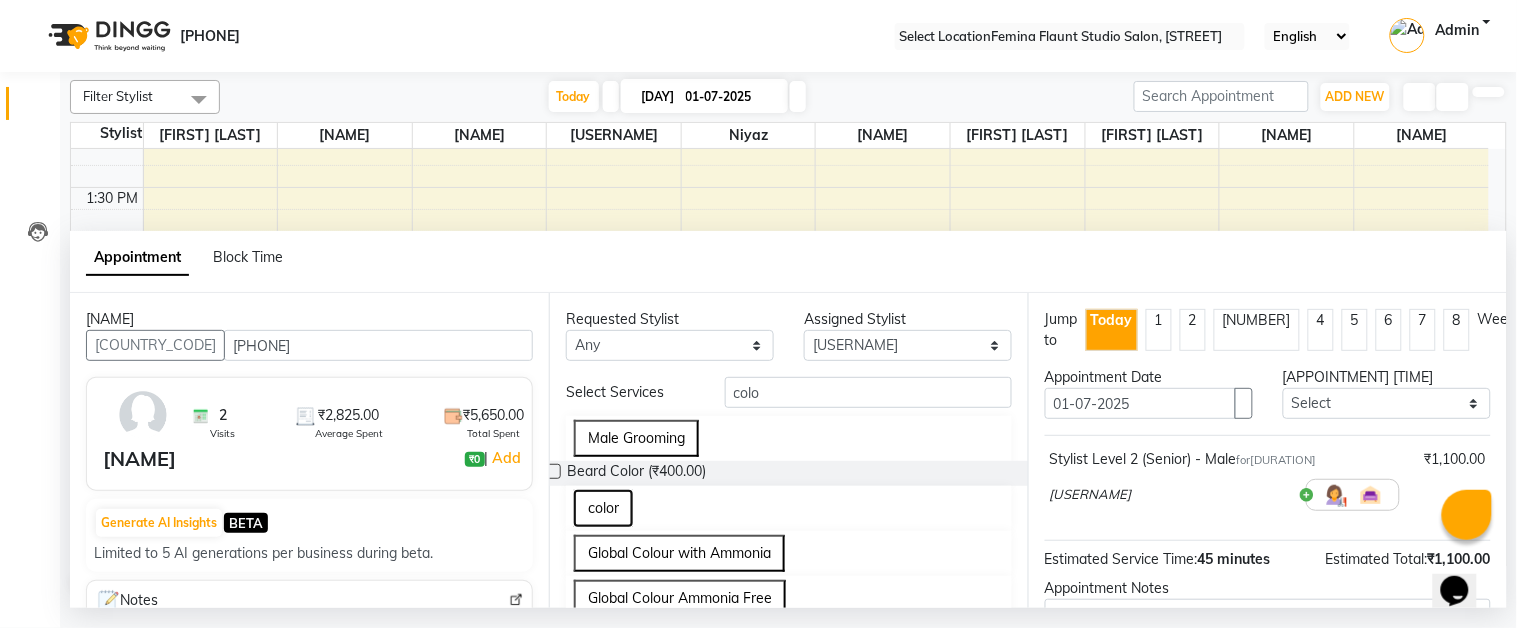 click on "color" at bounding box center (603, 508) 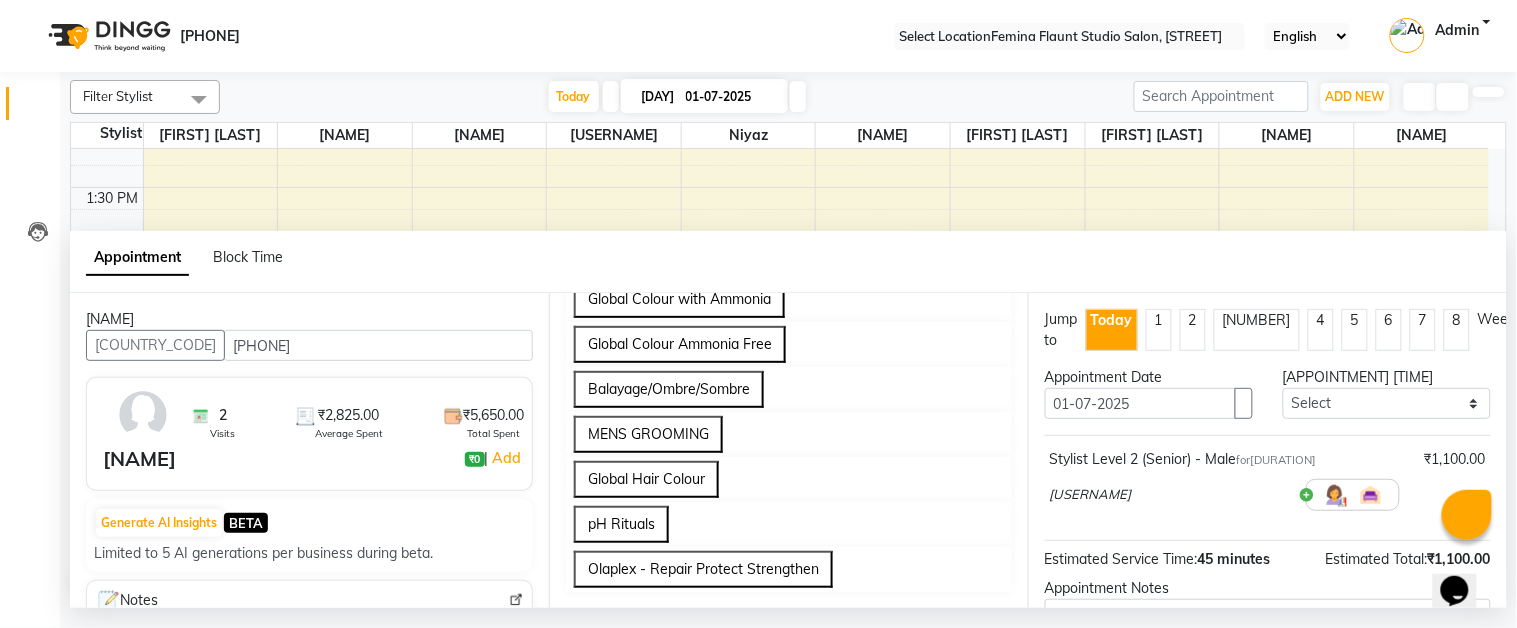 scroll, scrollTop: 407, scrollLeft: 0, axis: vertical 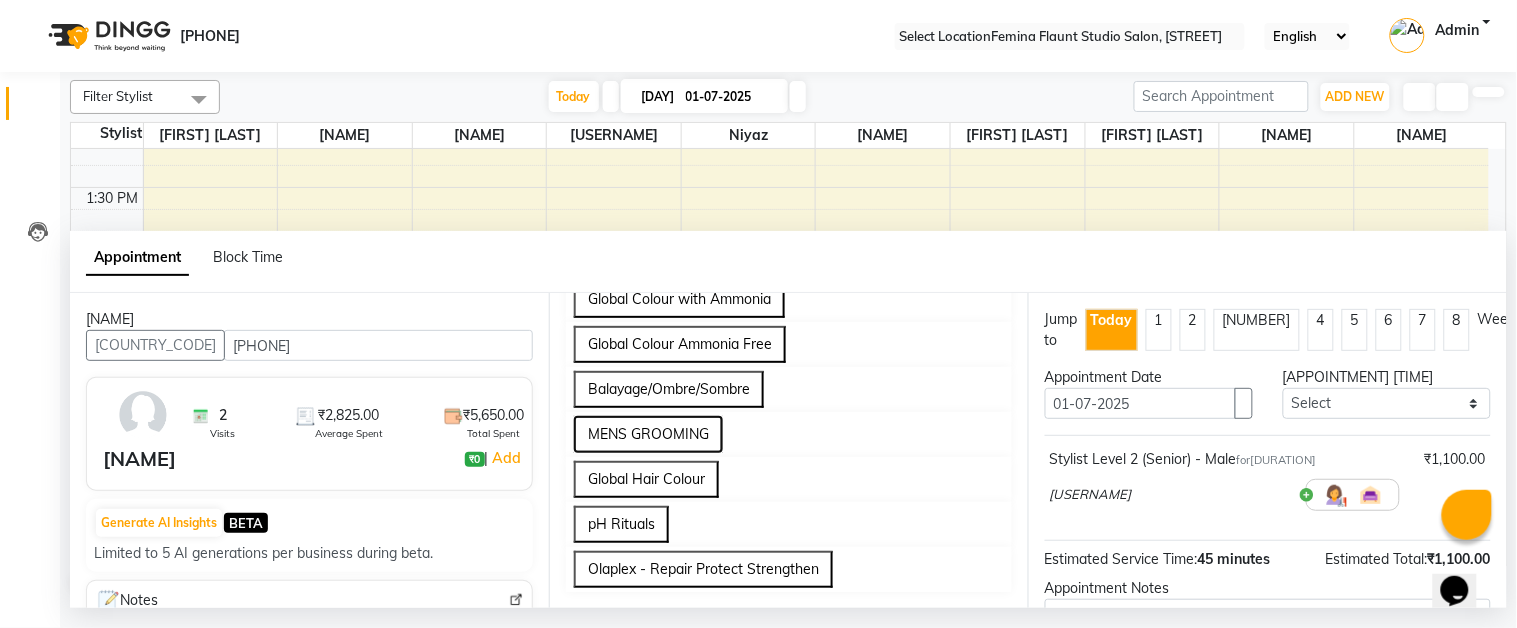 click on "MENS GROOMING" at bounding box center (648, 434) 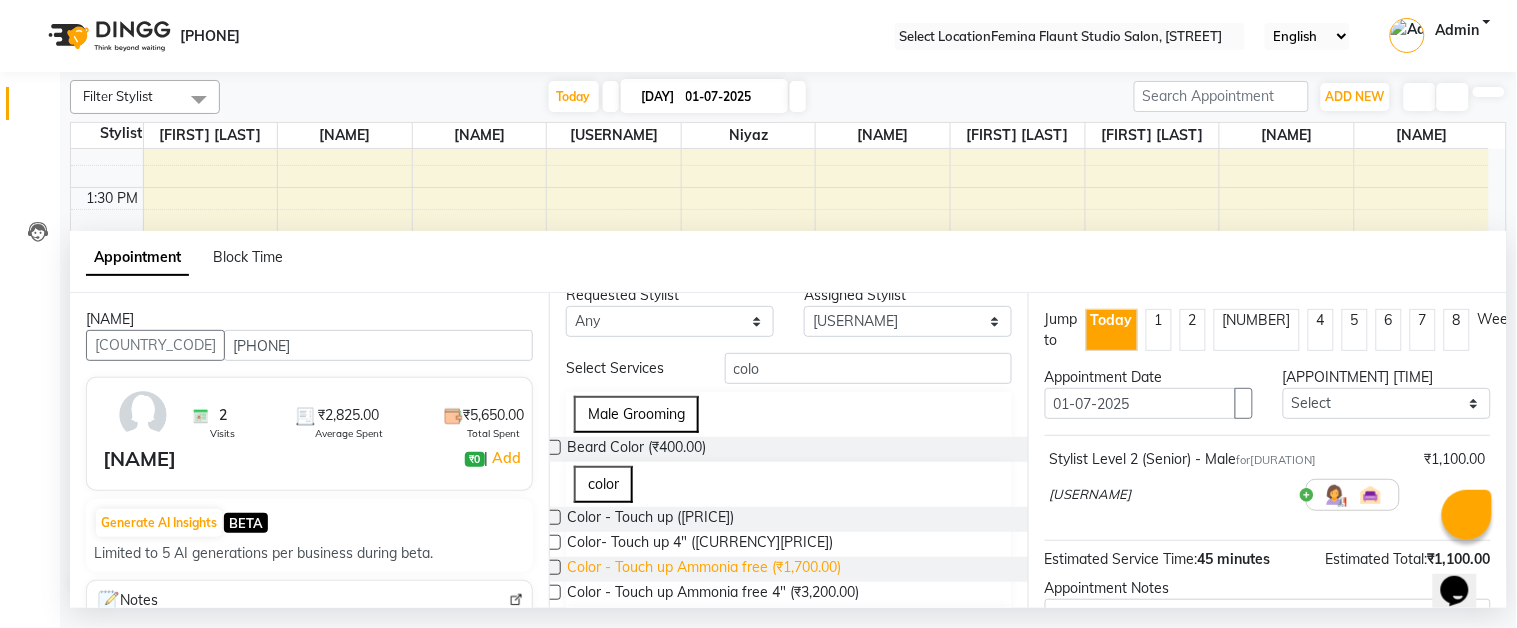 scroll, scrollTop: 0, scrollLeft: 0, axis: both 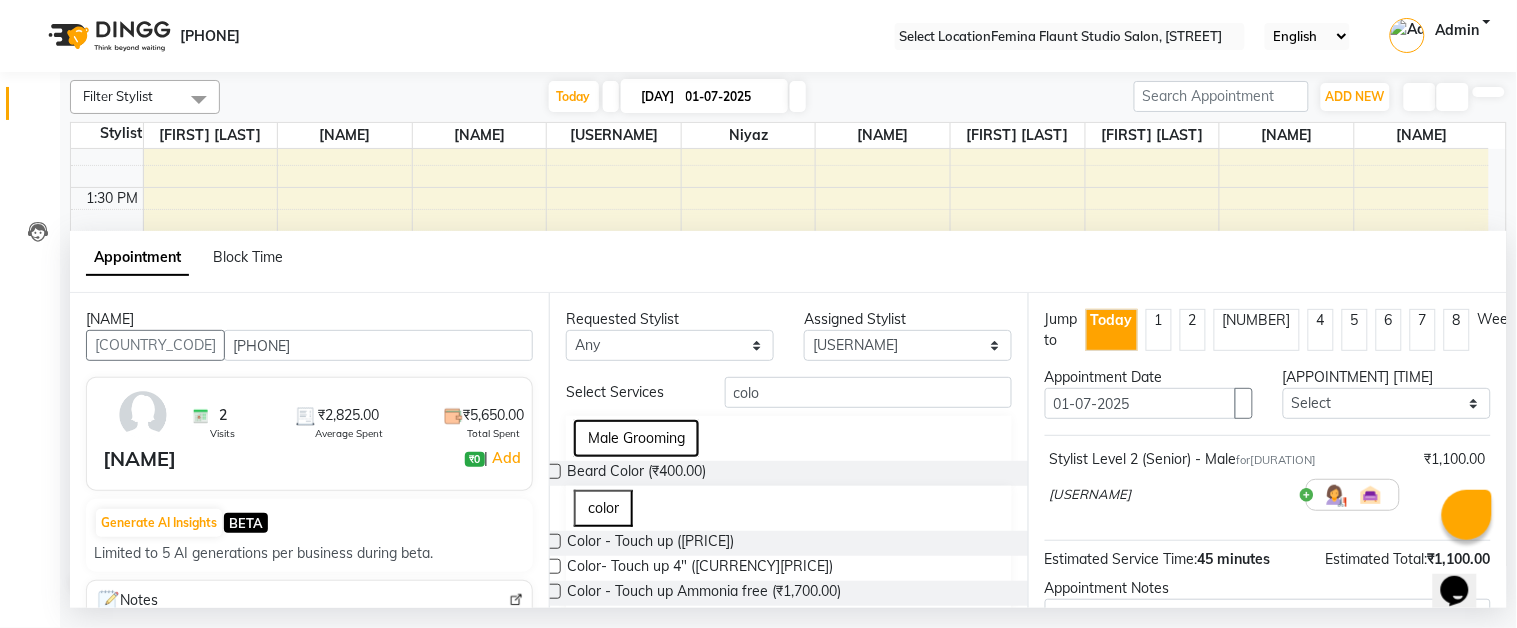 click on "Male Grooming" at bounding box center (636, 438) 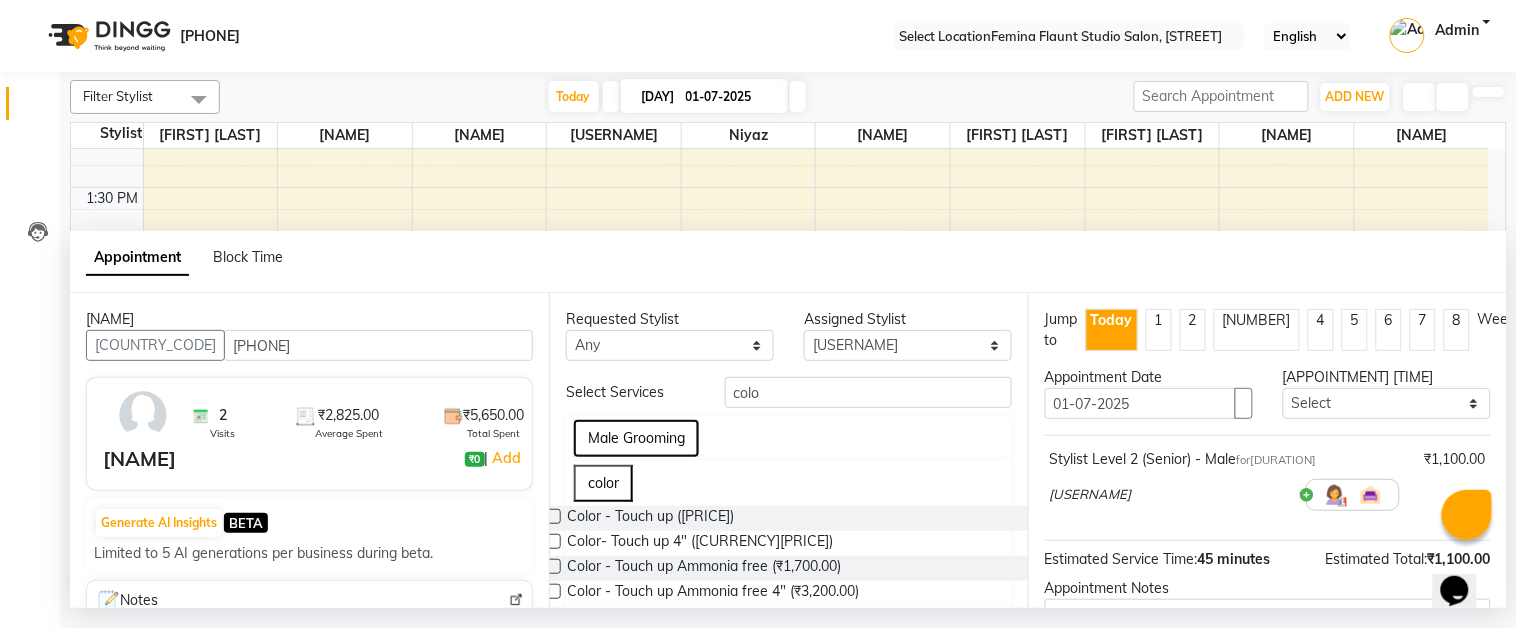click on "Male Grooming" at bounding box center (636, 438) 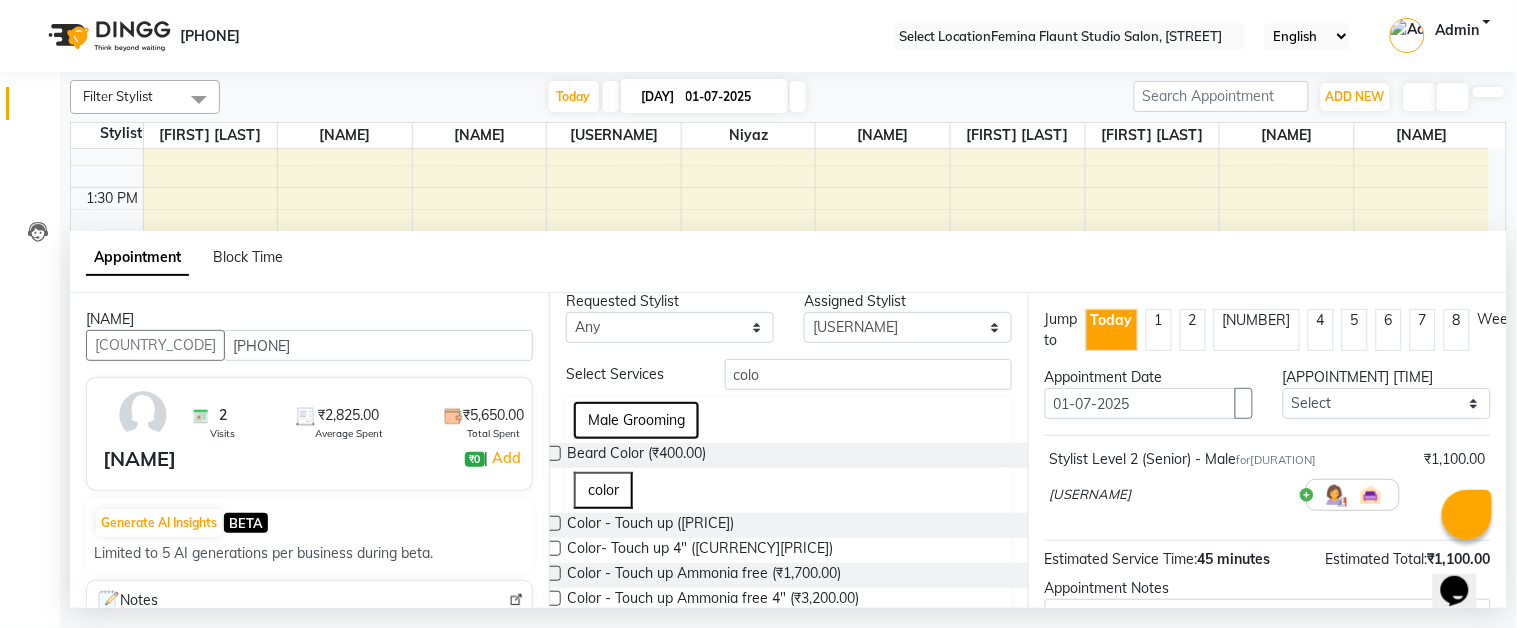 scroll, scrollTop: 0, scrollLeft: 0, axis: both 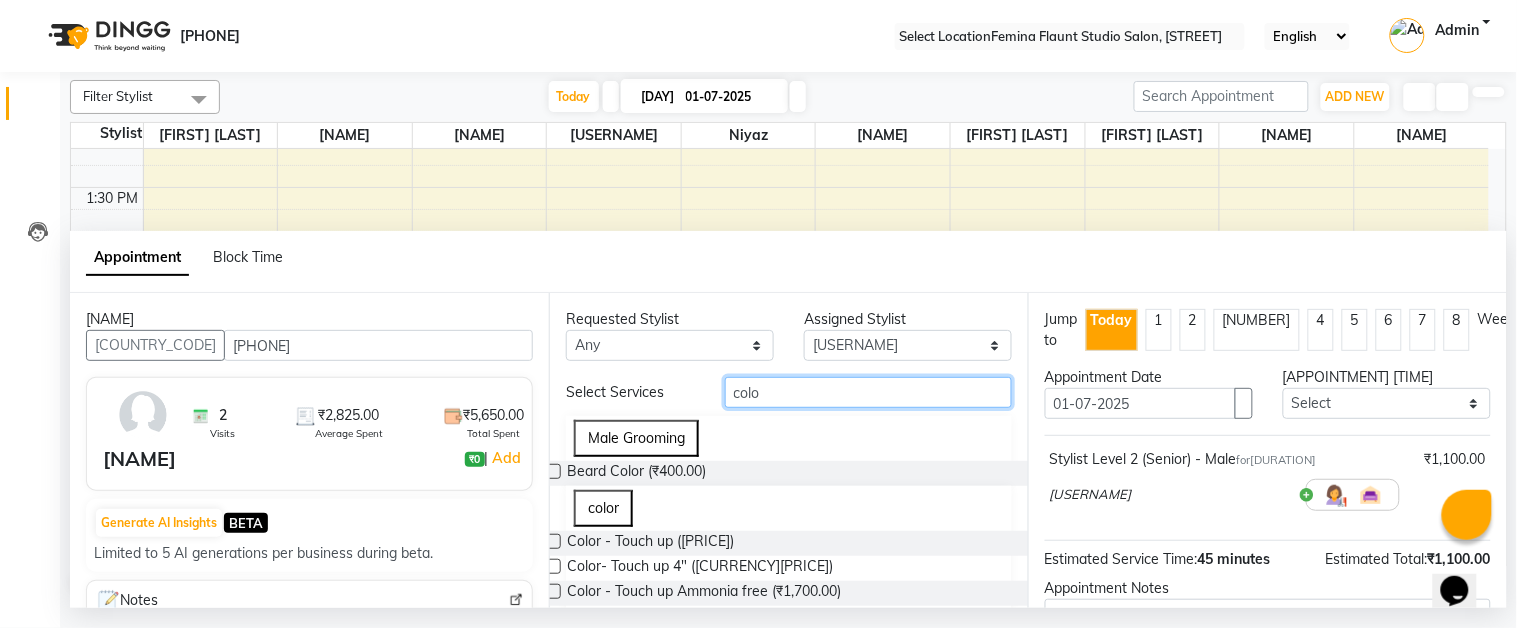 click on "colo" at bounding box center (868, 392) 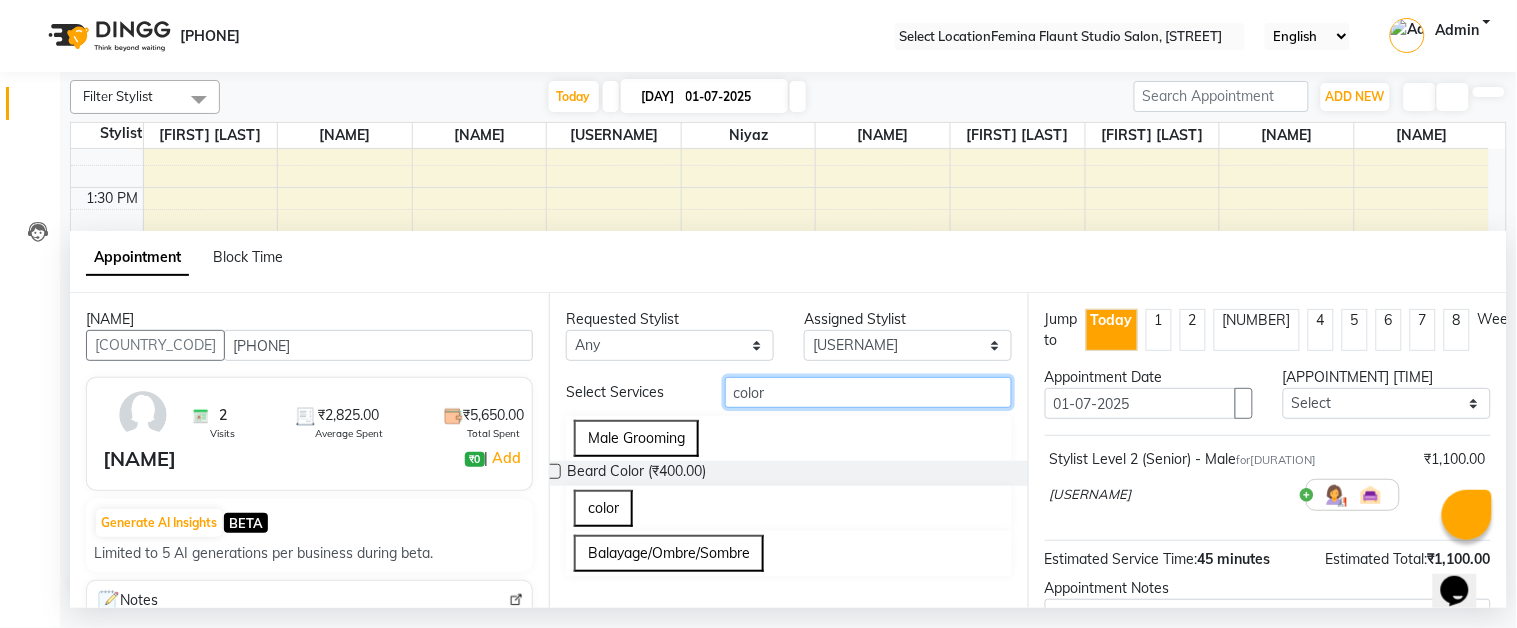 scroll, scrollTop: 12, scrollLeft: 0, axis: vertical 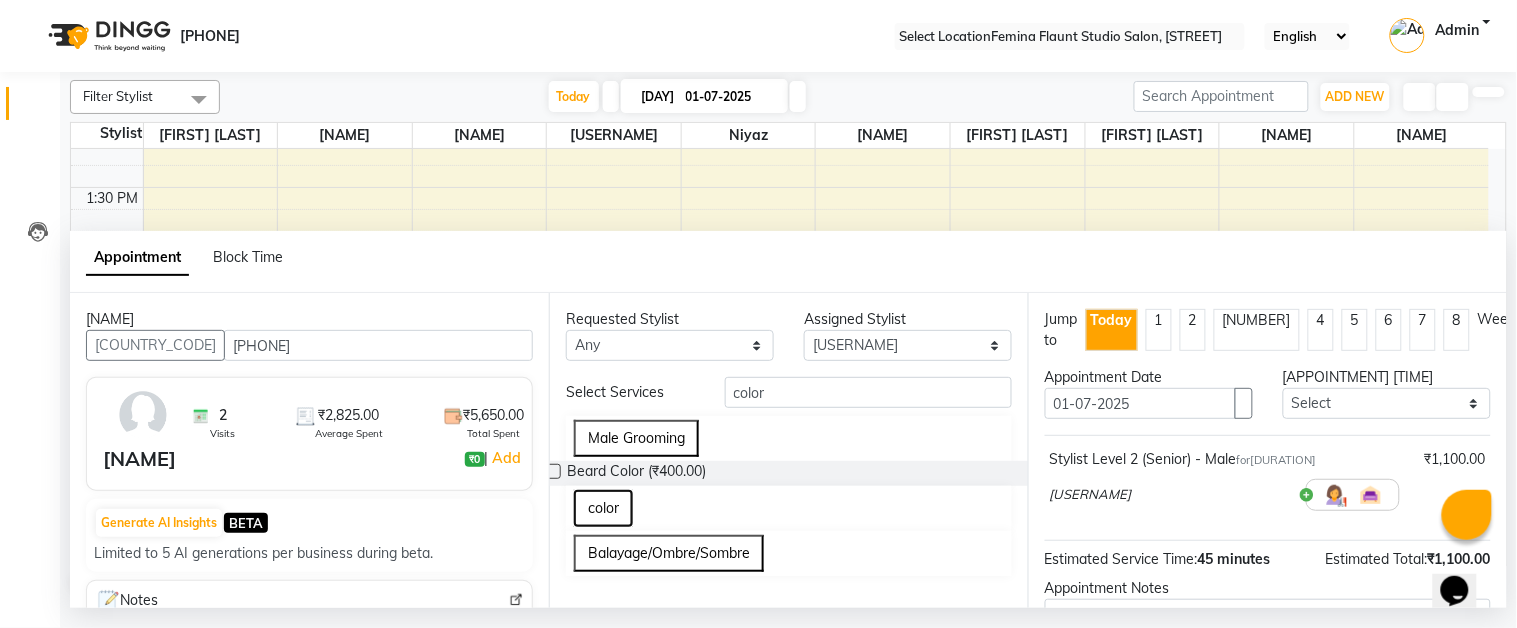 click on "color" at bounding box center [603, 508] 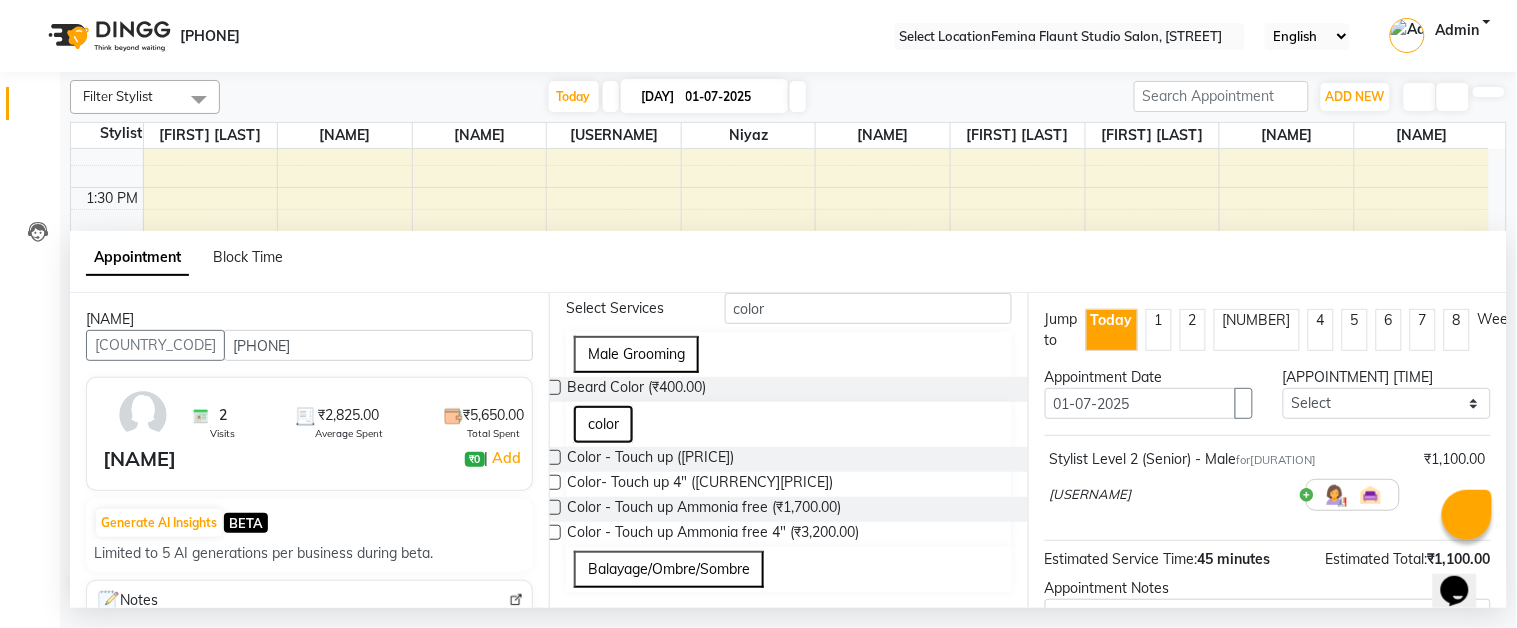 scroll, scrollTop: 144, scrollLeft: 0, axis: vertical 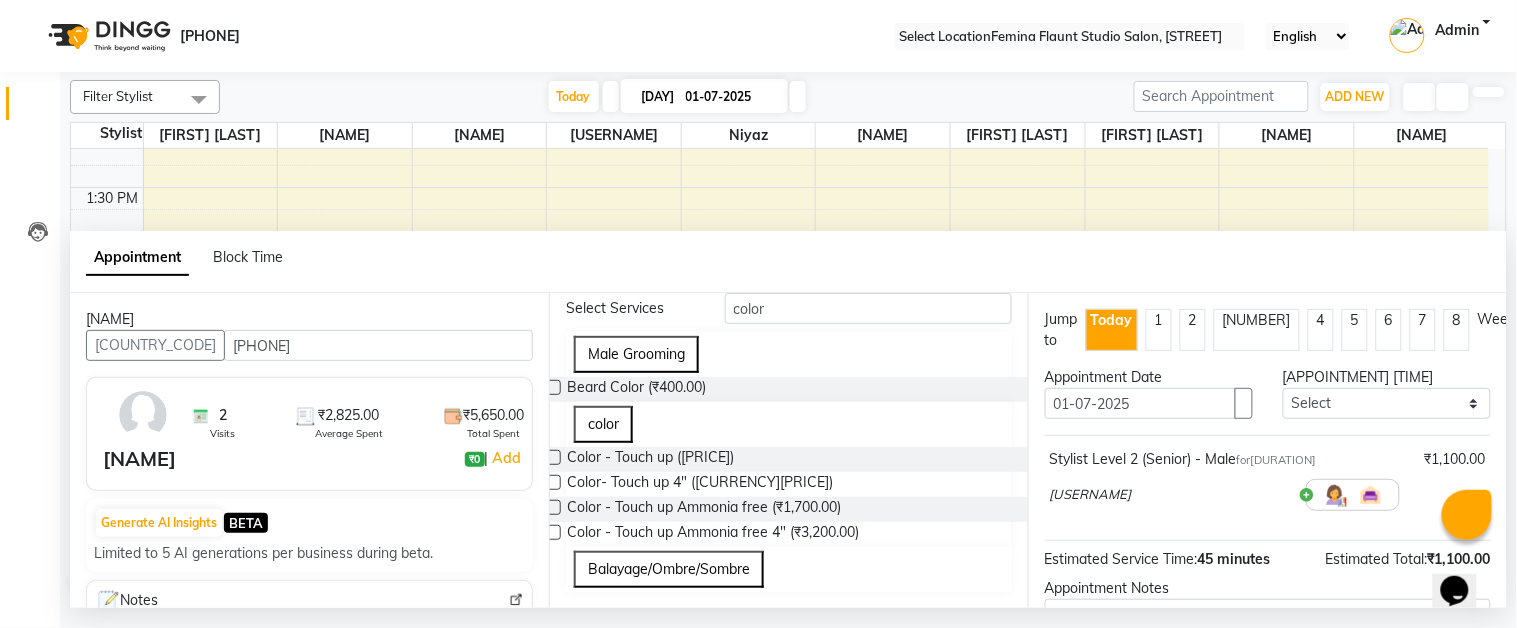 click at bounding box center (553, 482) 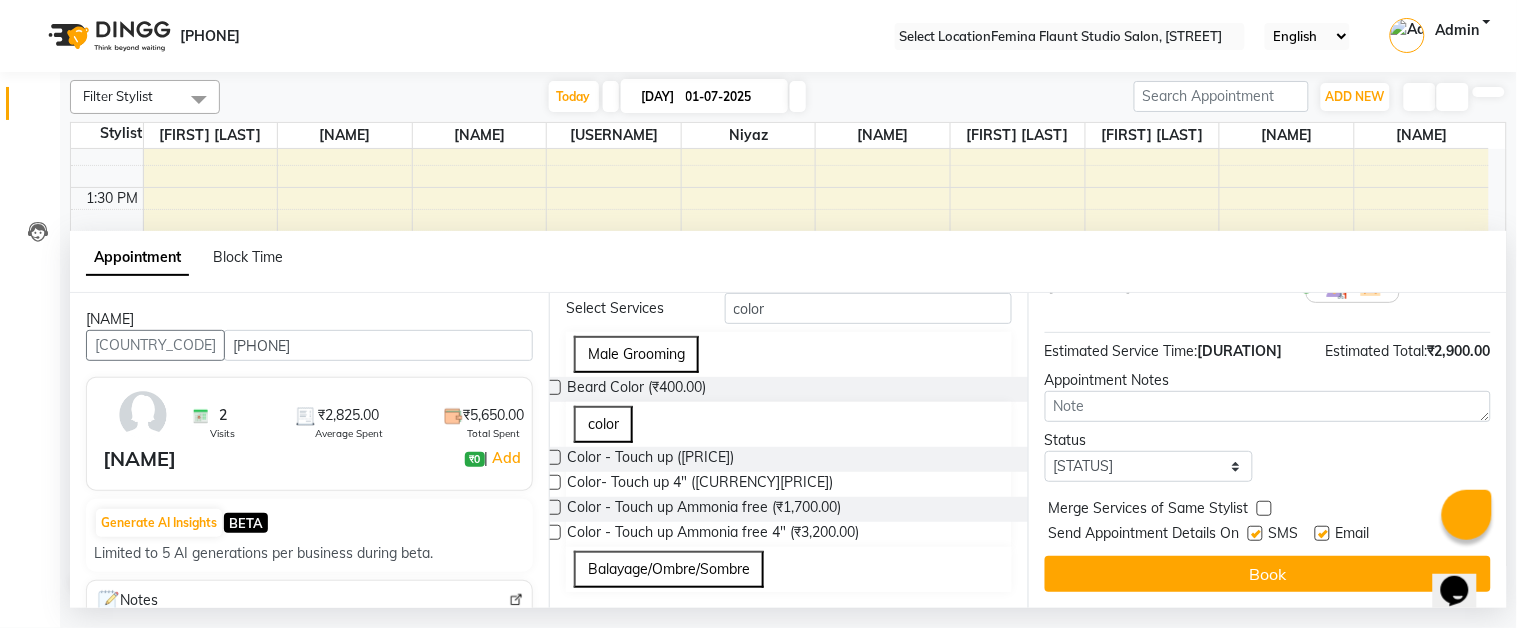 scroll, scrollTop: 322, scrollLeft: 0, axis: vertical 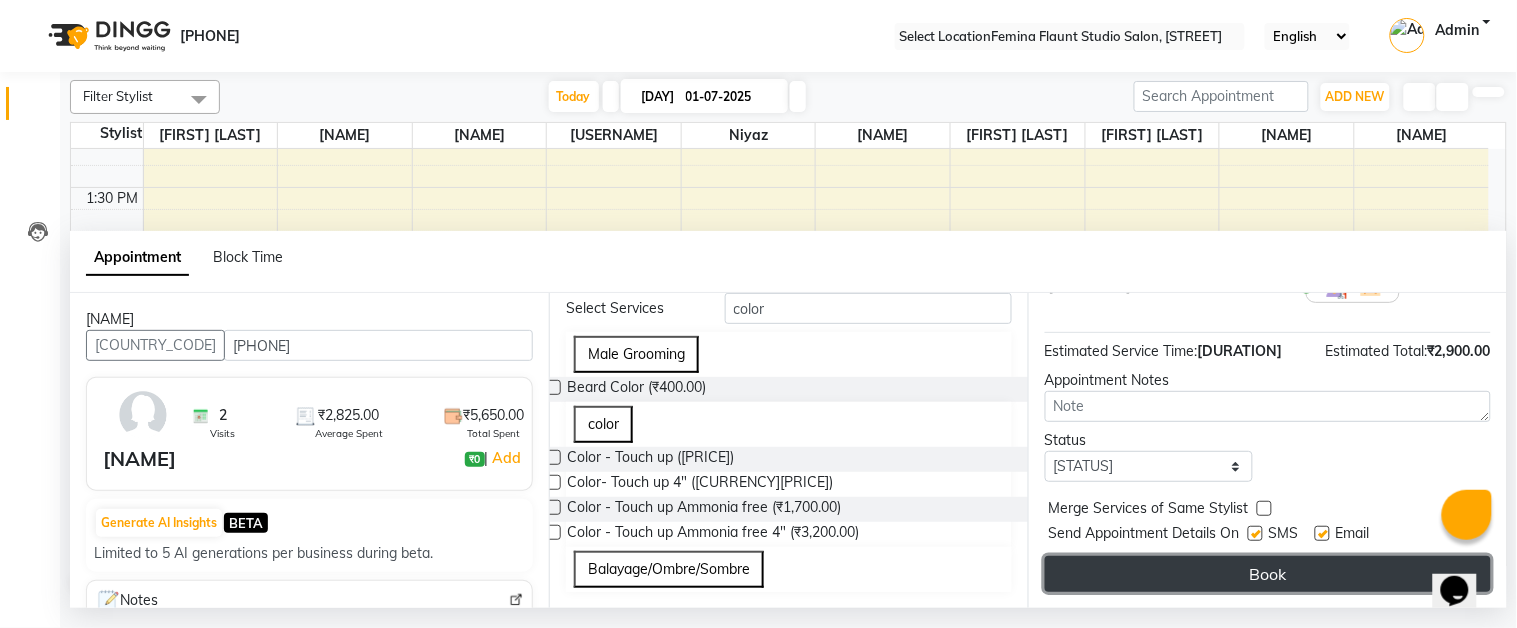click on "Book" at bounding box center [1268, 574] 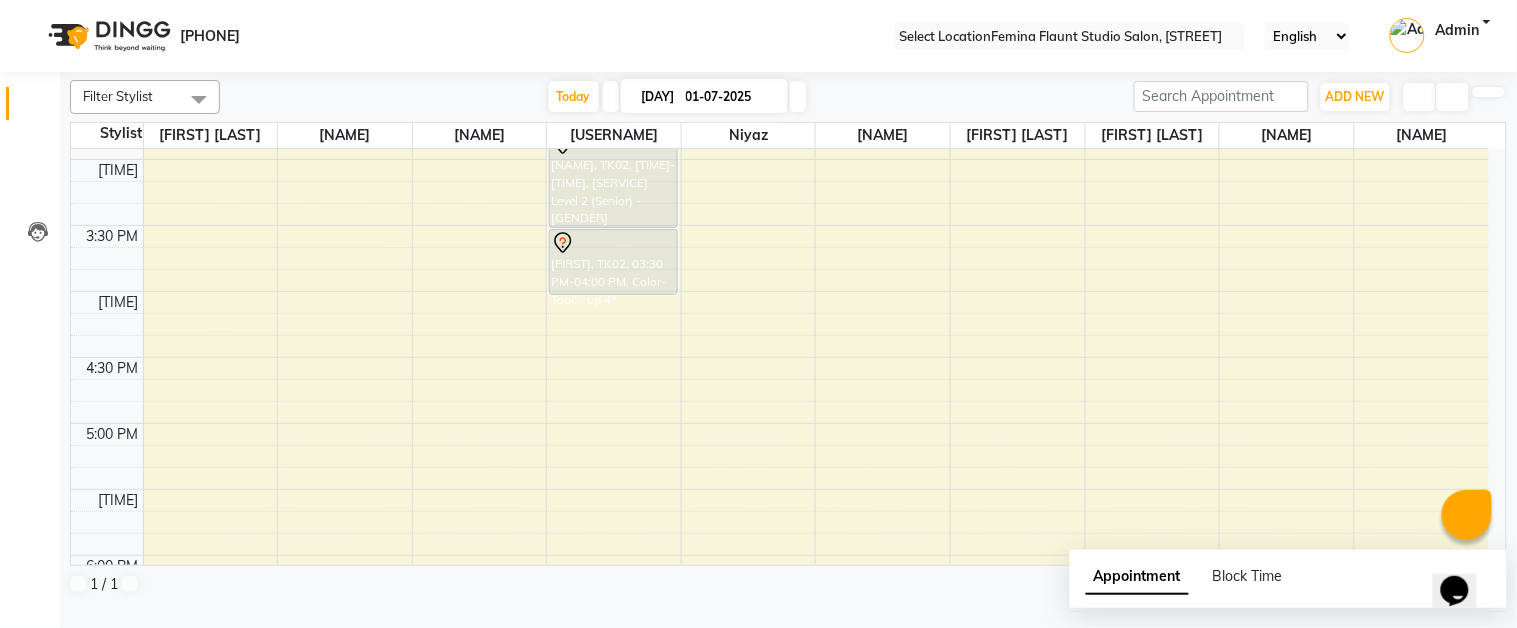 scroll, scrollTop: 777, scrollLeft: 0, axis: vertical 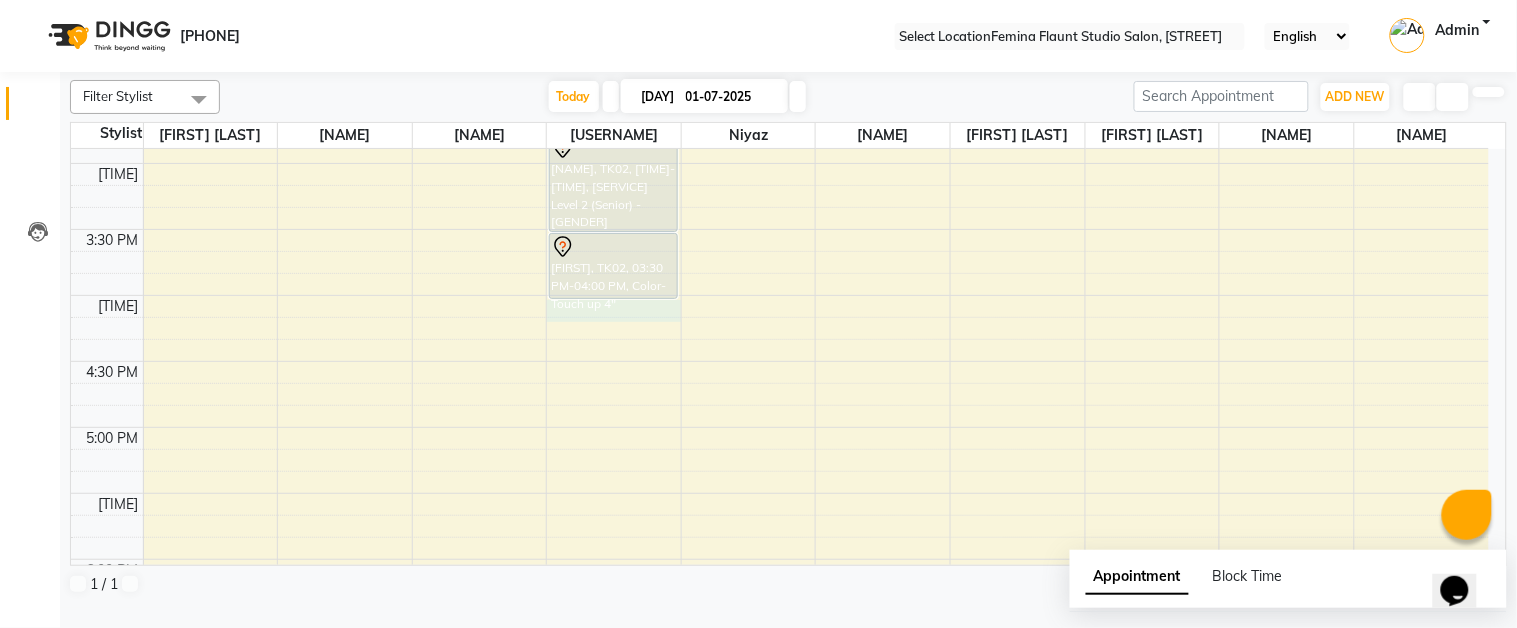 click on "[NAME], TK01, [TIME]-[TIME], [SERVICE] - [SERVICE]             [NAME], TK02, [TIME]-[TIME], [SERVICE] Level 2 (Senior) - [GENDER]             [NAME], TK02, [TIME]-[TIME], [SERVICE] - [SERVICE] [NUMBER]" at bounding box center [780, 229] 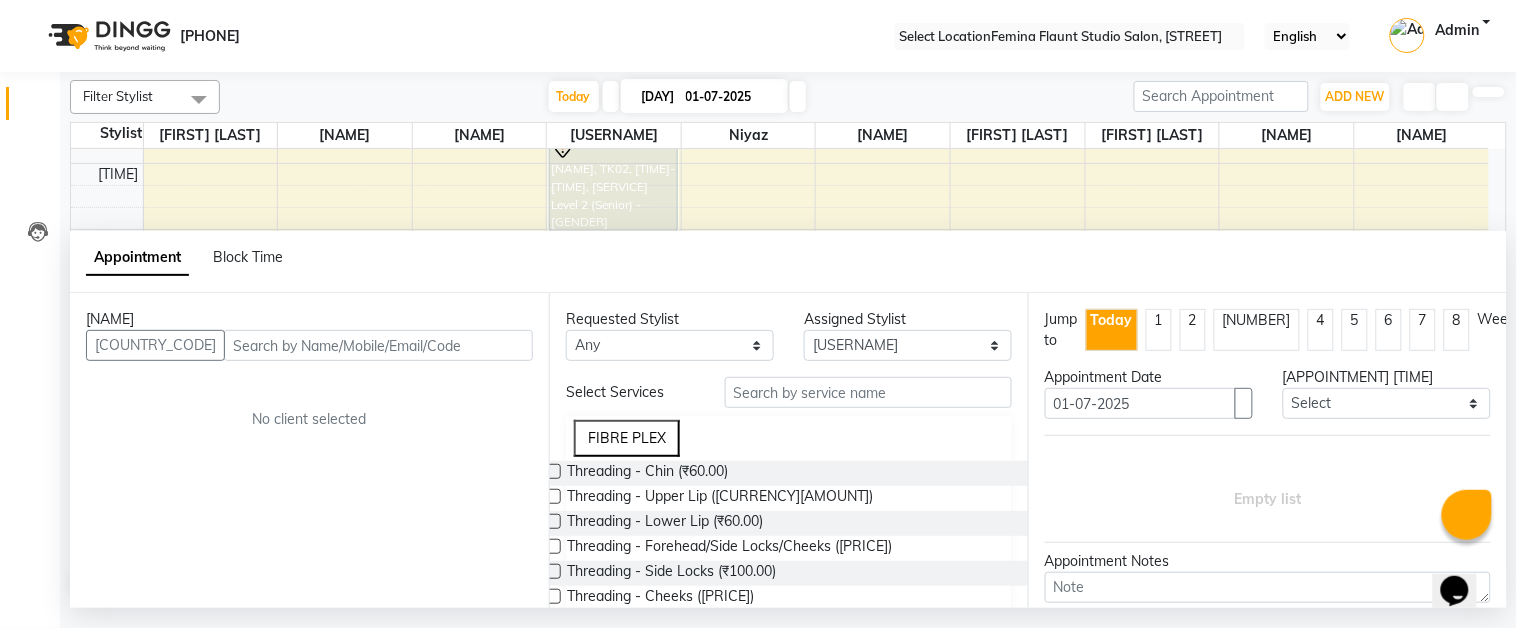click at bounding box center [378, 345] 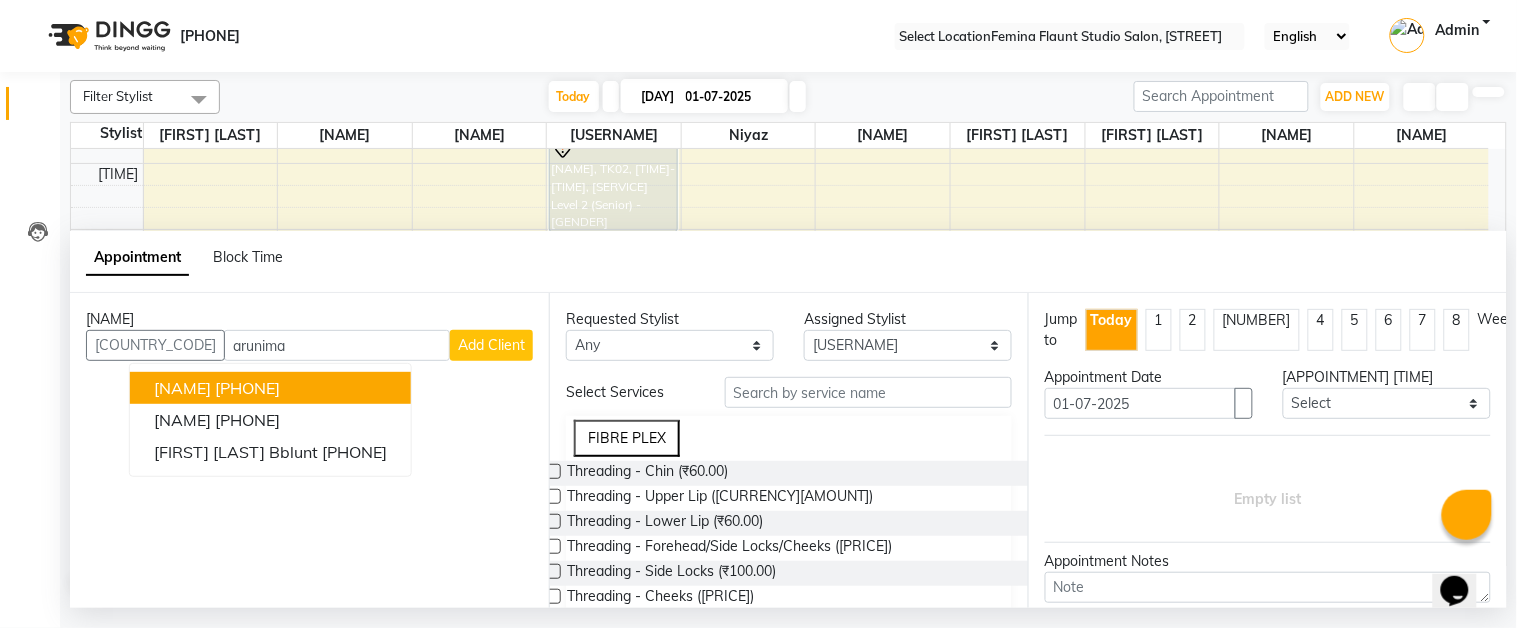 click on "[PHONE]" at bounding box center (247, 388) 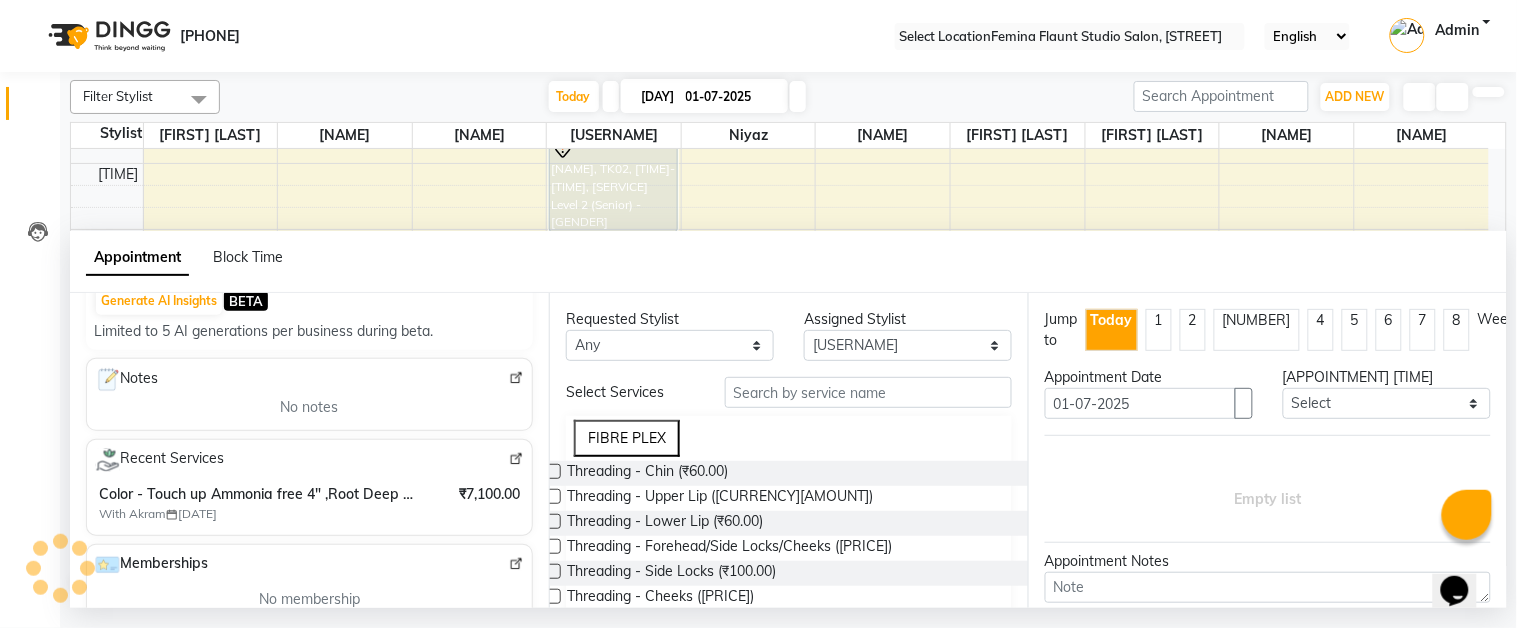 scroll, scrollTop: 0, scrollLeft: 0, axis: both 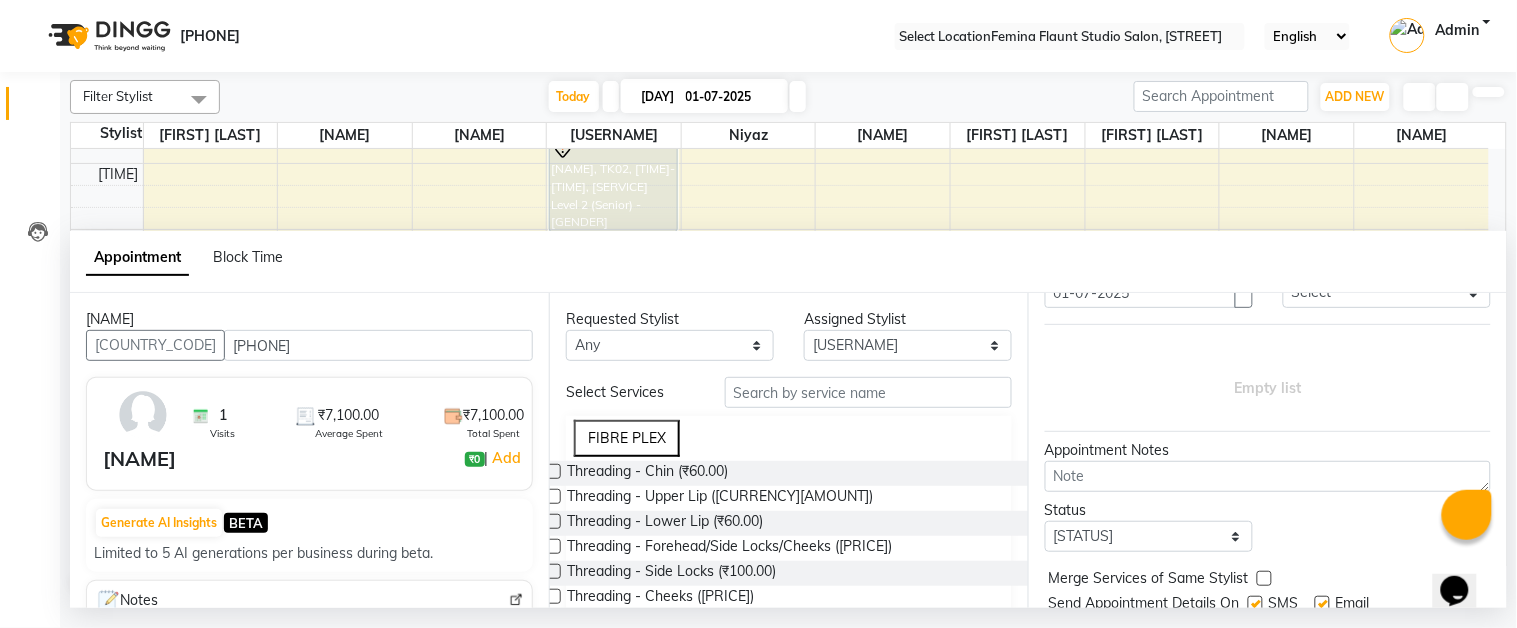 type on "[PHONE]" 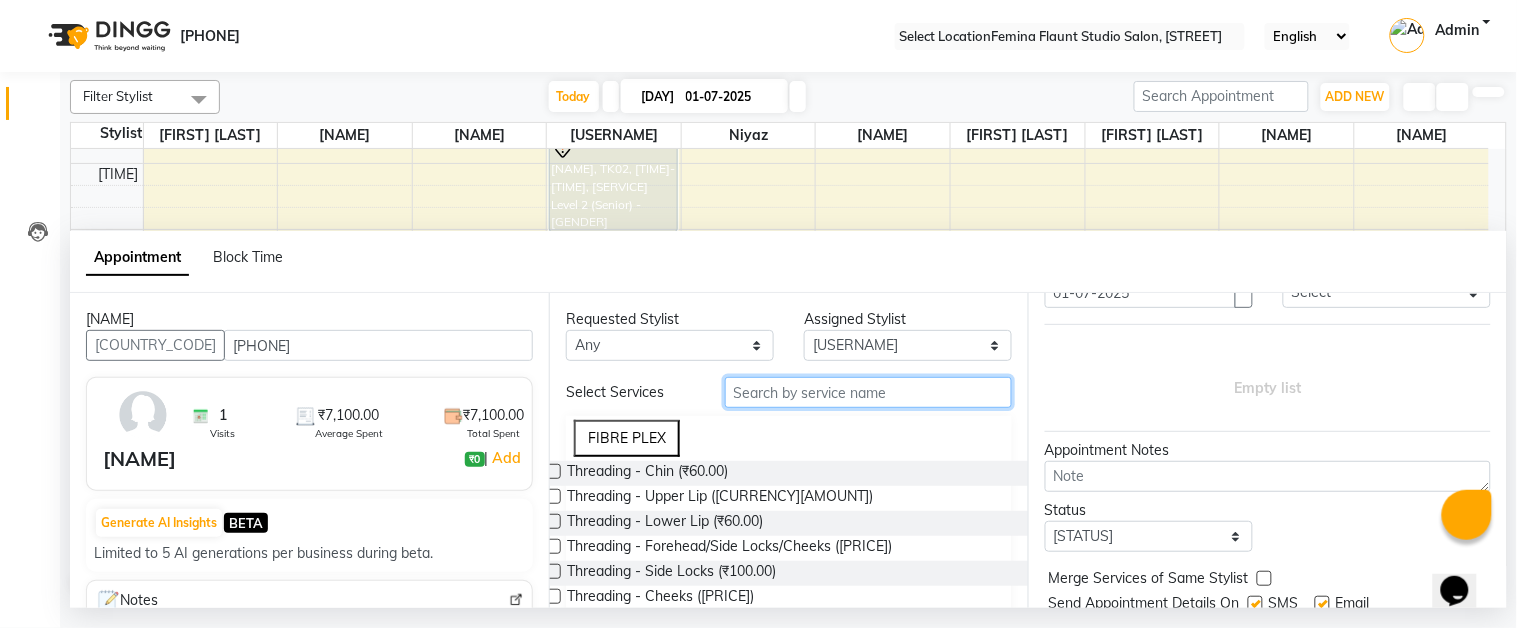 click at bounding box center (868, 392) 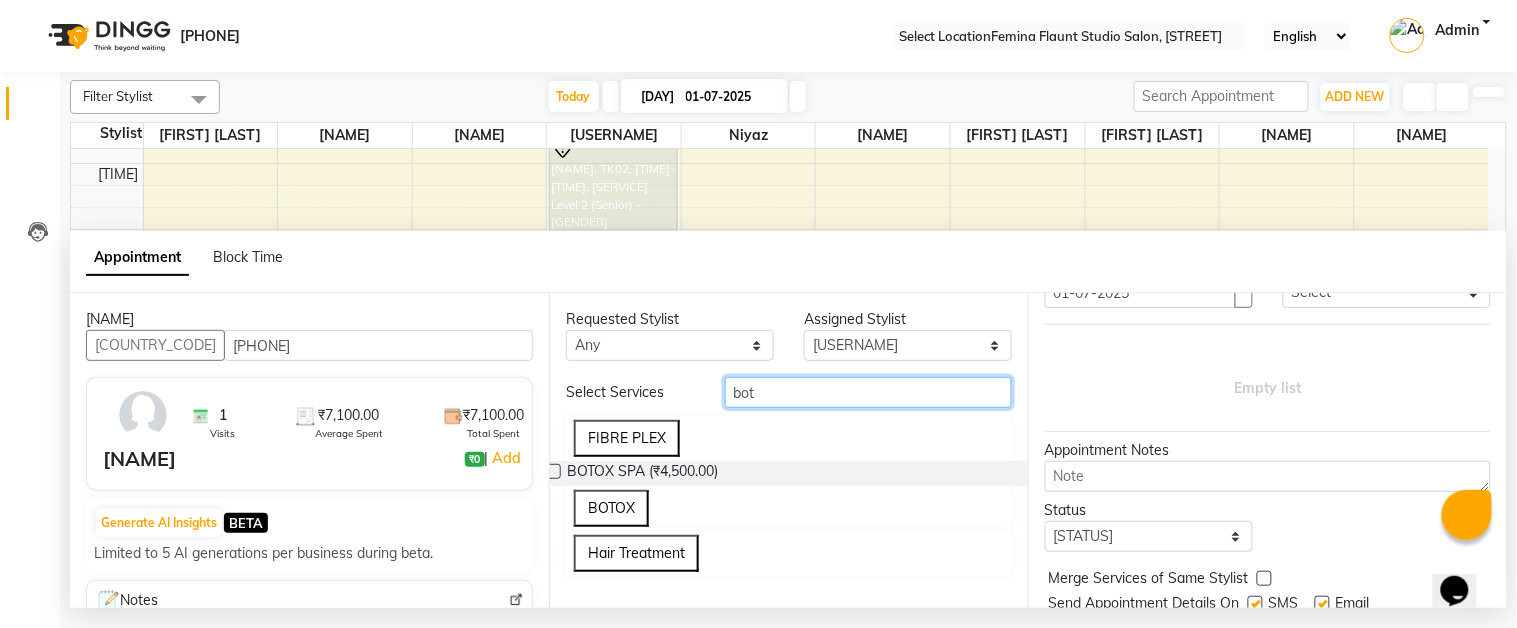 type on "bot" 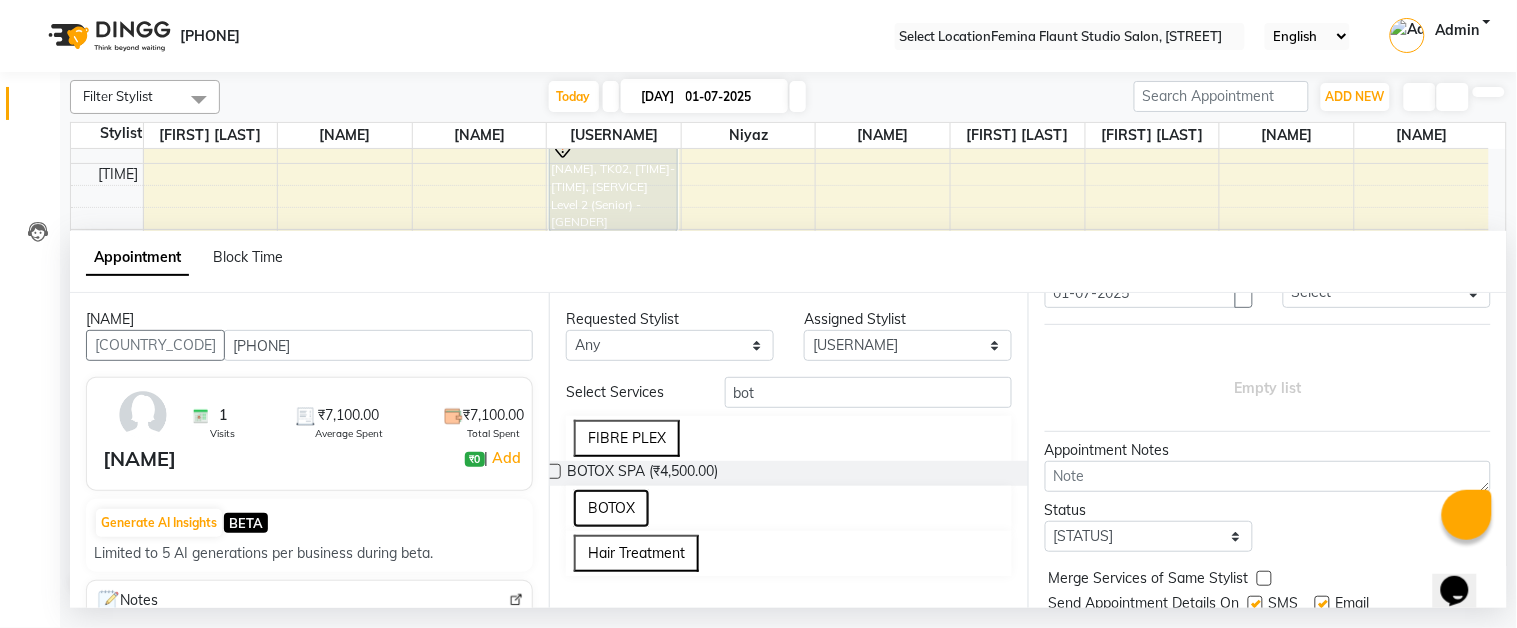 click on "BOTOX" at bounding box center (611, 508) 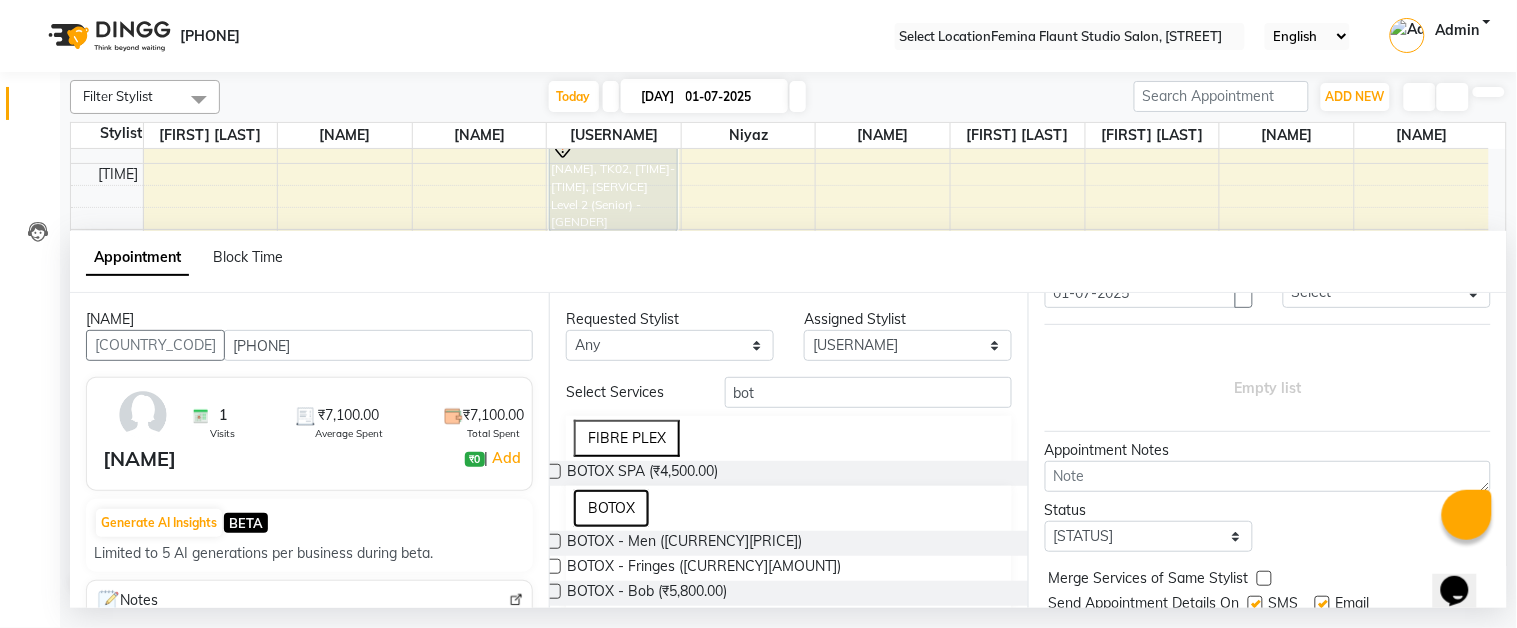 scroll, scrollTop: 194, scrollLeft: 0, axis: vertical 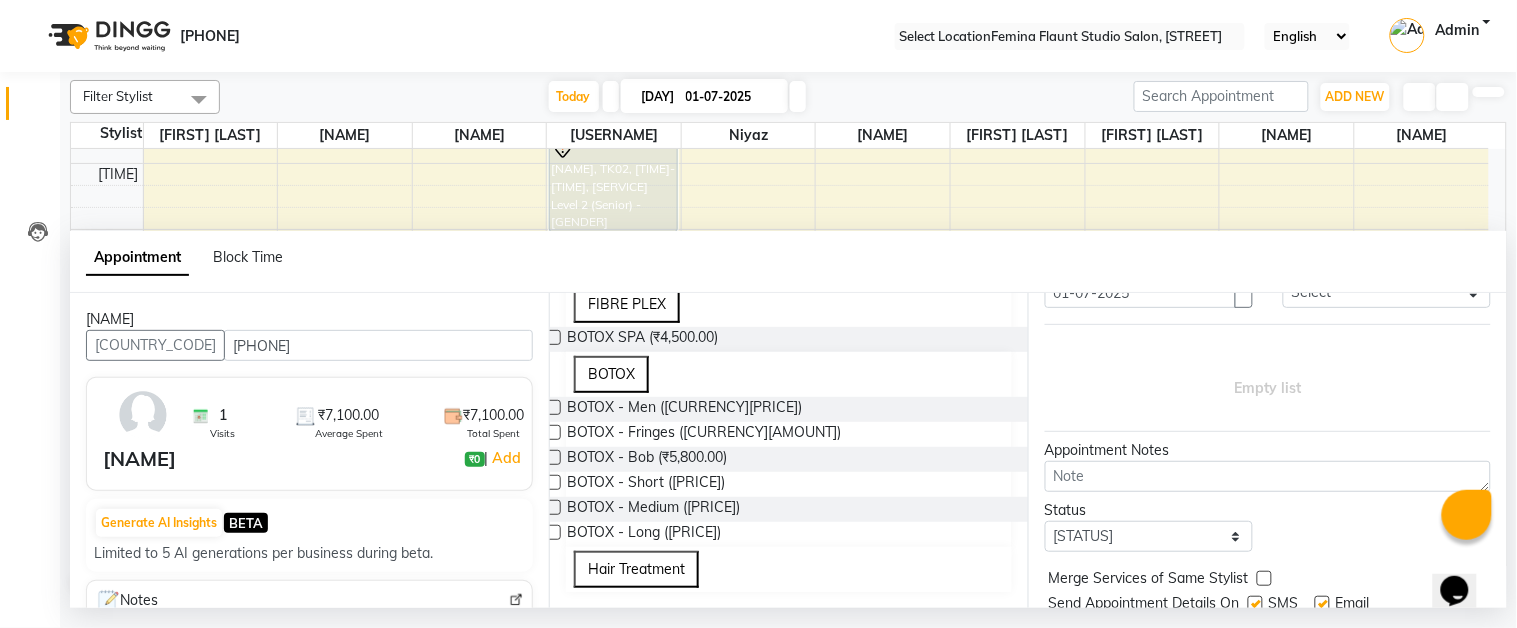 click at bounding box center [553, 482] 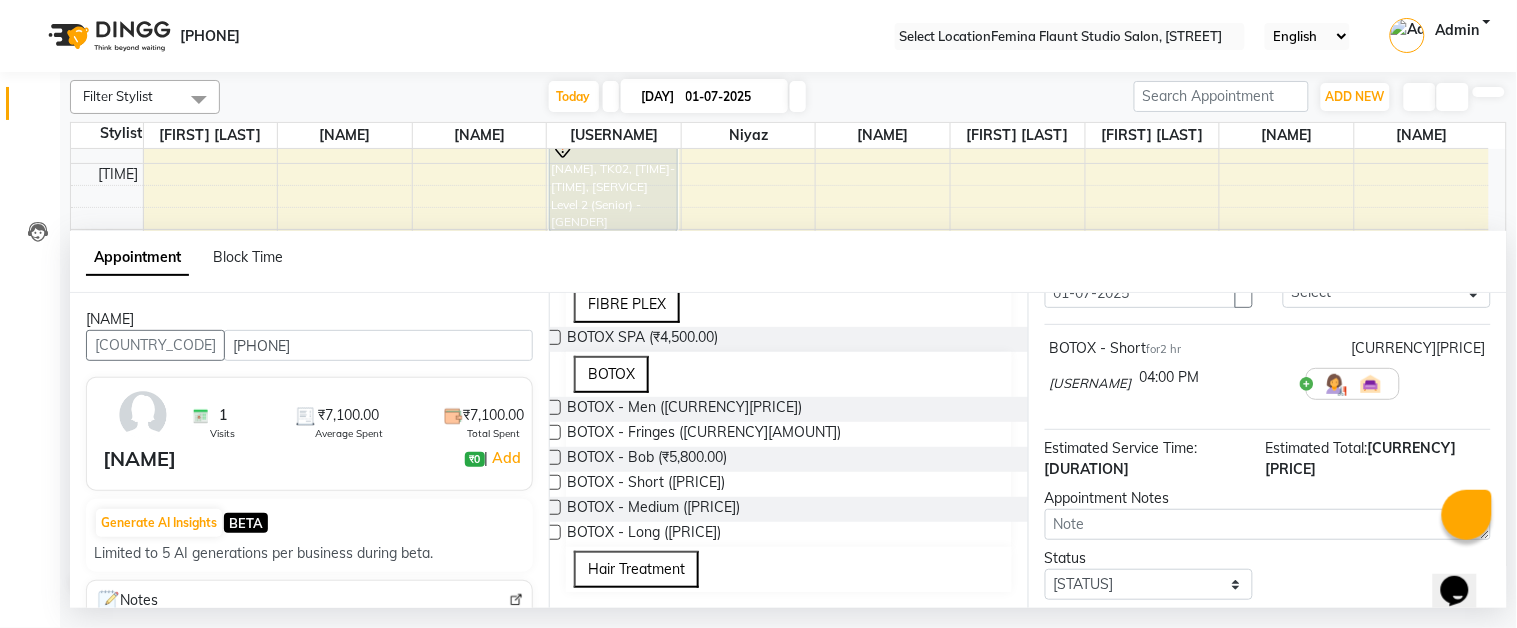scroll, scrollTop: 211, scrollLeft: 0, axis: vertical 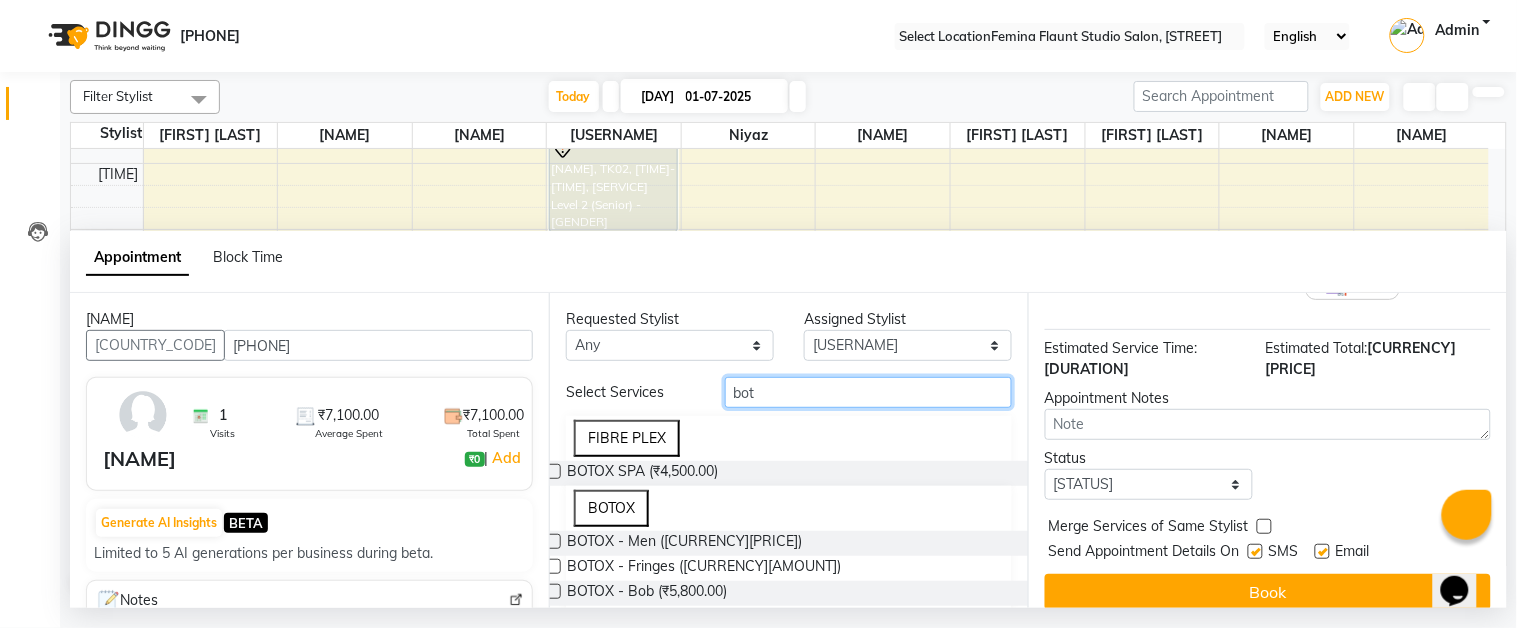click on "bot" at bounding box center [868, 392] 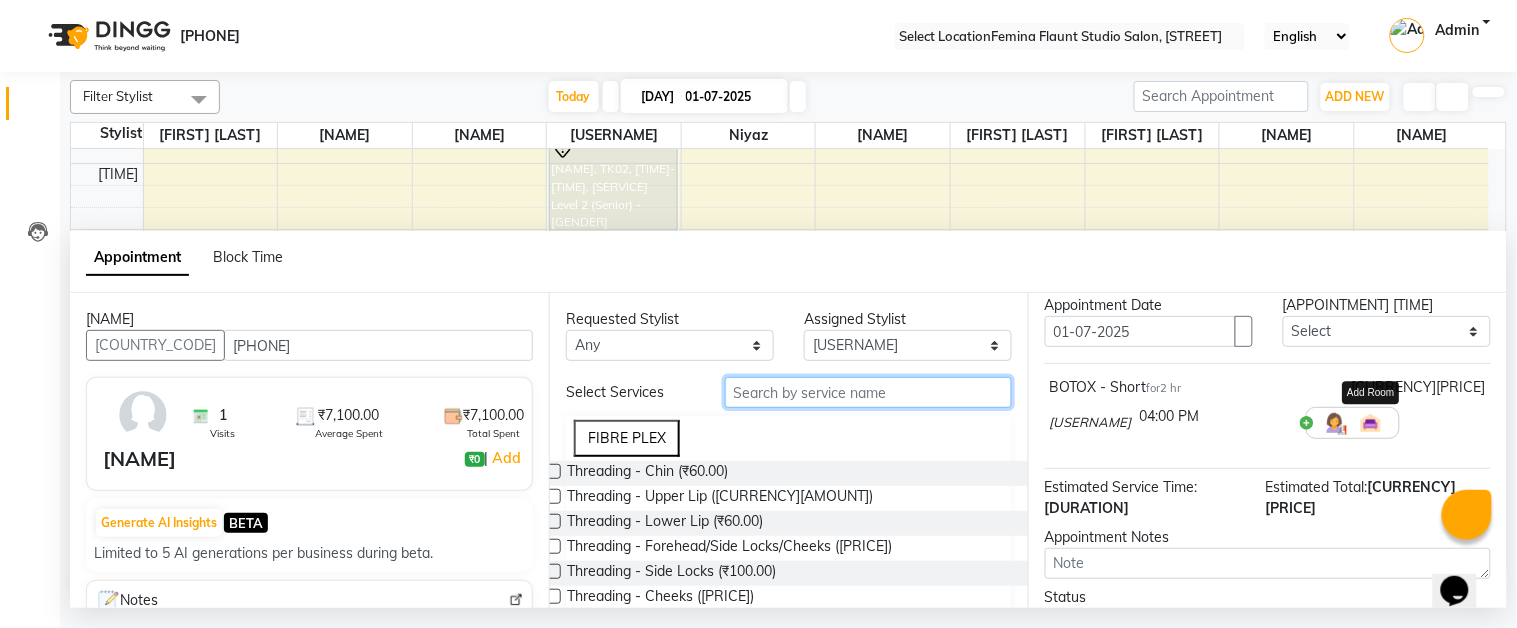 scroll, scrollTop: 111, scrollLeft: 0, axis: vertical 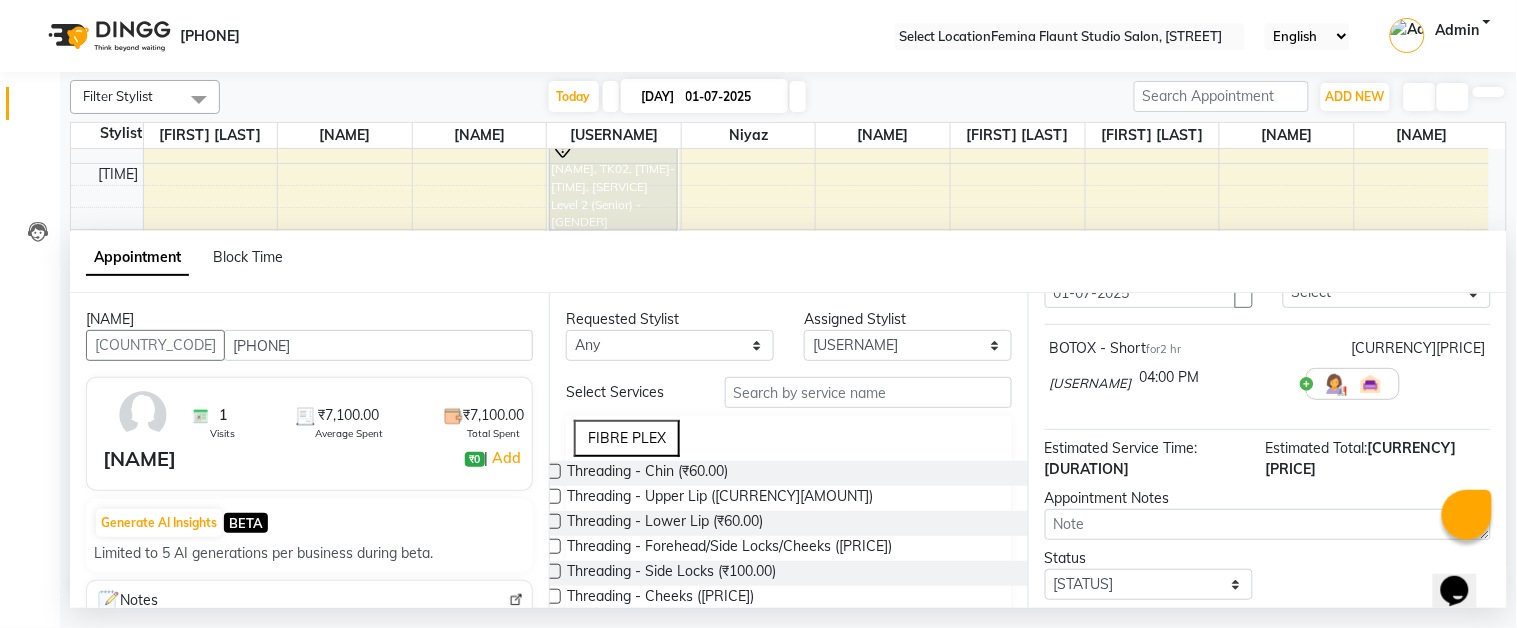 click at bounding box center [1486, 384] 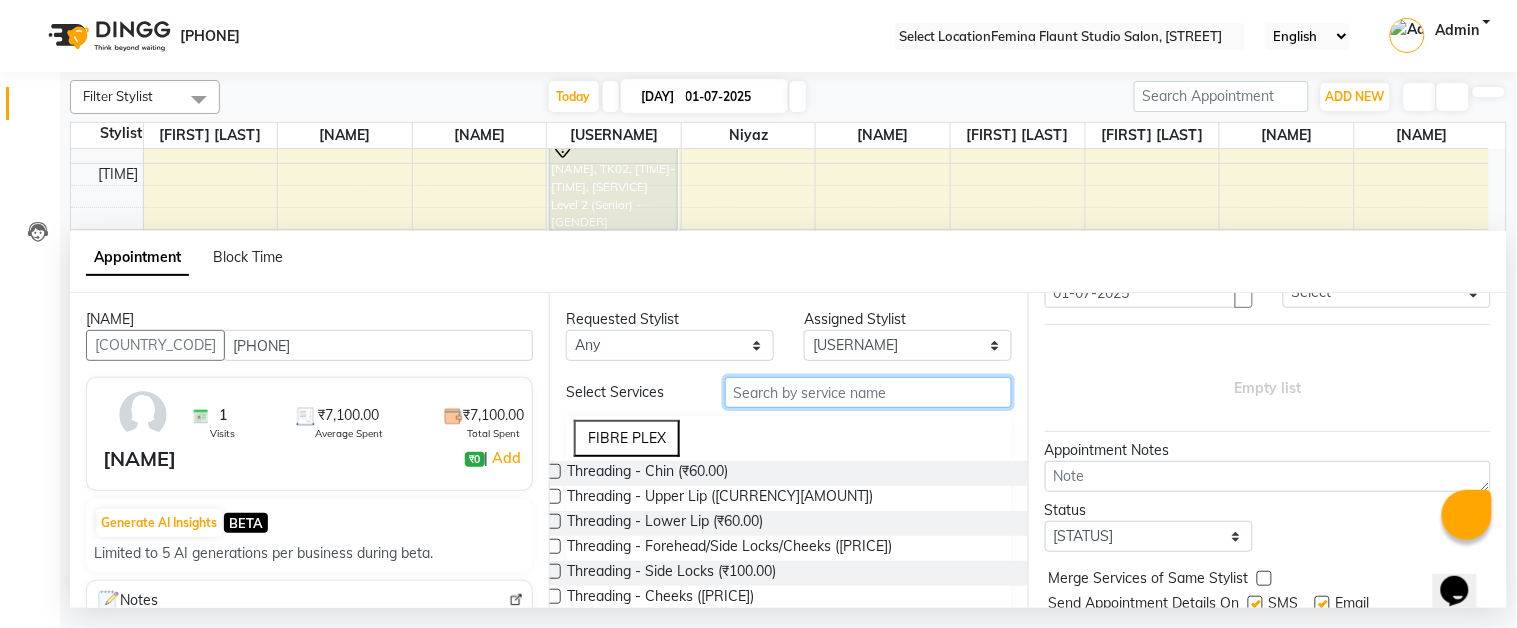 click at bounding box center (868, 392) 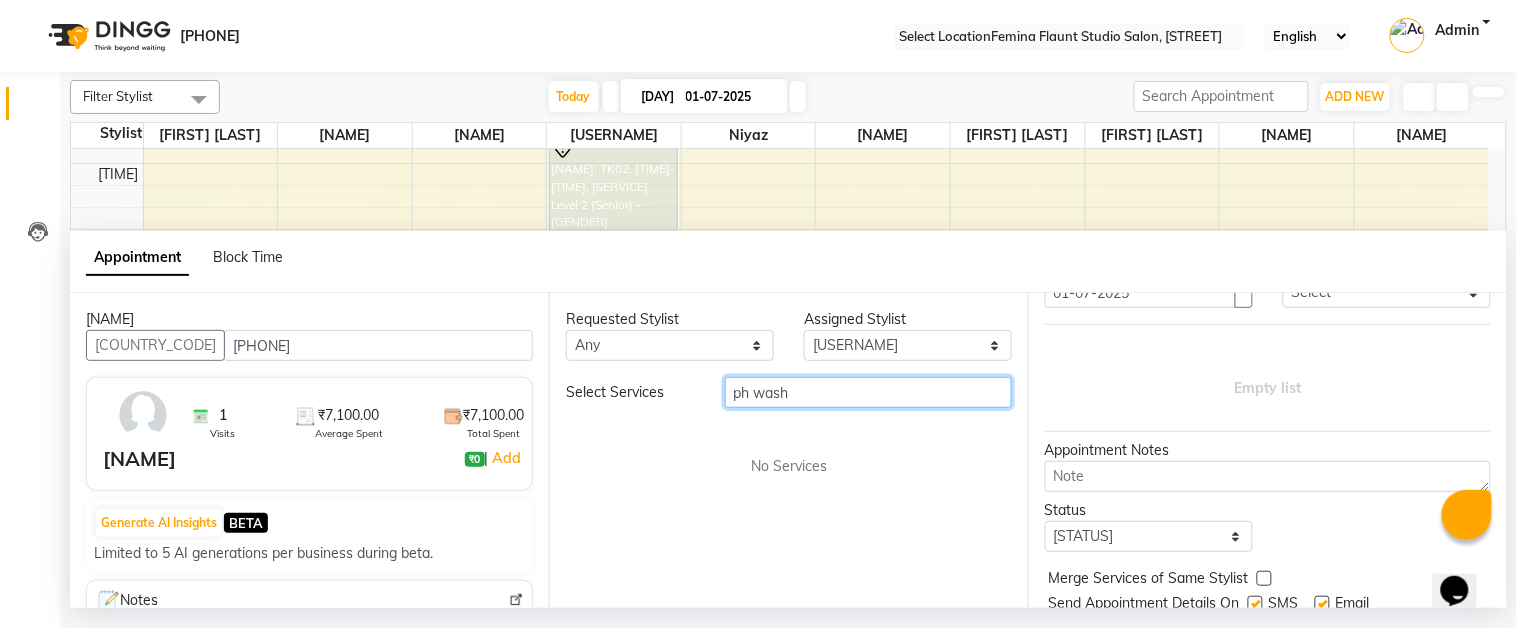 click on "ph wash" at bounding box center [868, 392] 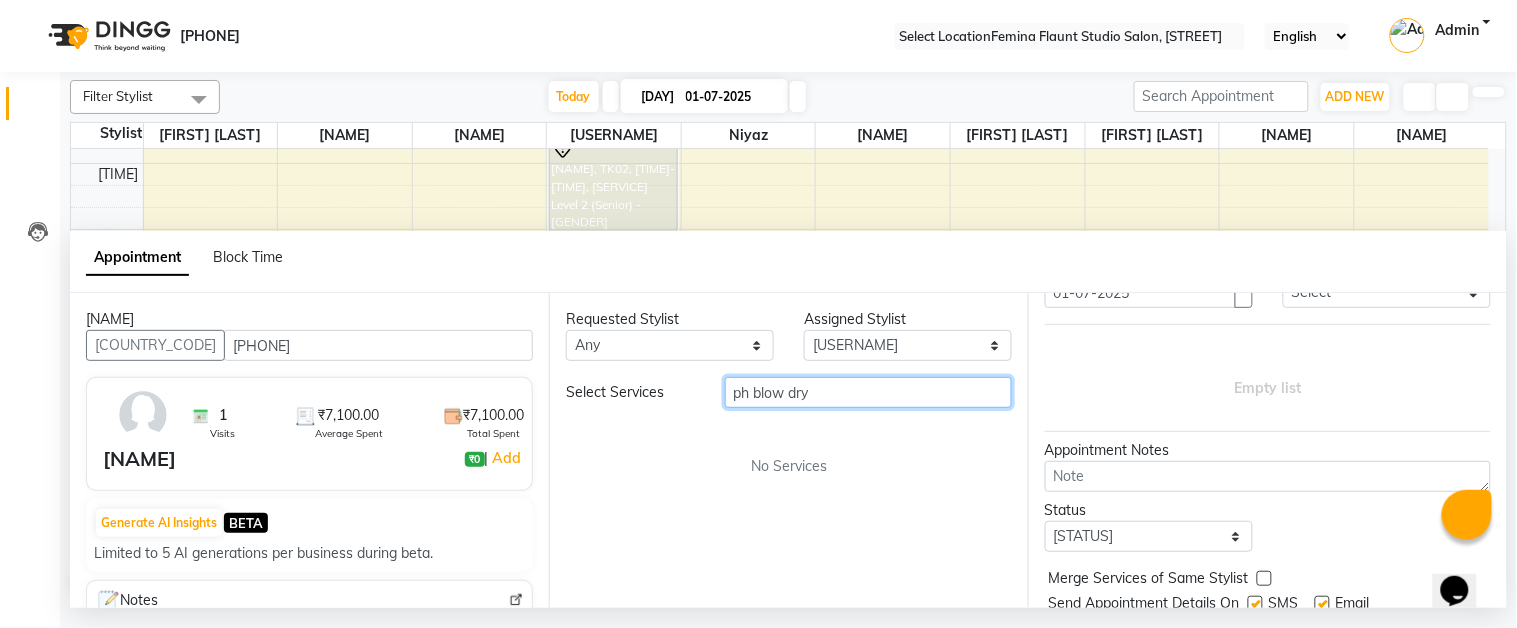 click on "ph blow dry" at bounding box center [868, 392] 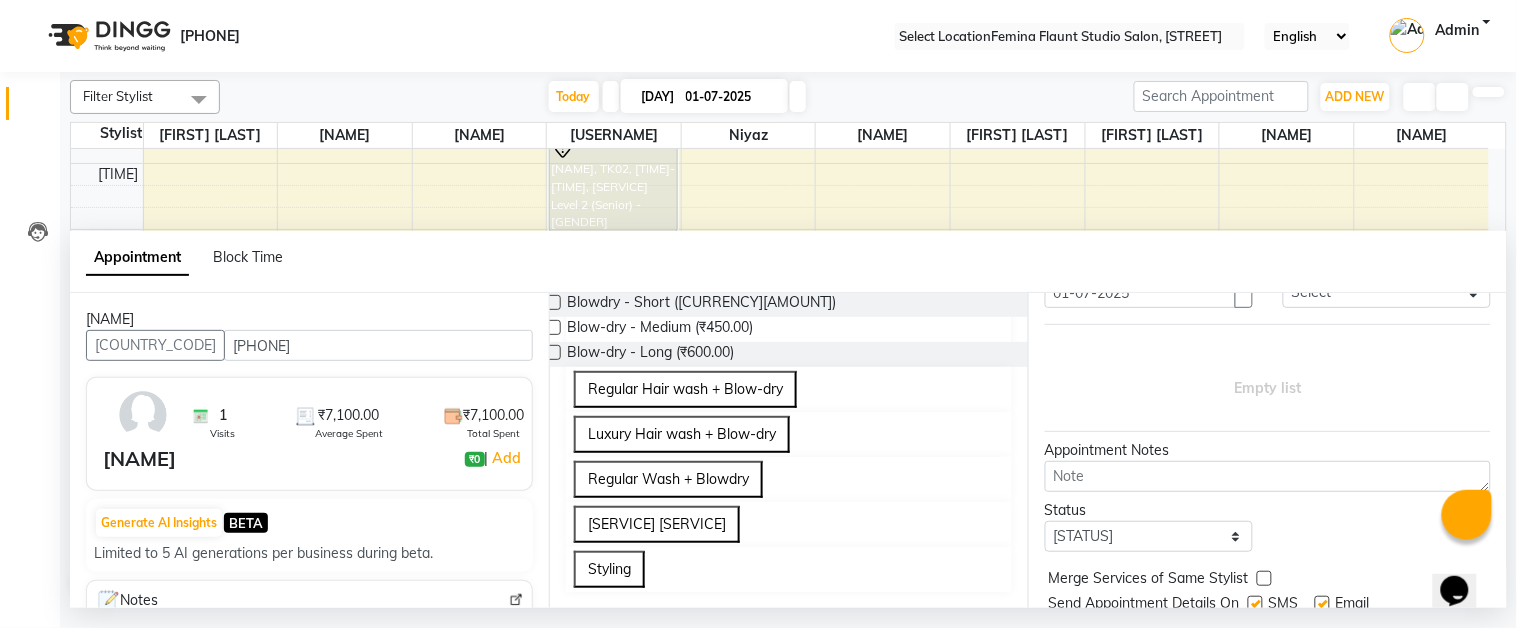 scroll, scrollTop: 194, scrollLeft: 0, axis: vertical 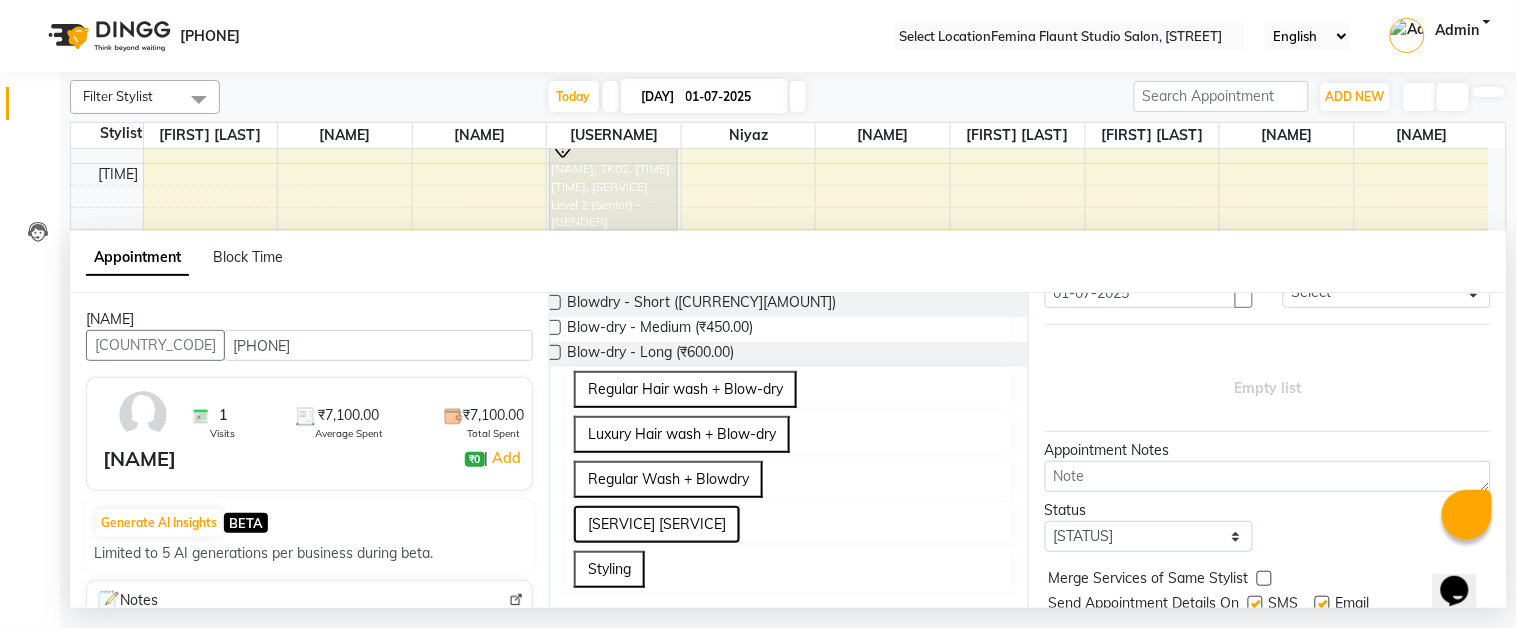 click on "[SERVICE] [SERVICE]" at bounding box center [657, 524] 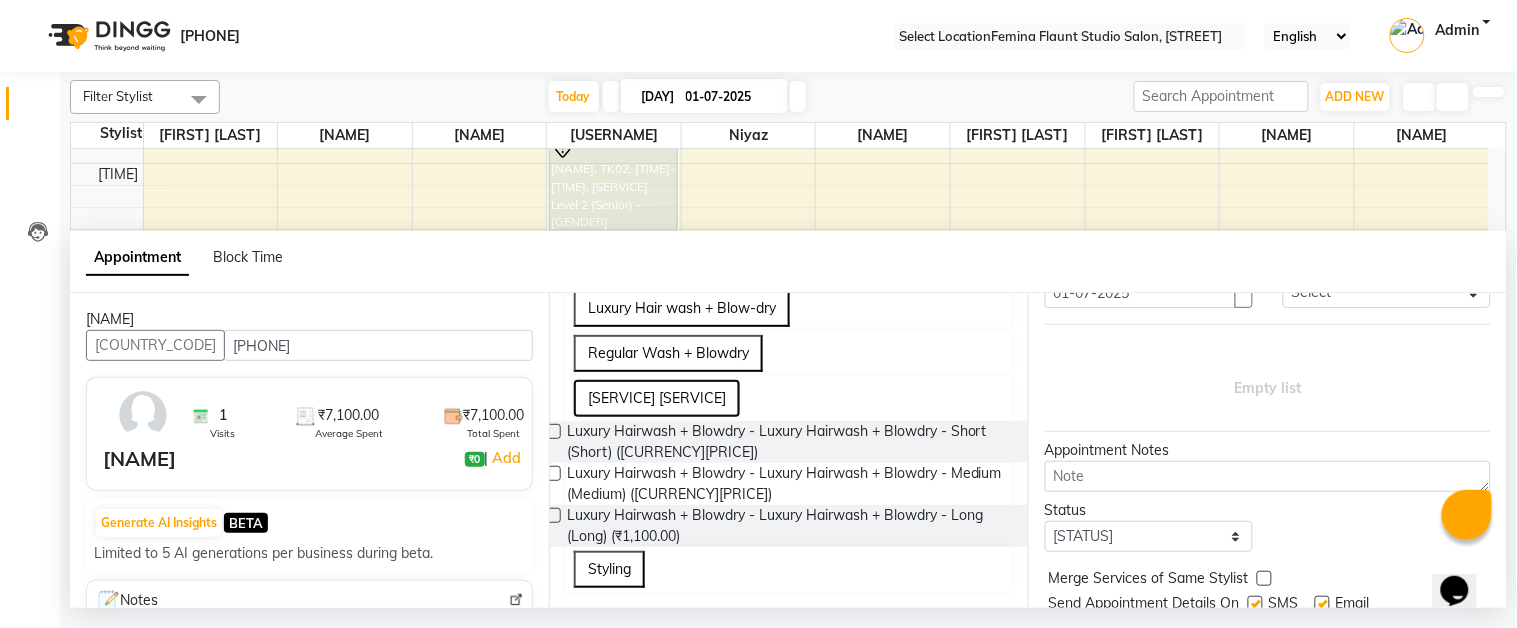 scroll, scrollTop: 352, scrollLeft: 0, axis: vertical 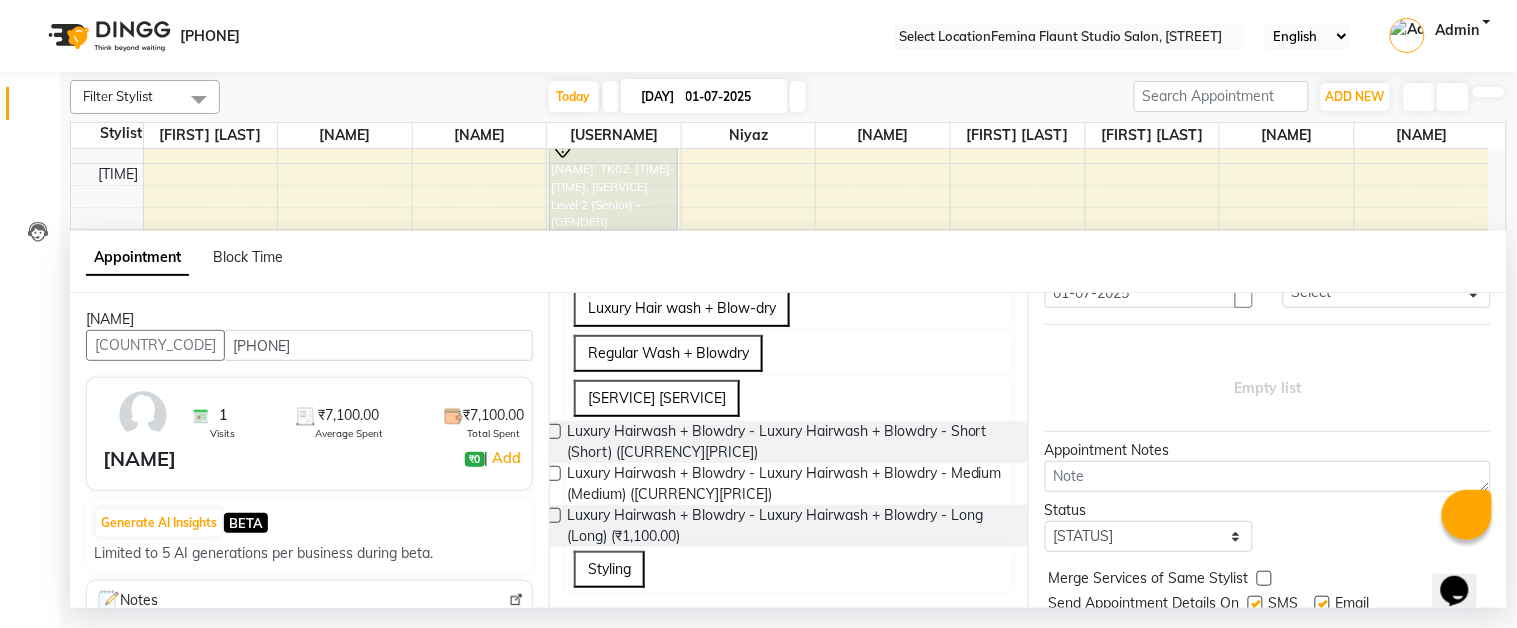 click at bounding box center [553, 515] 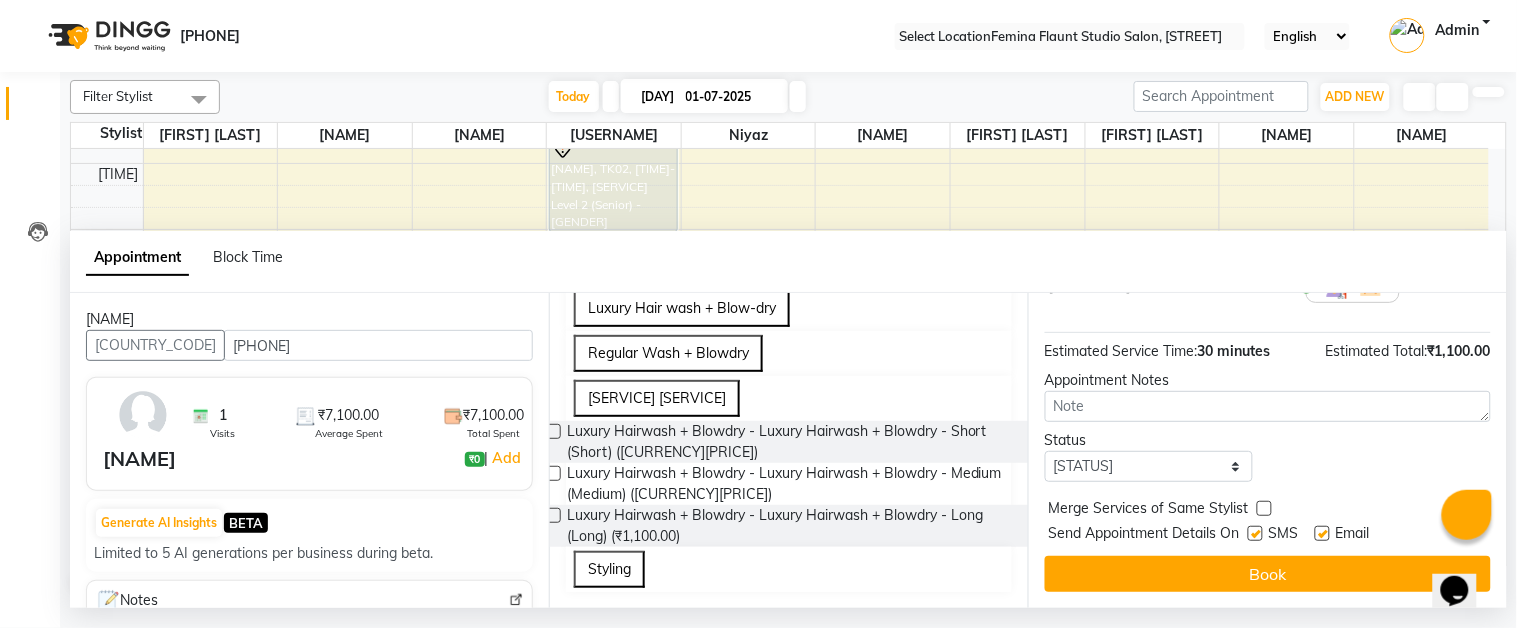scroll, scrollTop: 232, scrollLeft: 0, axis: vertical 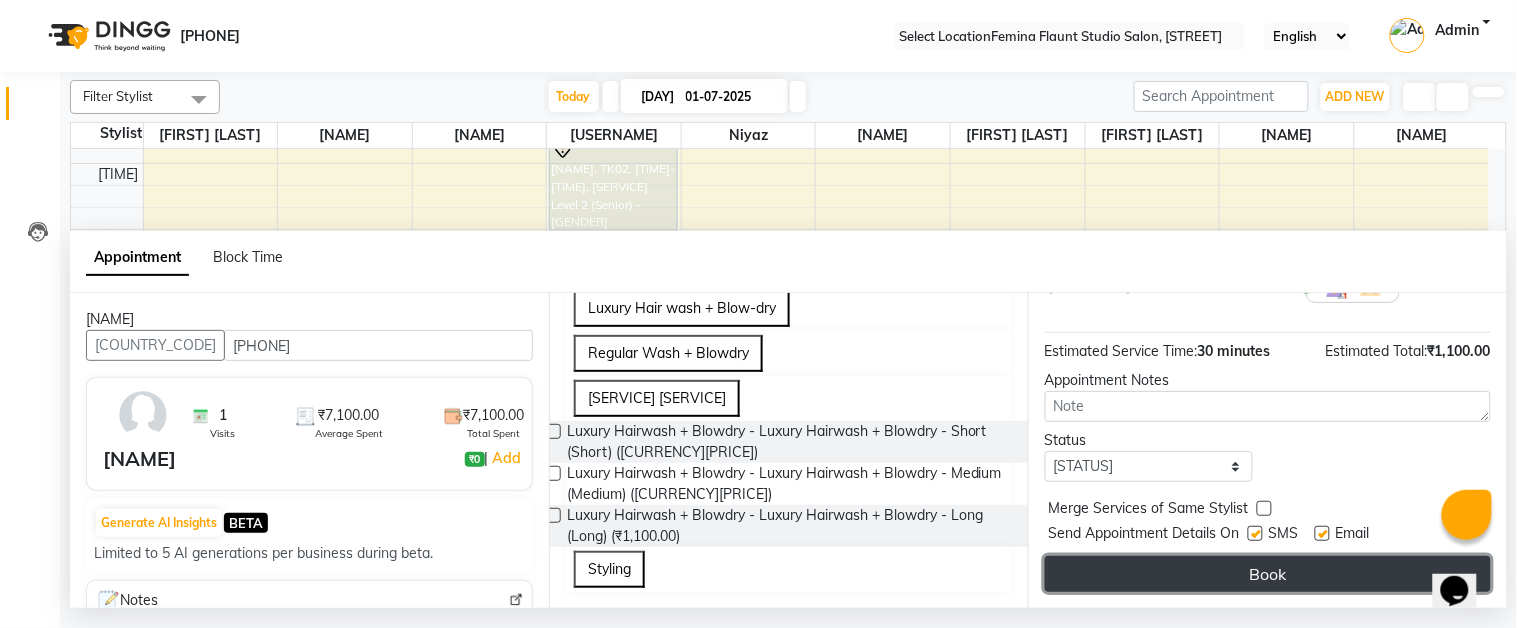 click on "Book" at bounding box center [1268, 574] 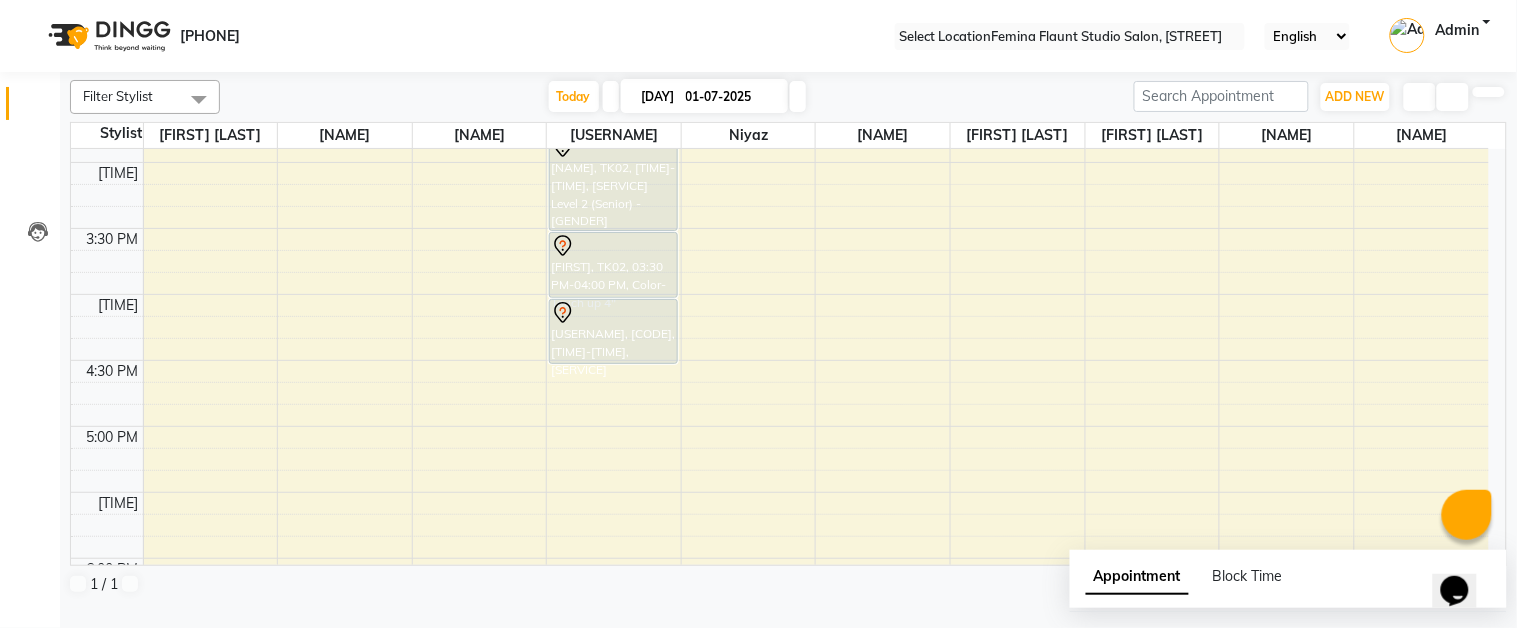 scroll, scrollTop: 777, scrollLeft: 0, axis: vertical 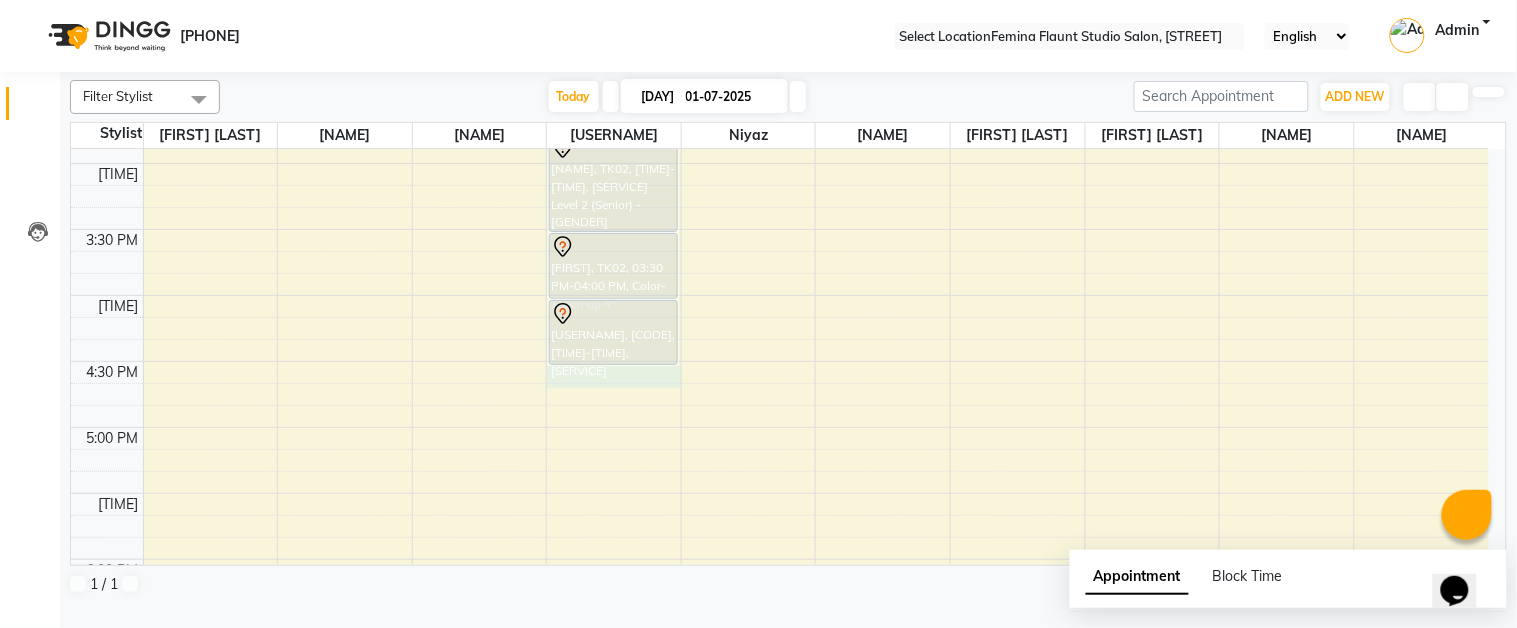 click on "9:00 AM 9:30 AM 10:00 AM 10:30 AM 11:00 AM 11:30 AM 12:00 PM 12:30 PM 1:00 PM 1:30 PM 2:00 PM 2:30 PM 3:00 PM 3:30 PM 4:00 PM 4:30 PM 5:00 PM 5:30 PM 6:00 PM 6:30 PM 7:00 PM 7:30 PM 8:00 PM 8:30 PM 9:00 PM 9:30 PM             [FIRST], TK01, 11:15 AM-12:00 PM, Touch Up - pH             [FIRST], TK02, 02:45 PM-03:30 PM, Stylist Level 2 (Senior) - Male             [FIRST], TK02, 03:30 PM-04:00 PM, Color-  Touch up 4"              [FIRST], TK03, 04:00 PM-04:30 PM, Luxury Hairwash + Blowdry - Luxury Hairwash + Blowdry - Long (Long)" at bounding box center [780, 229] 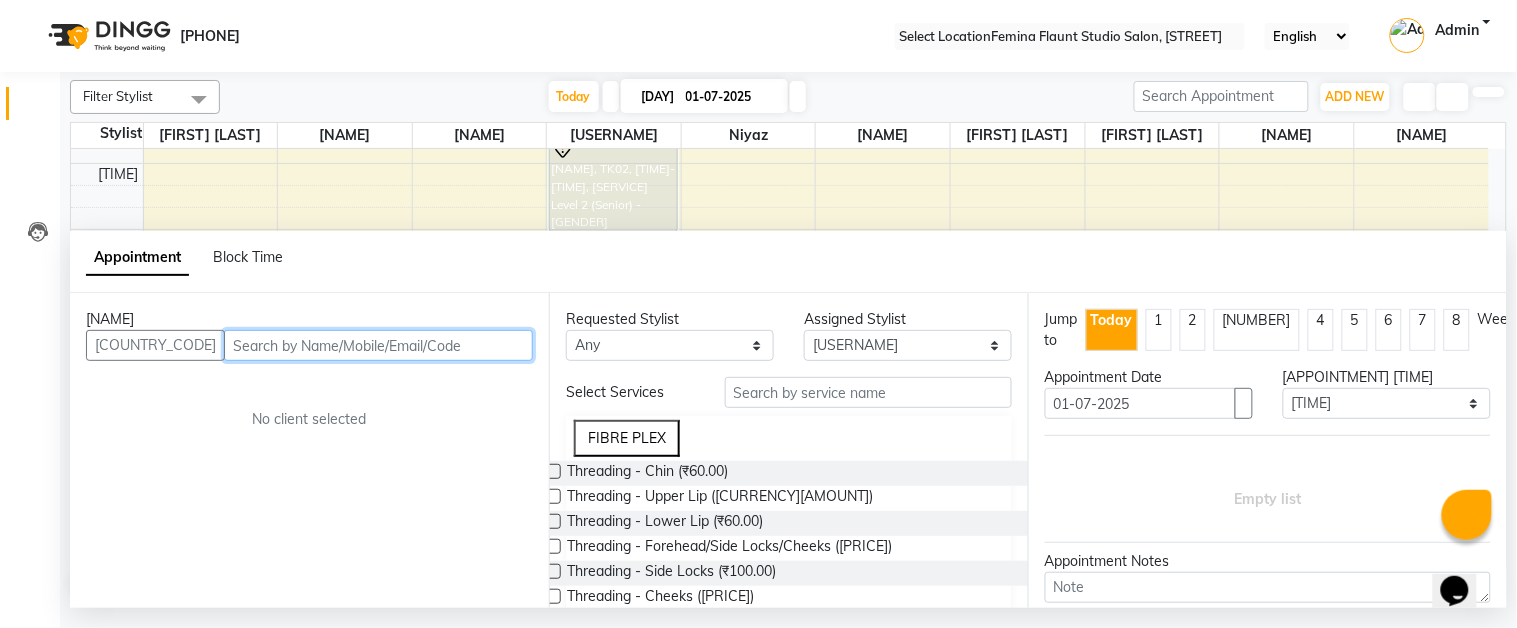 click at bounding box center [378, 345] 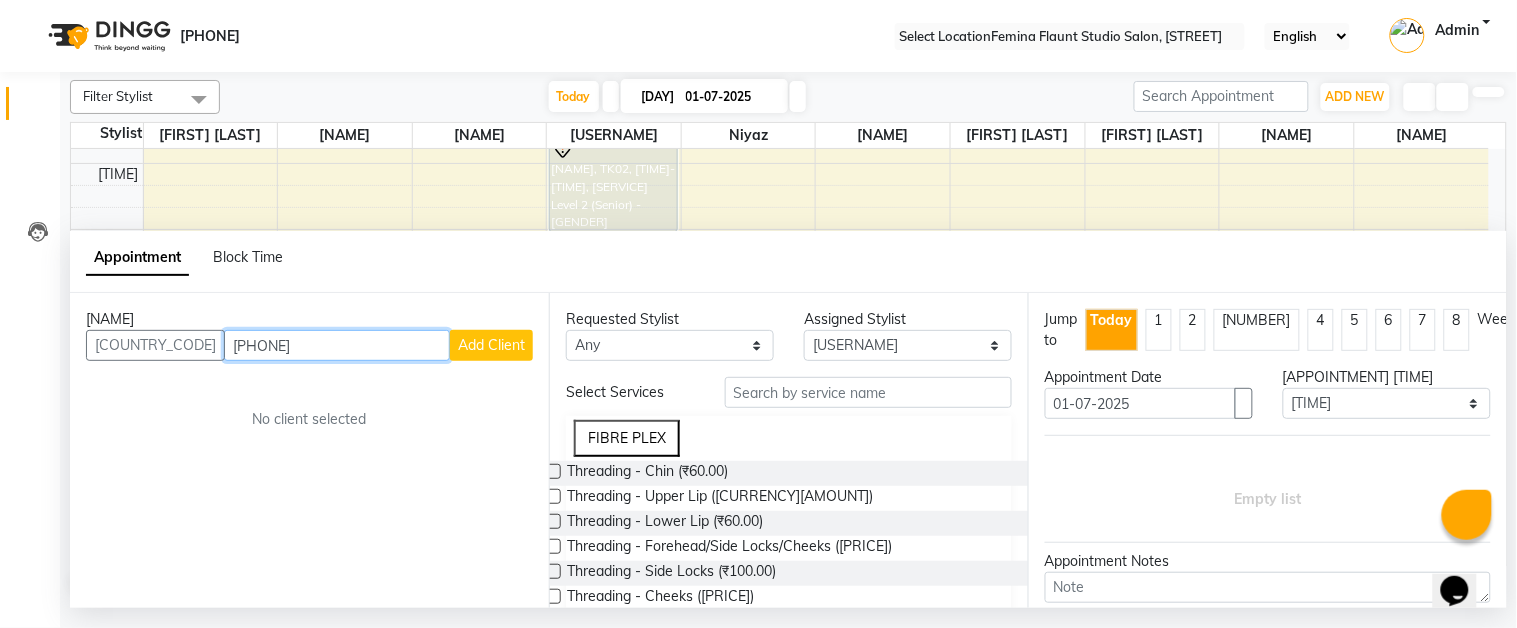type on "[PHONE]" 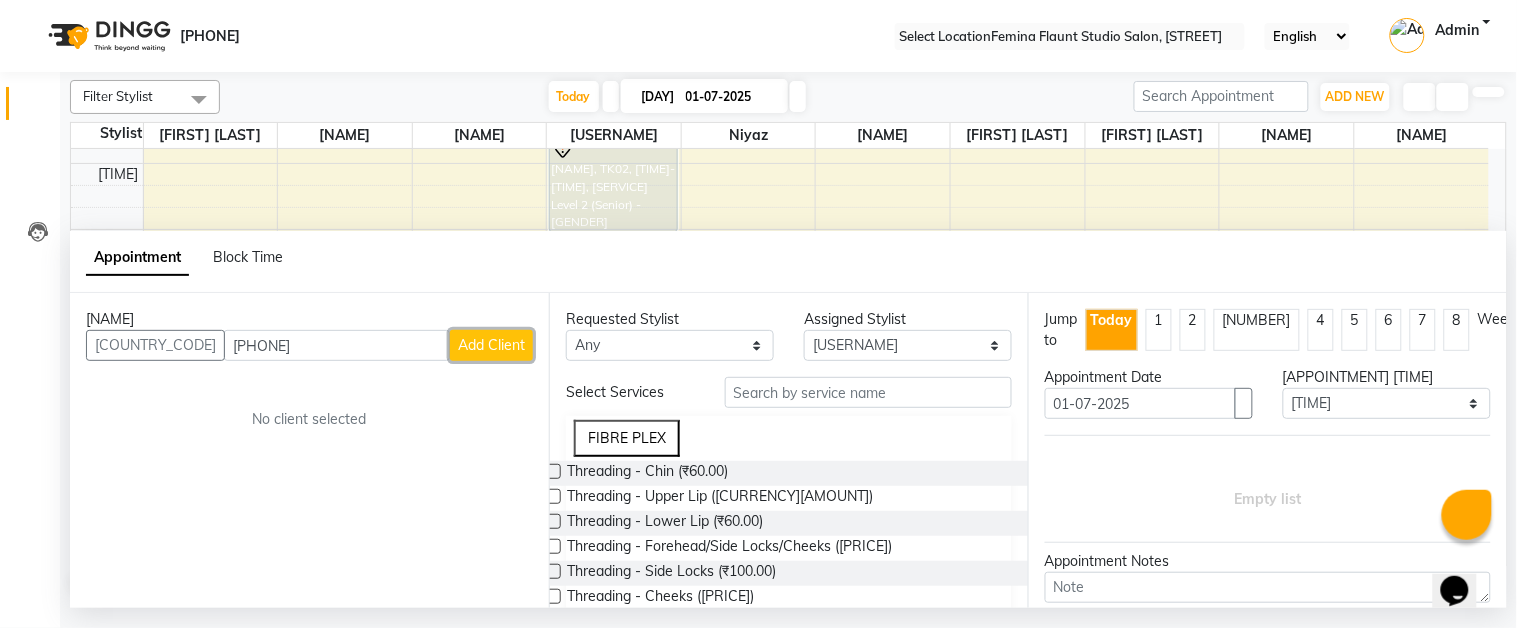 click on "Add Client" at bounding box center (491, 345) 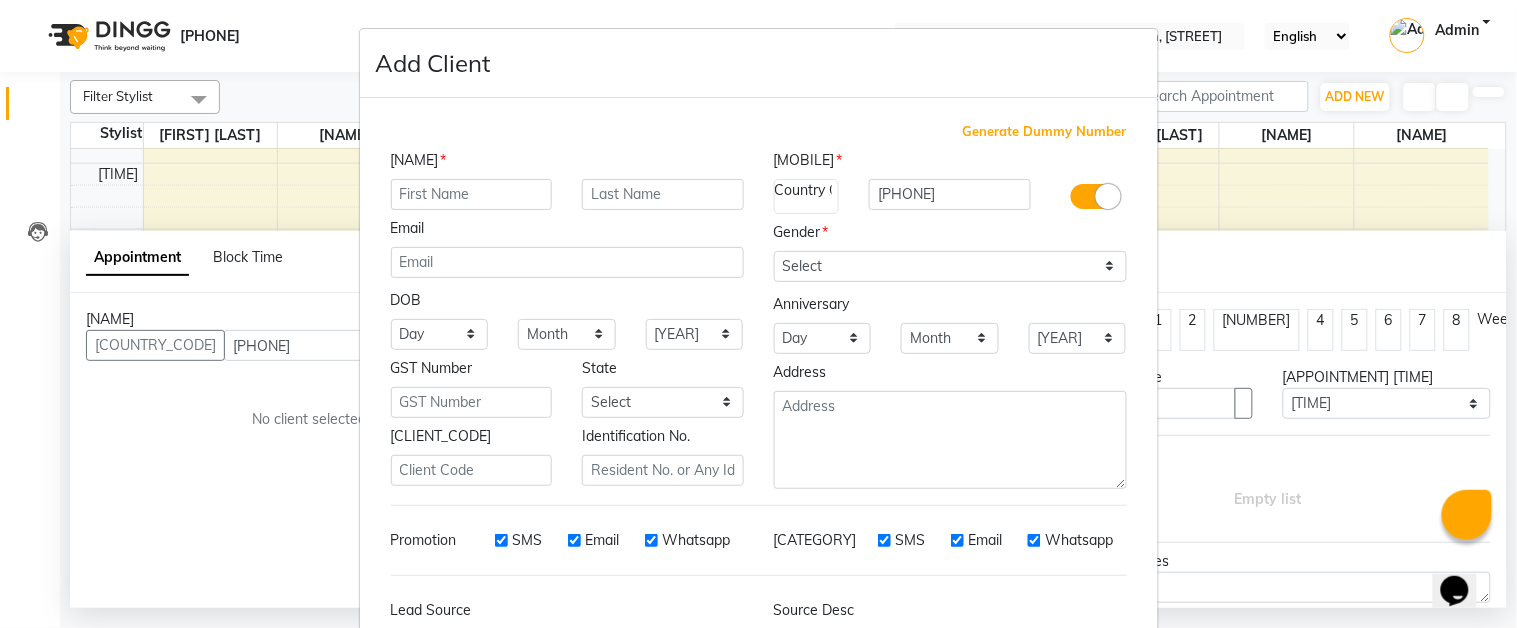 drag, startPoint x: 443, startPoint y: 190, endPoint x: 458, endPoint y: 190, distance: 15 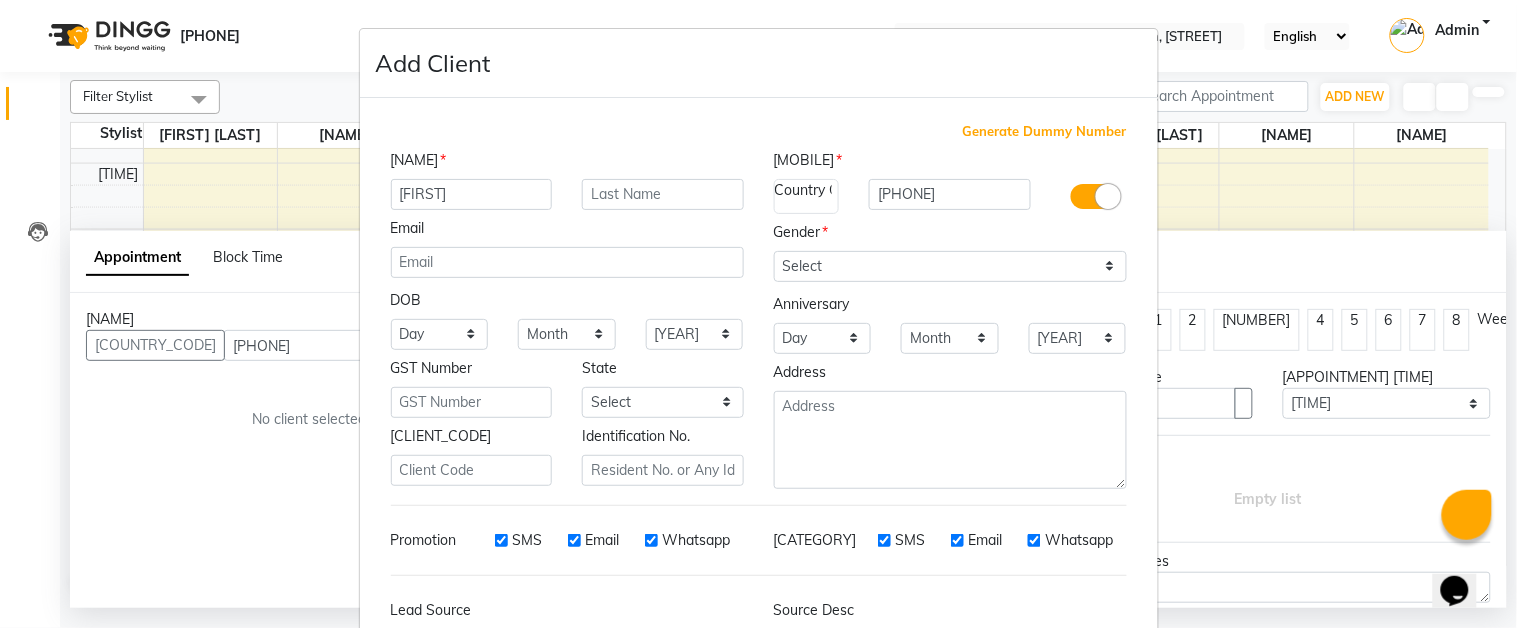 type on "[FIRST]" 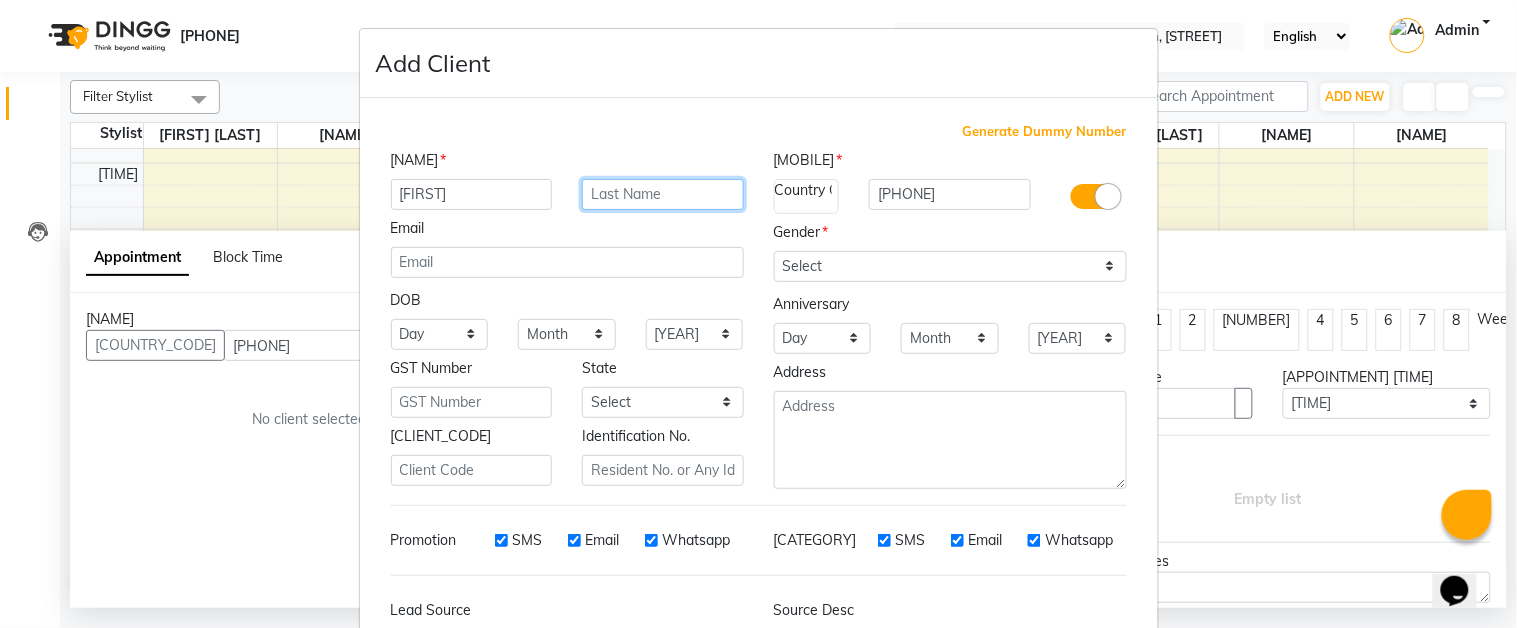 click at bounding box center (663, 194) 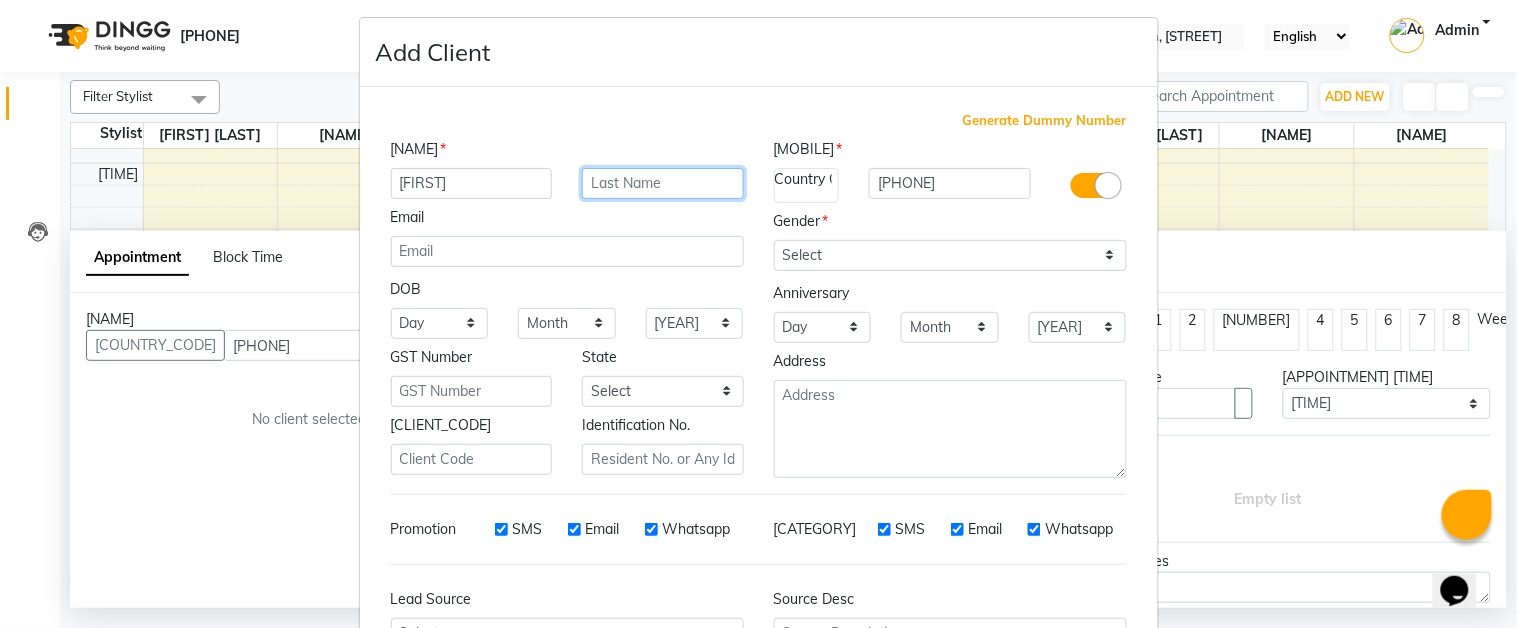 scroll, scrollTop: 0, scrollLeft: 0, axis: both 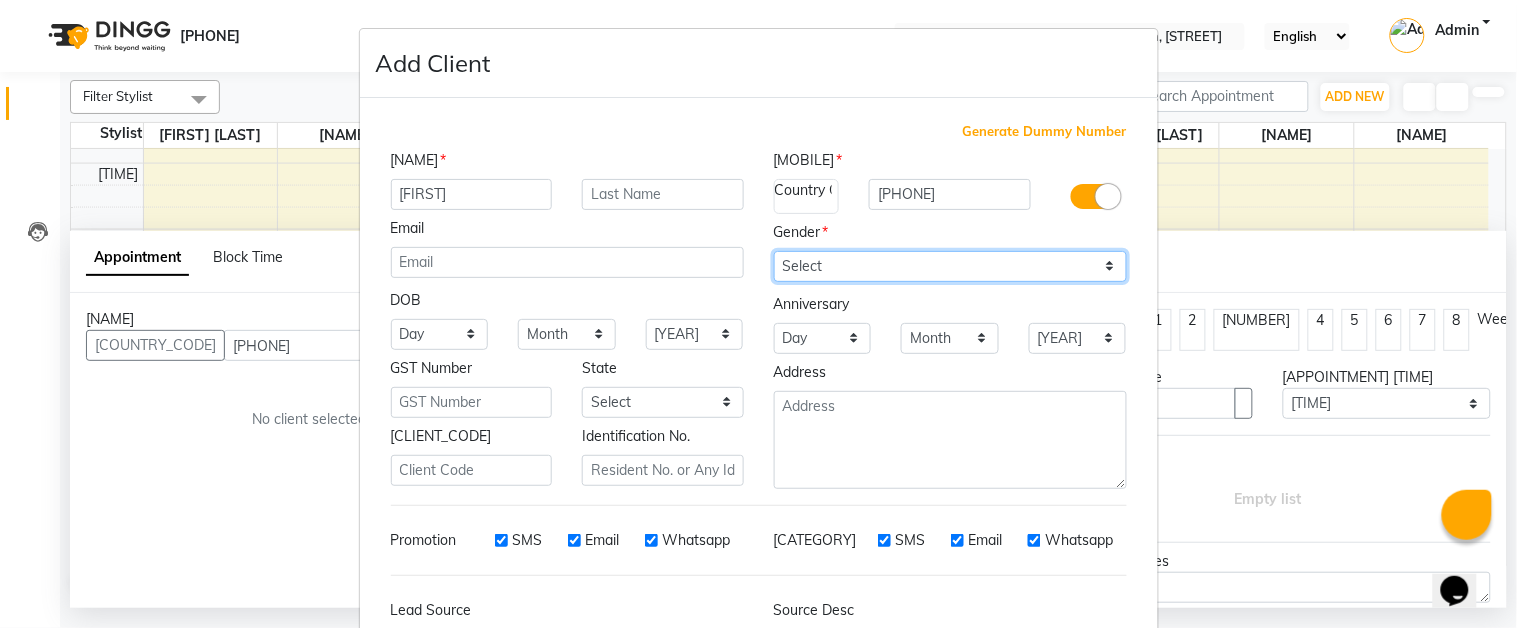 click on "Select [GENDER] [GENDER] [OTHER] Prefer Not To Say" at bounding box center (950, 266) 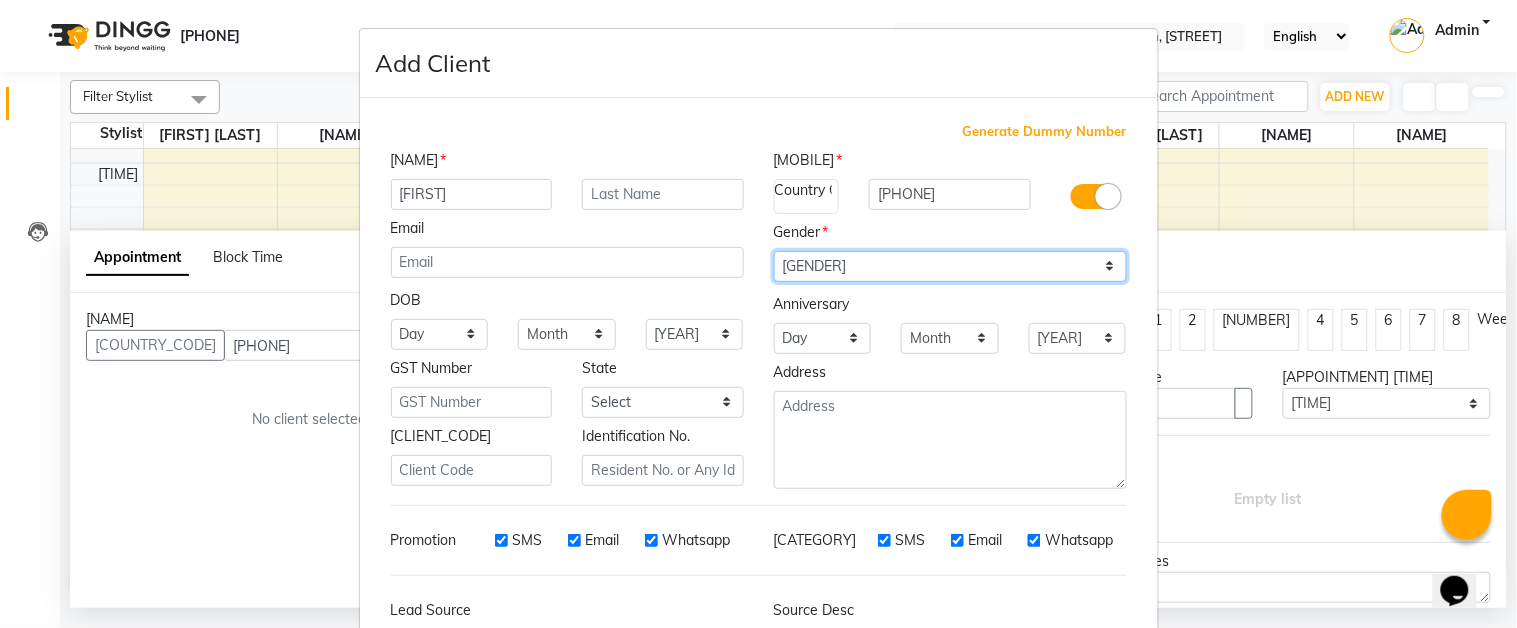 click on "Select [GENDER] [GENDER] [OTHER] Prefer Not To Say" at bounding box center [950, 266] 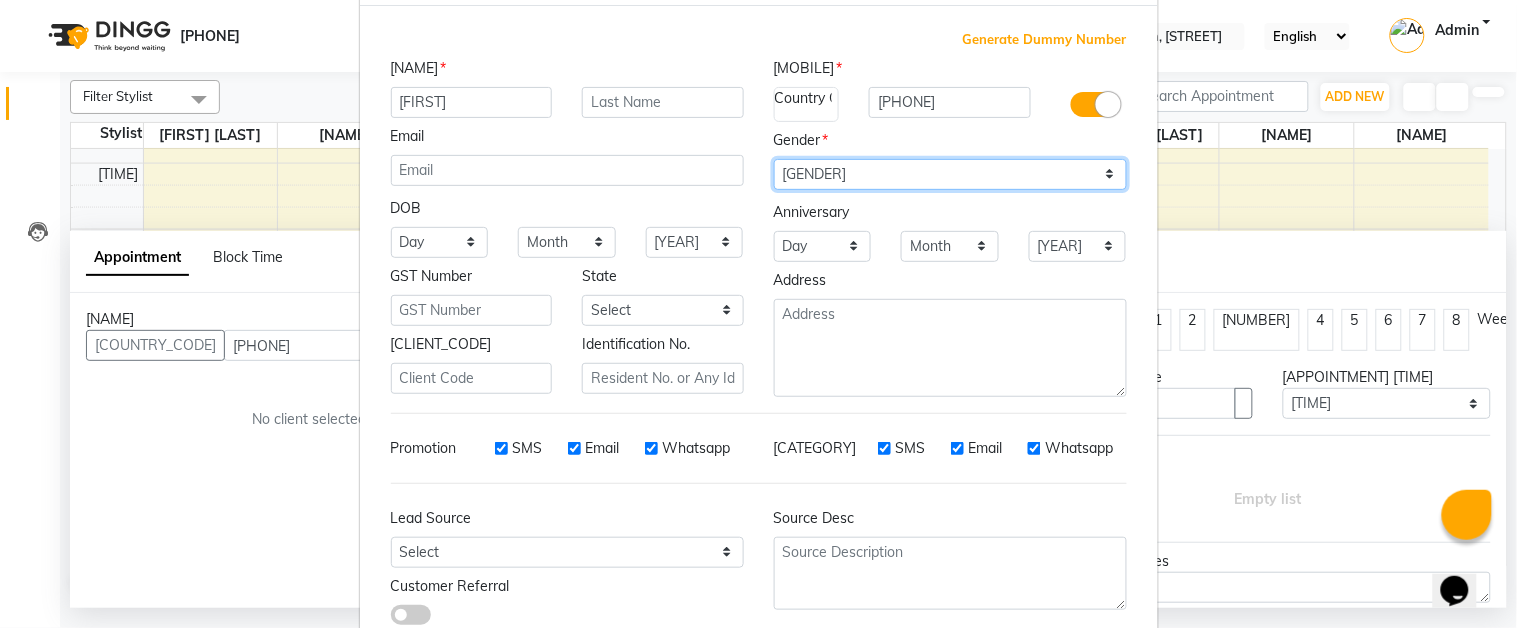scroll, scrollTop: 222, scrollLeft: 0, axis: vertical 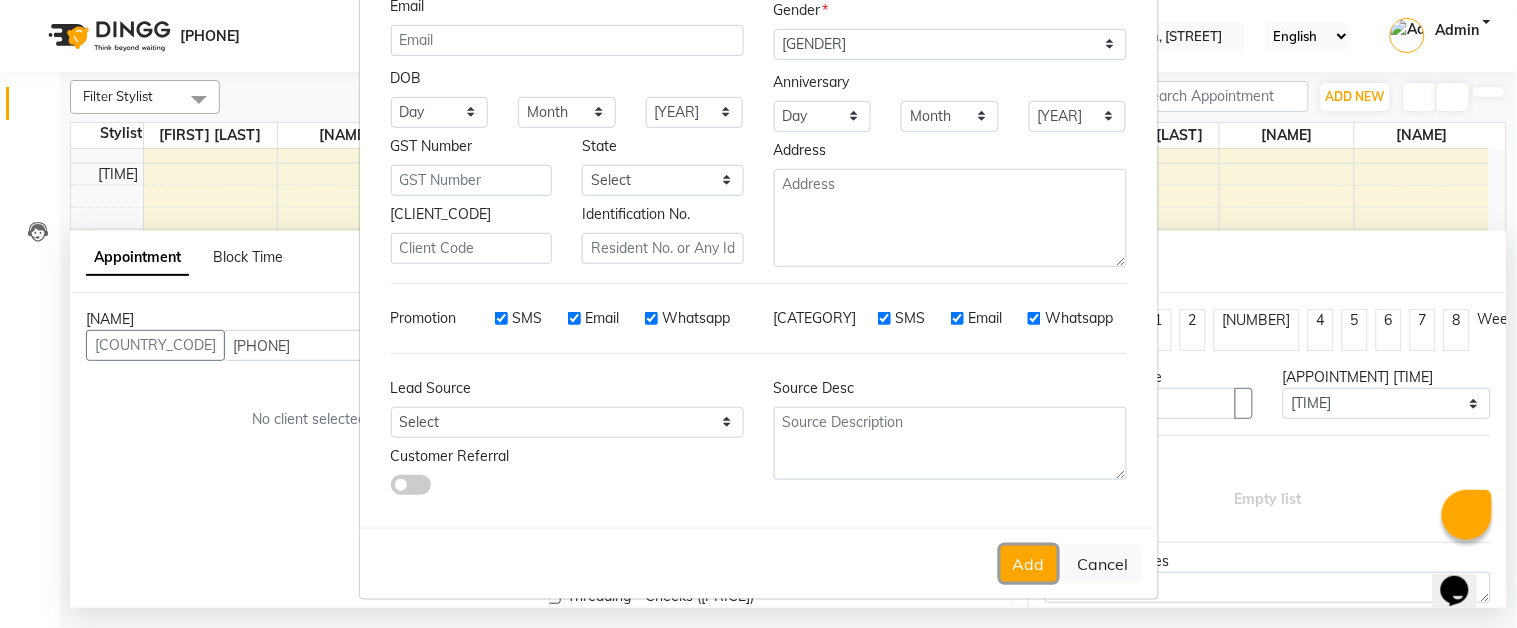 click on "Add" at bounding box center (1029, 564) 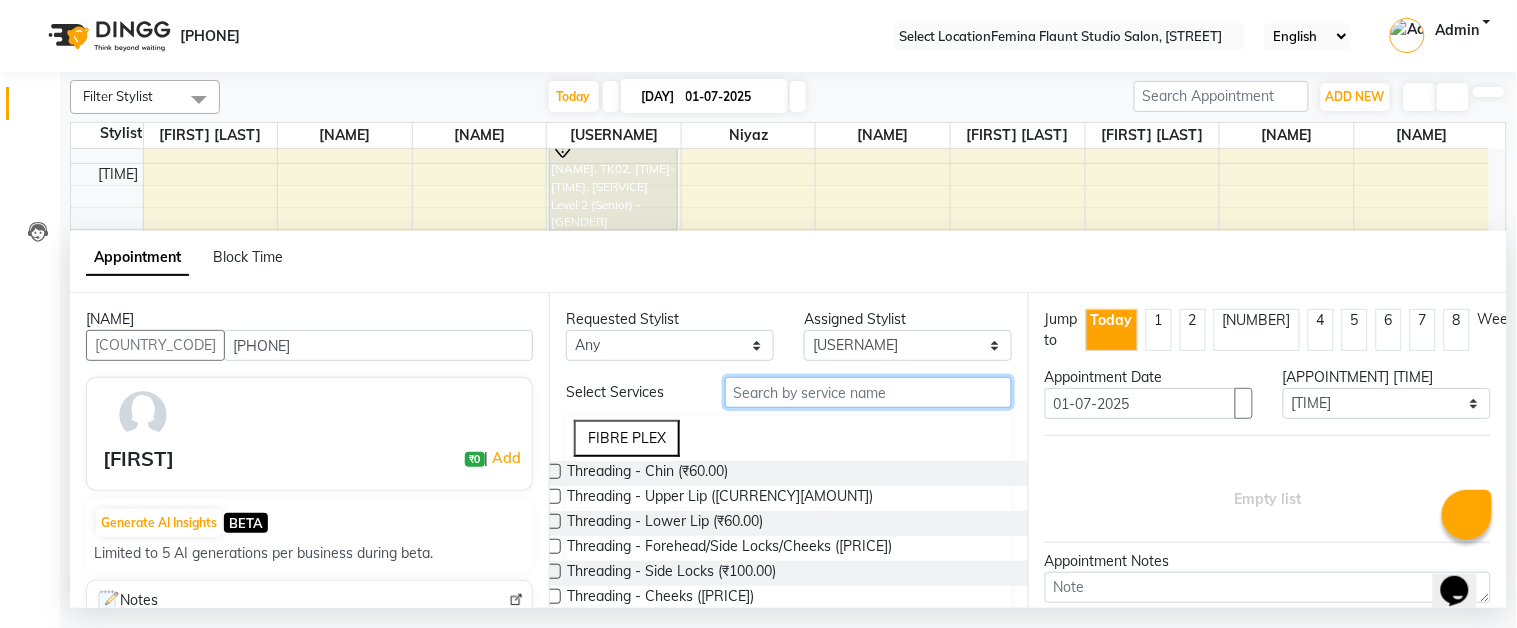 click at bounding box center (868, 392) 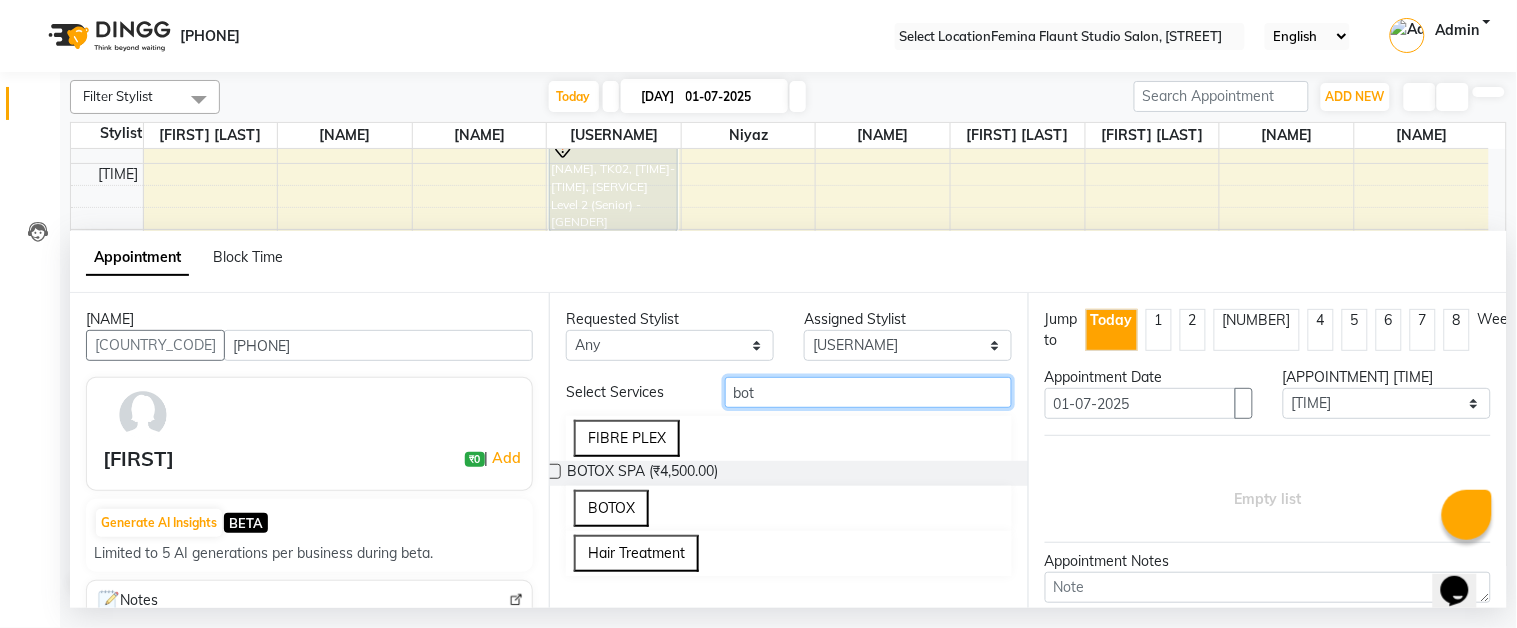type on "bot" 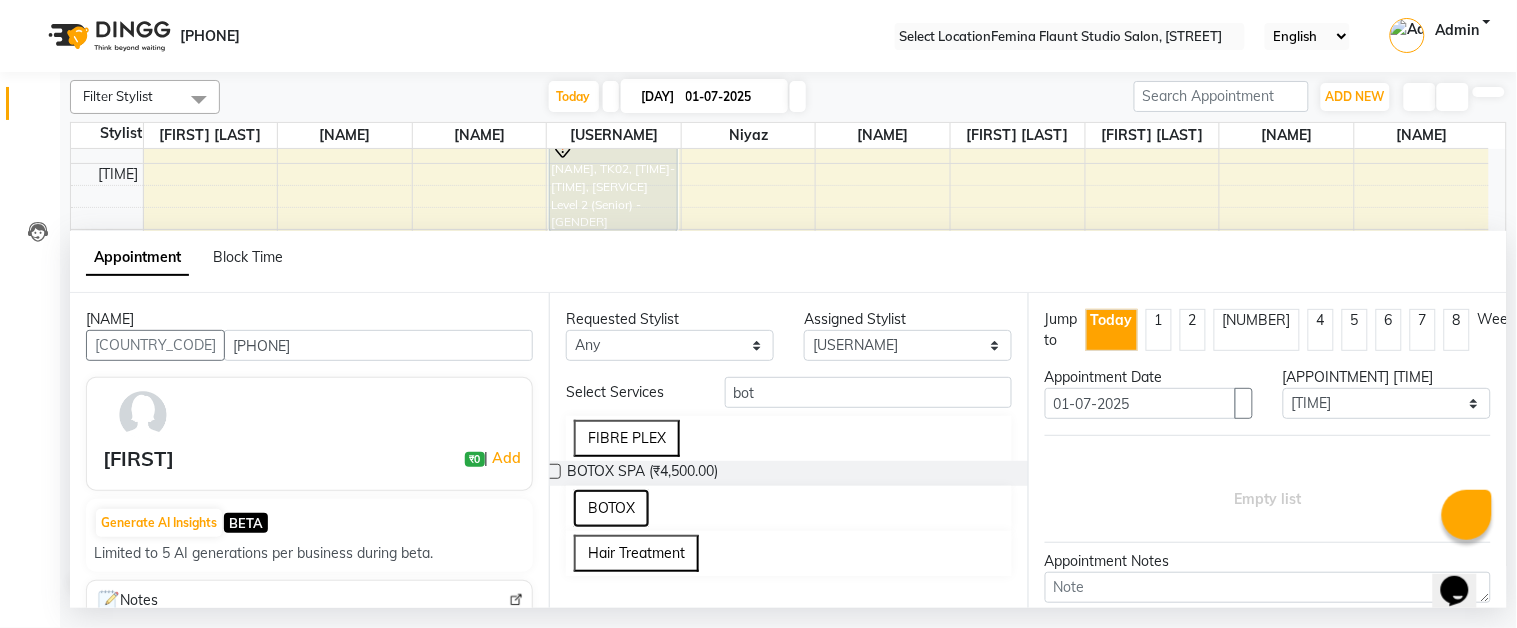 click on "BOTOX" at bounding box center [611, 508] 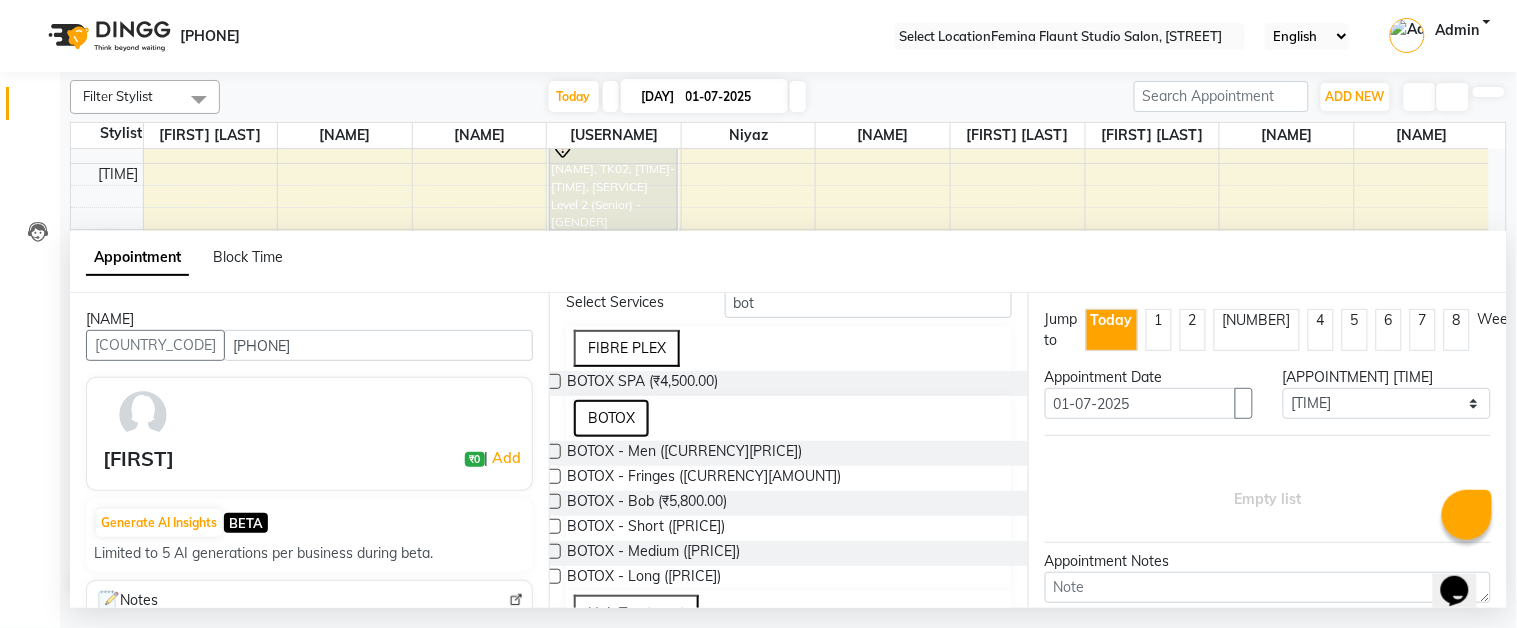 scroll, scrollTop: 194, scrollLeft: 0, axis: vertical 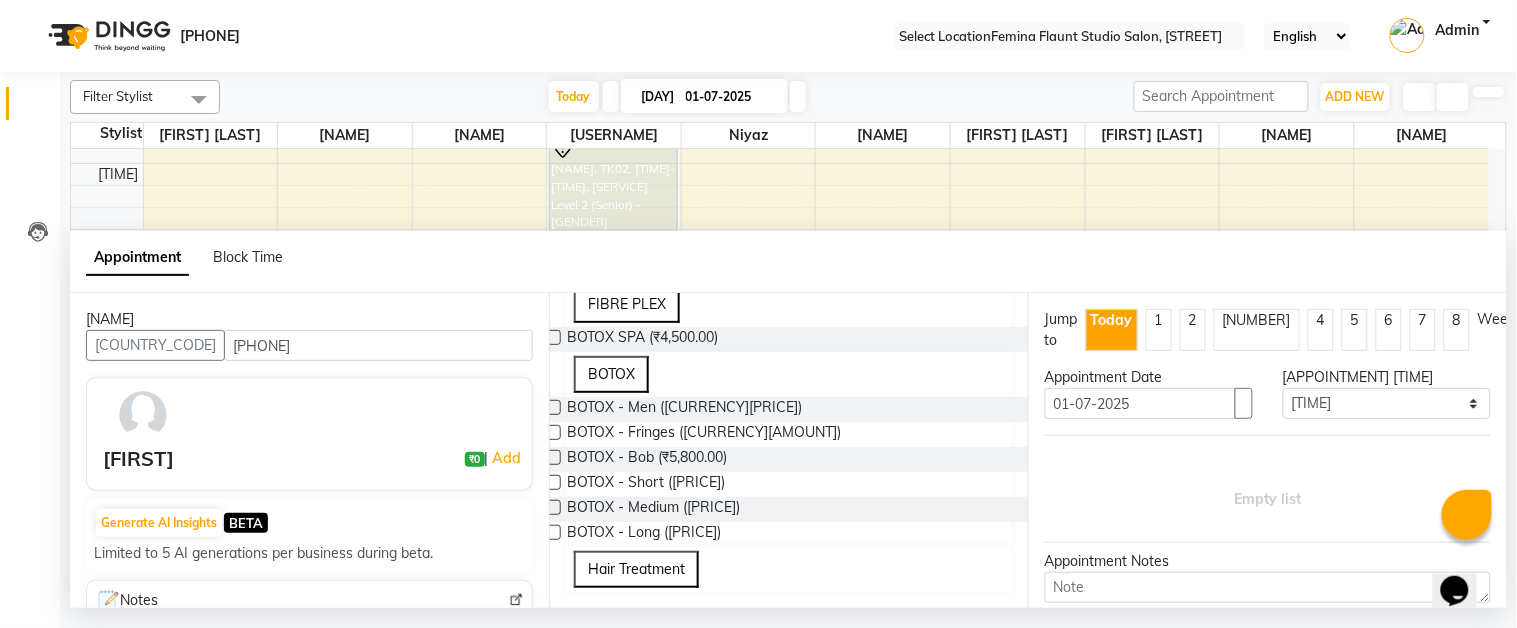 click at bounding box center [553, 482] 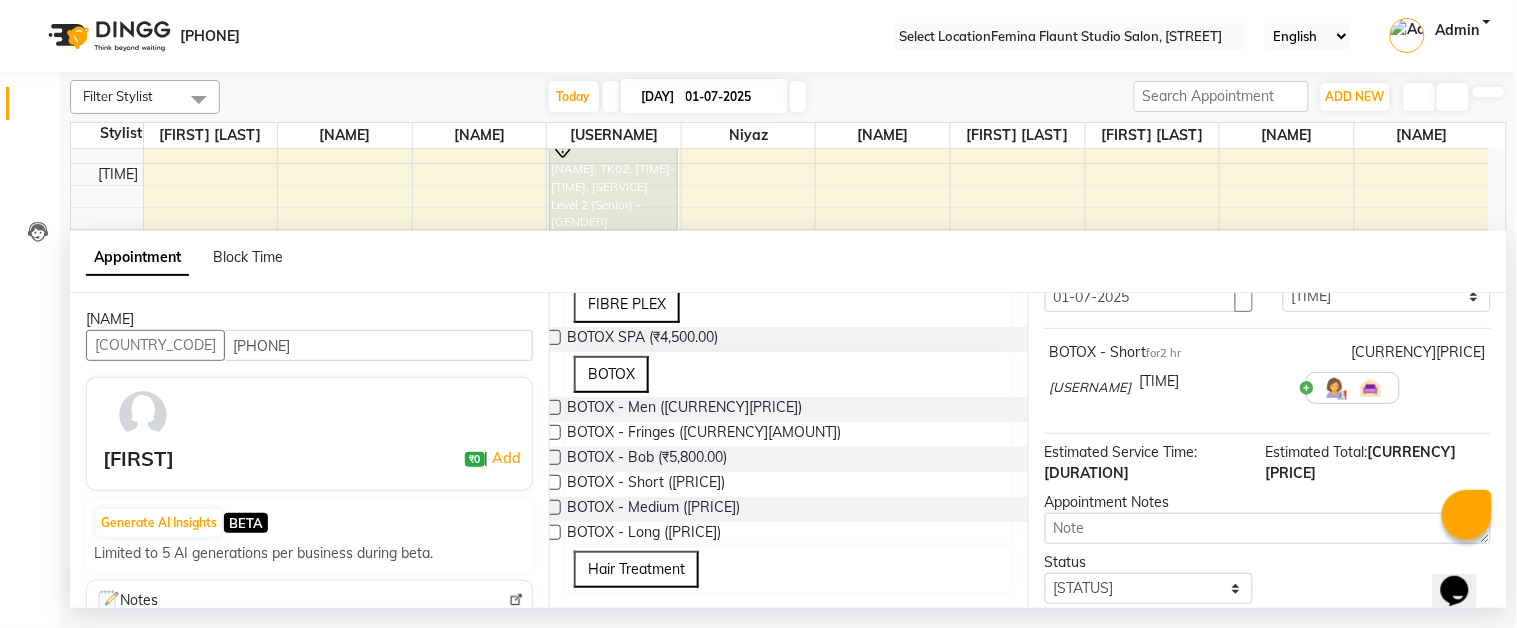 scroll, scrollTop: 211, scrollLeft: 0, axis: vertical 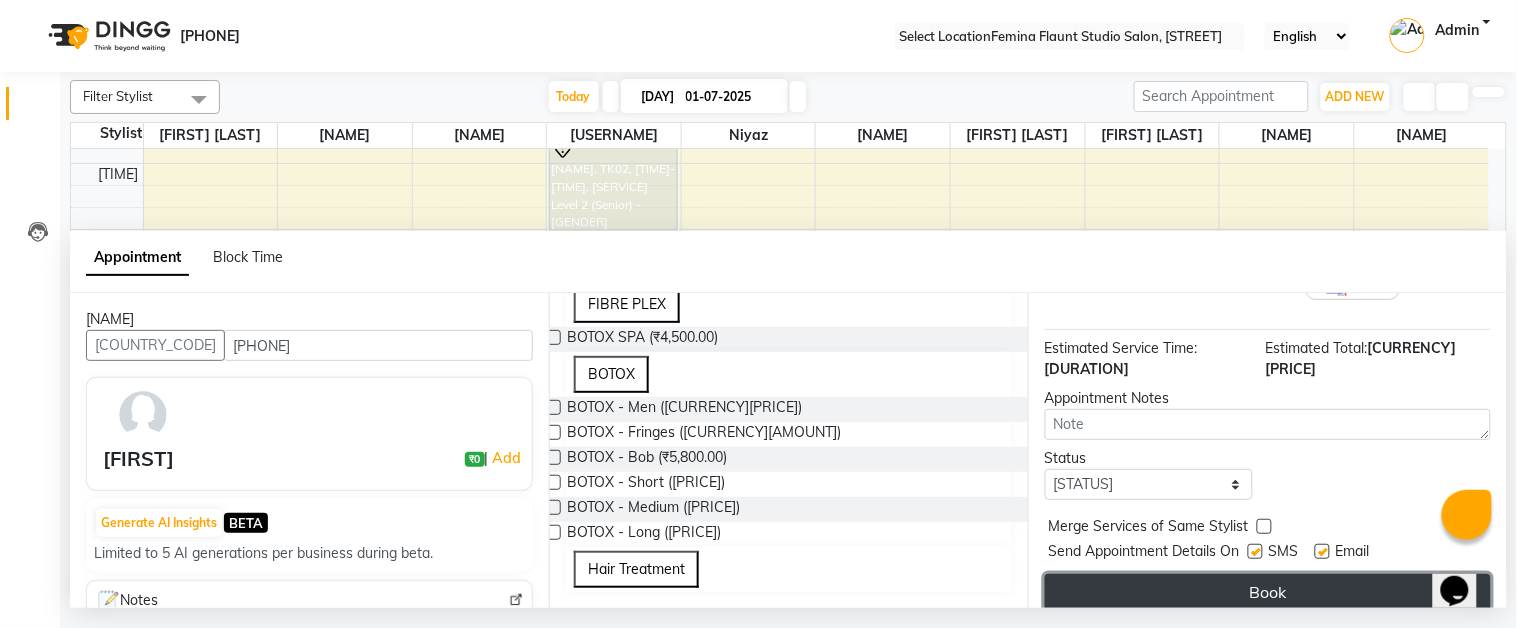 click on "Book" at bounding box center [1268, 592] 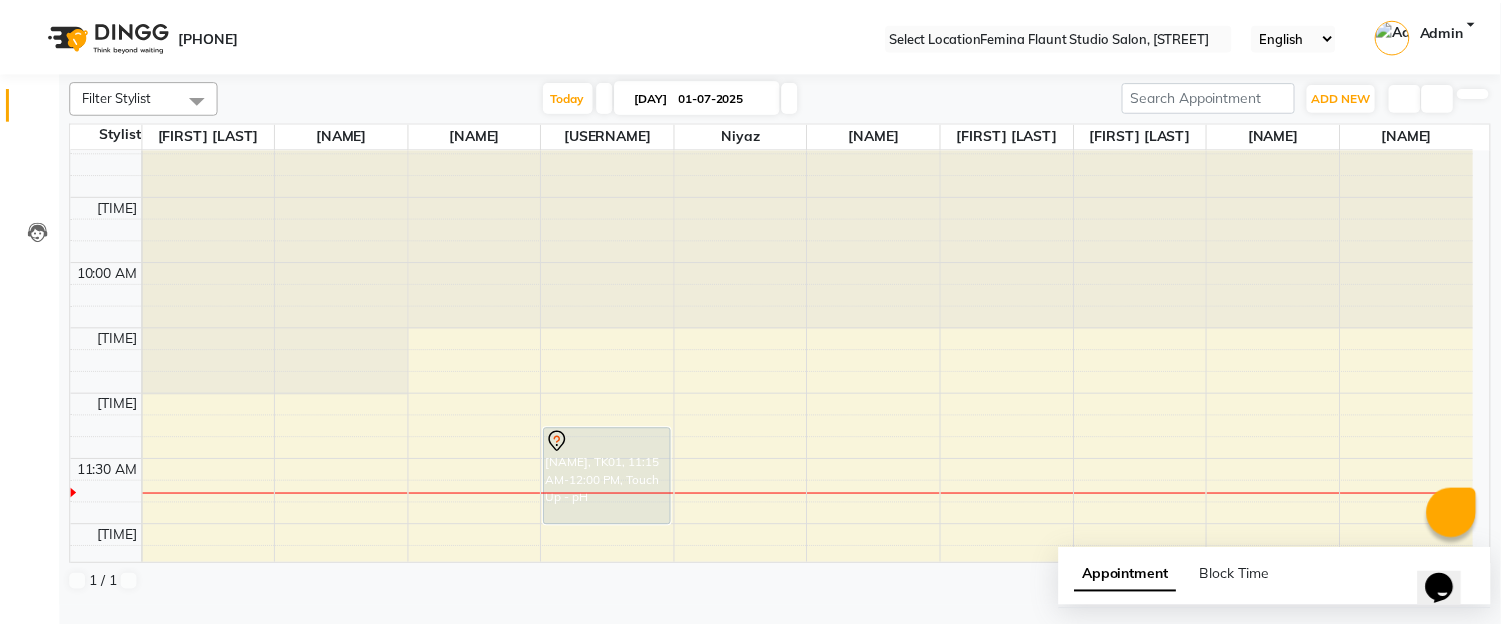 scroll, scrollTop: 0, scrollLeft: 0, axis: both 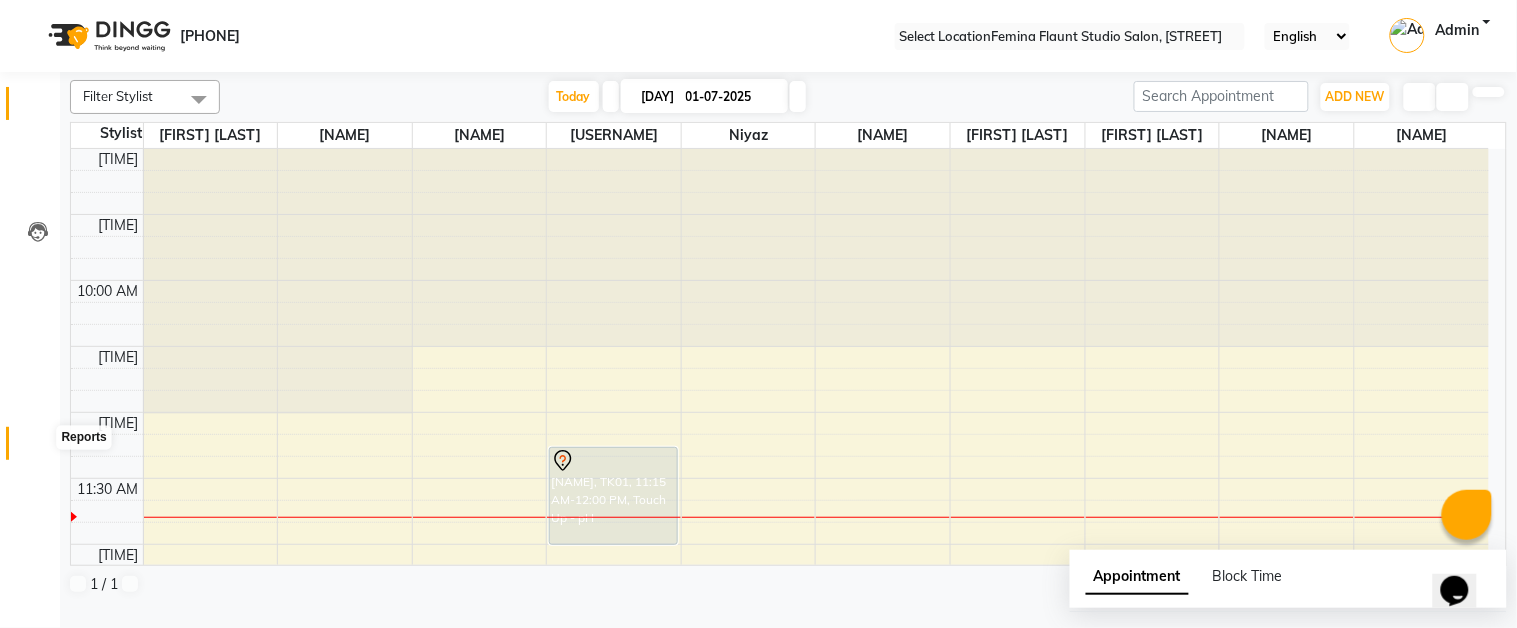 click at bounding box center (38, 448) 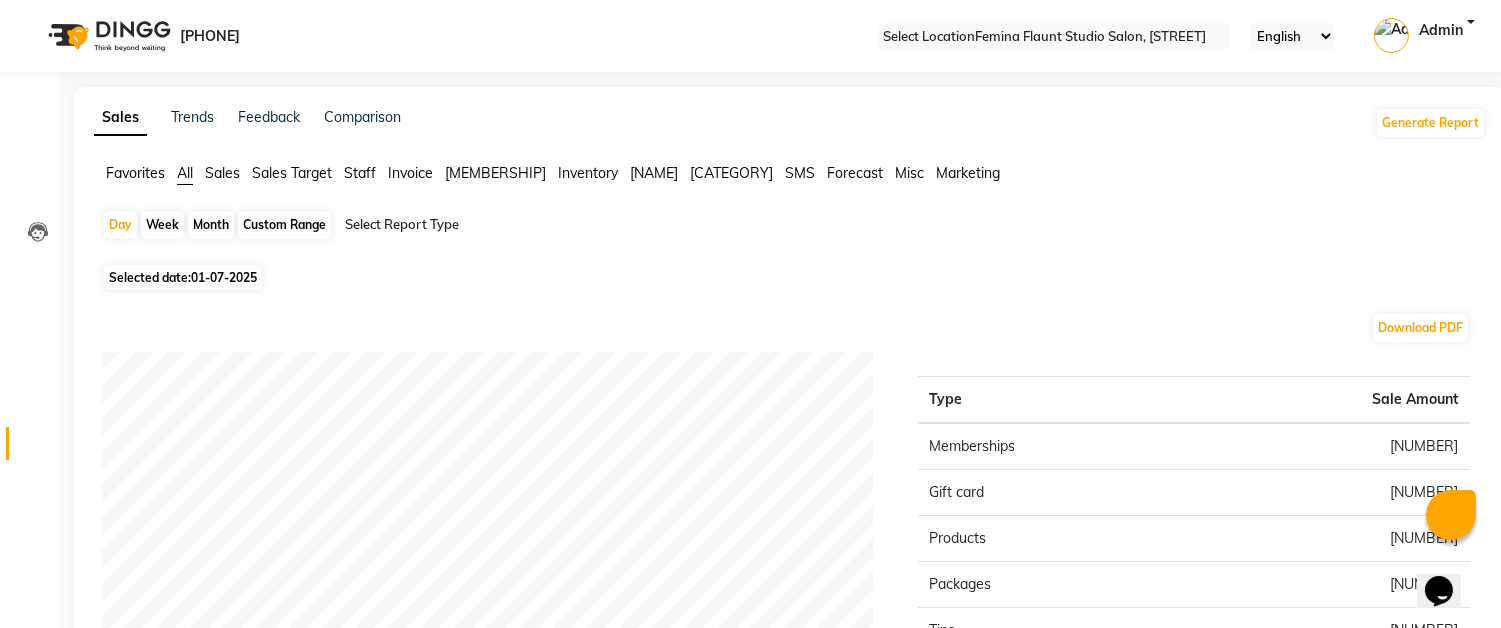 click on "Custom Range" at bounding box center (284, 225) 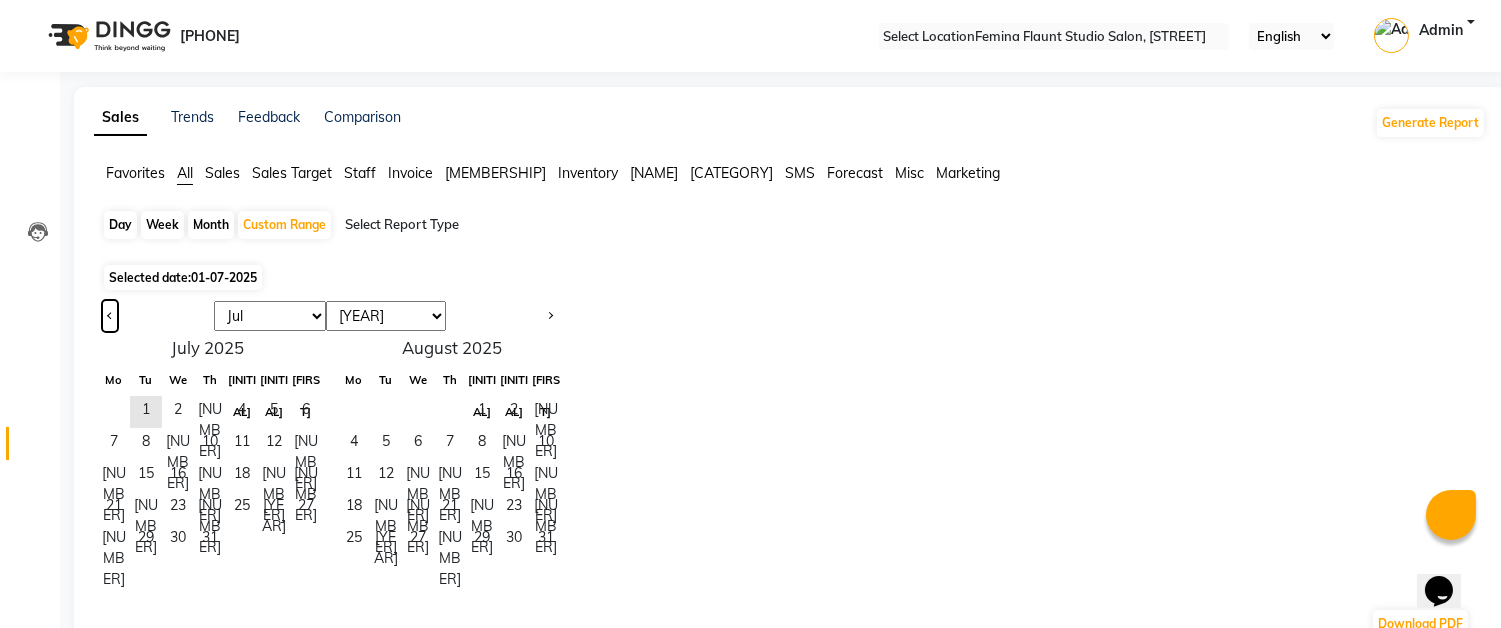 click at bounding box center [110, 314] 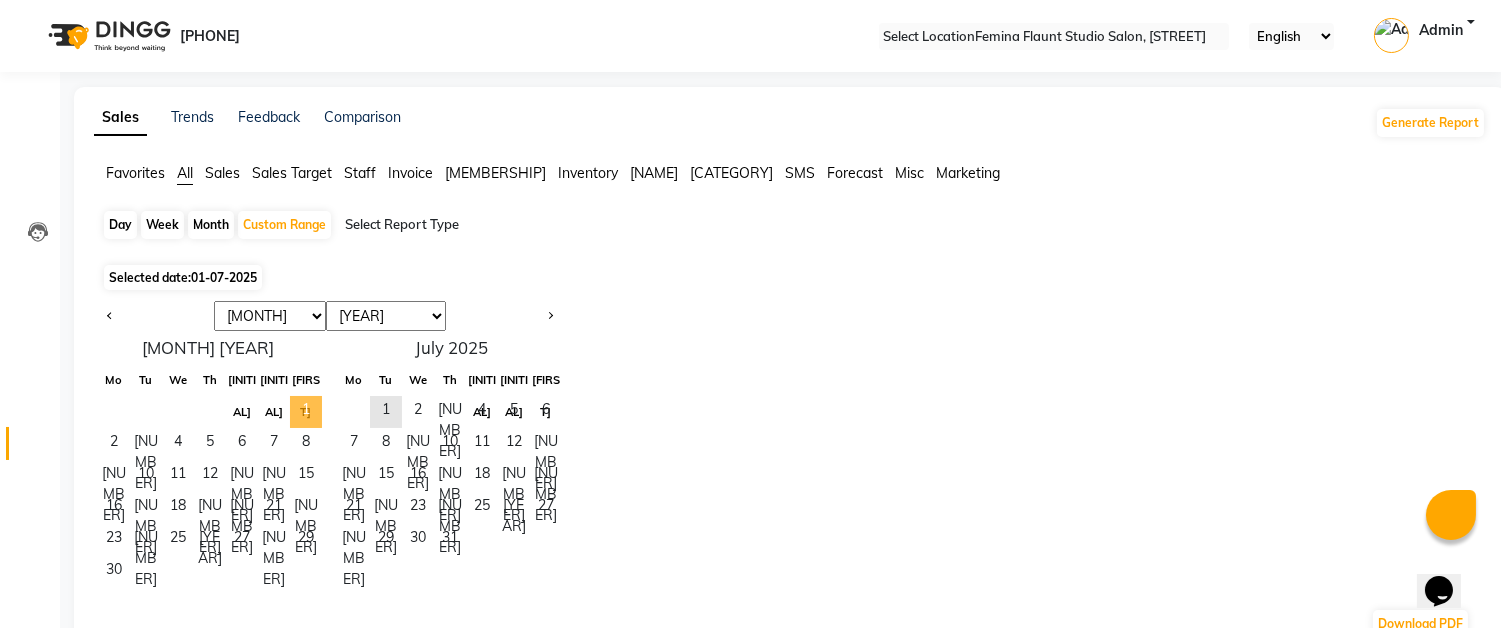 click on "1" at bounding box center (306, 412) 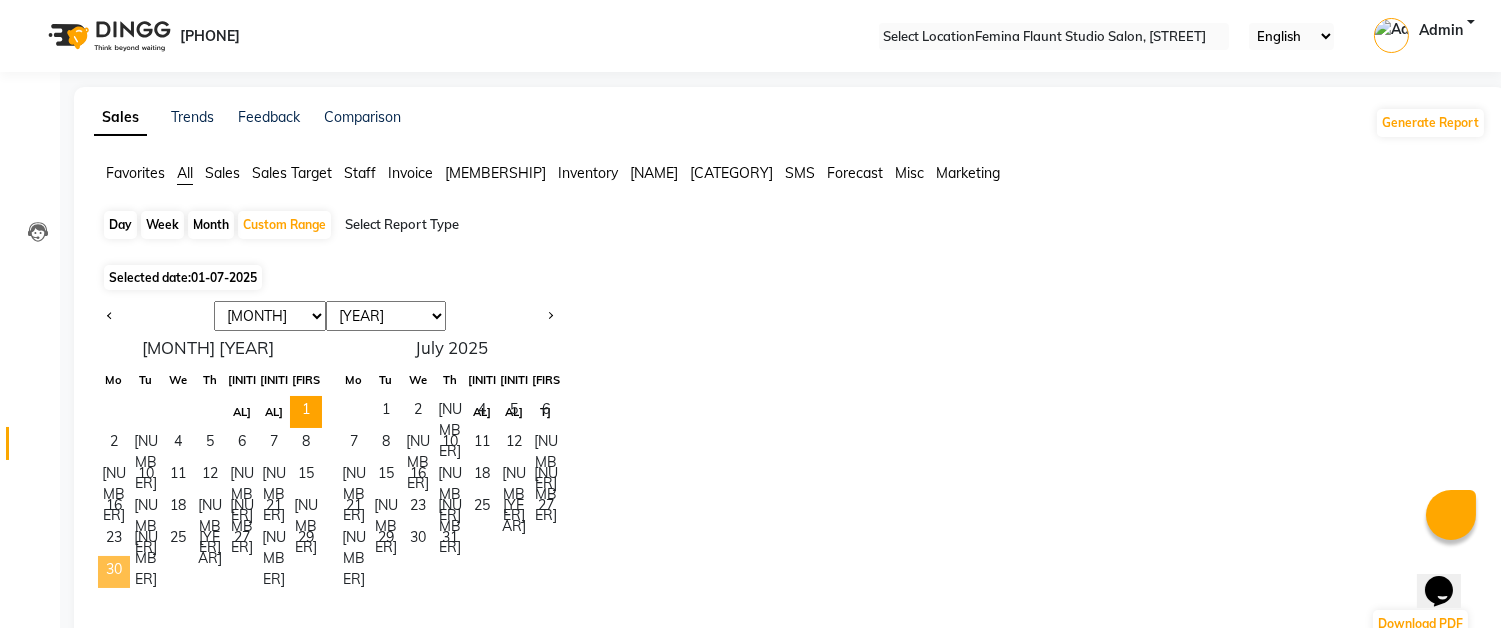 click on "30" at bounding box center [114, 572] 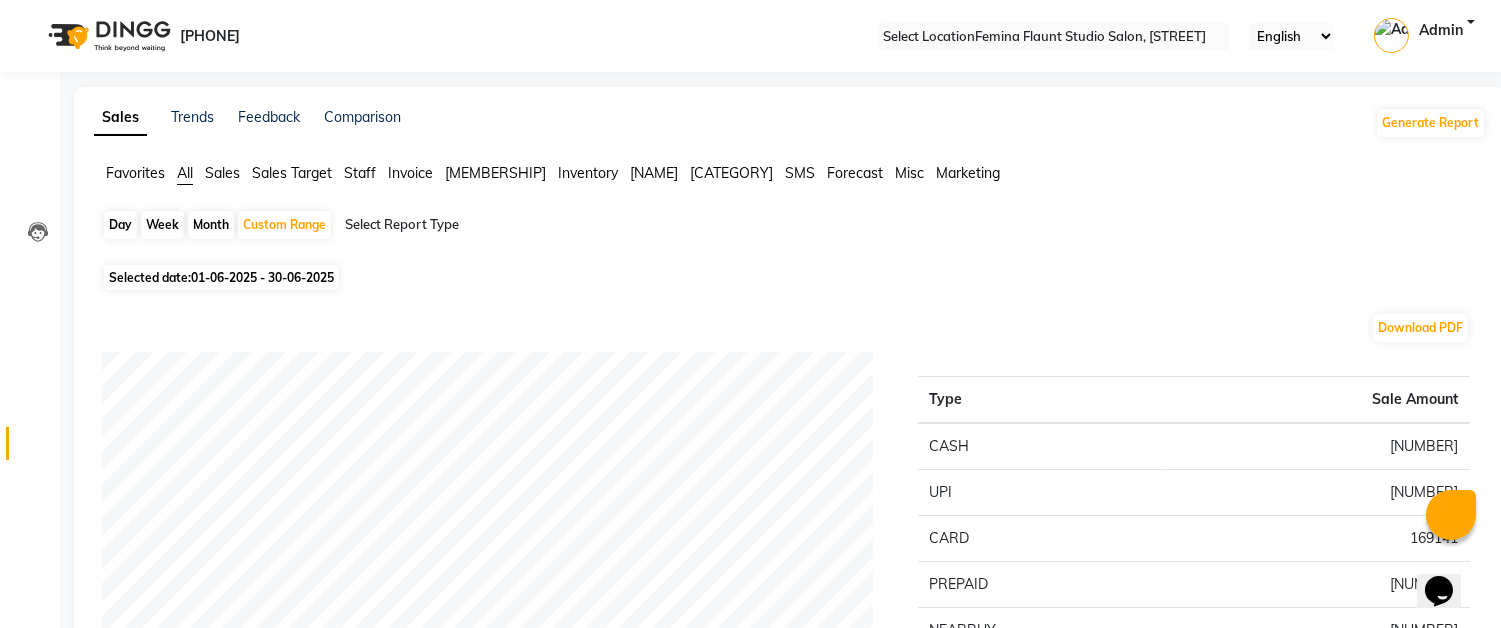 click on "Staff" at bounding box center (135, 173) 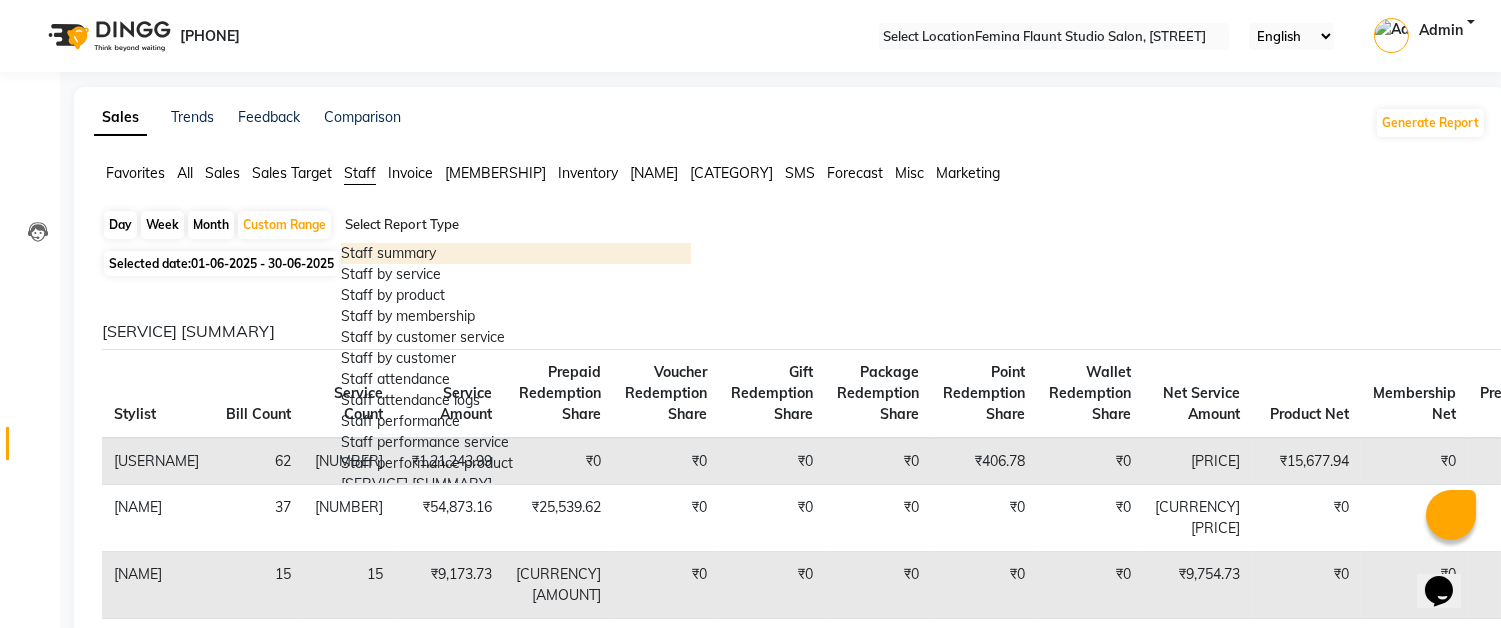 click at bounding box center [516, 225] 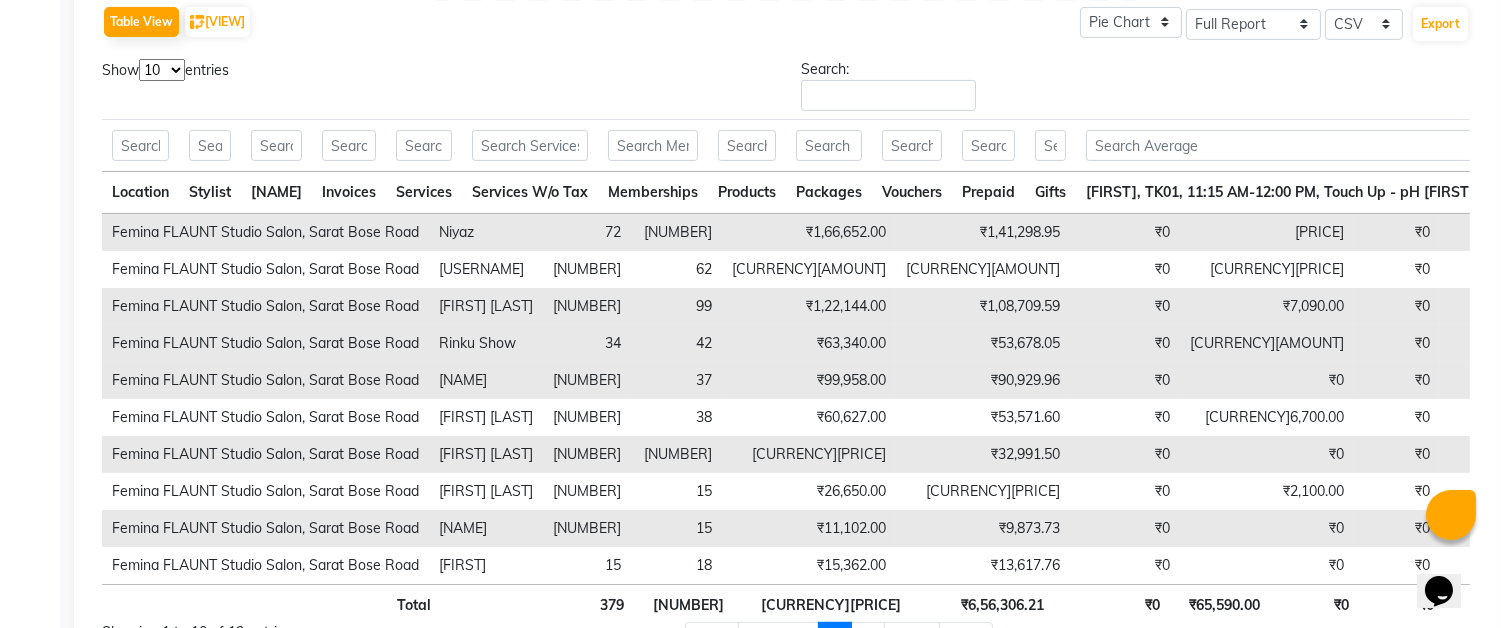 scroll, scrollTop: 1111, scrollLeft: 0, axis: vertical 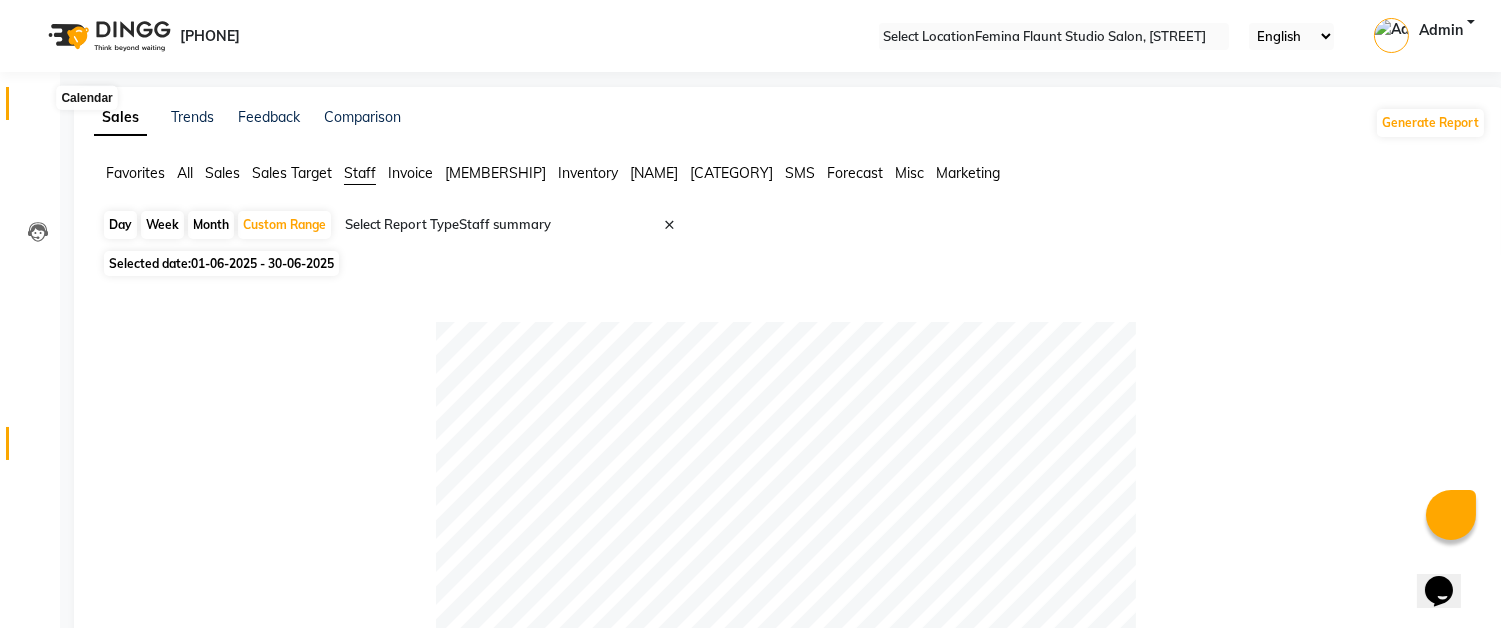 click at bounding box center (37, 108) 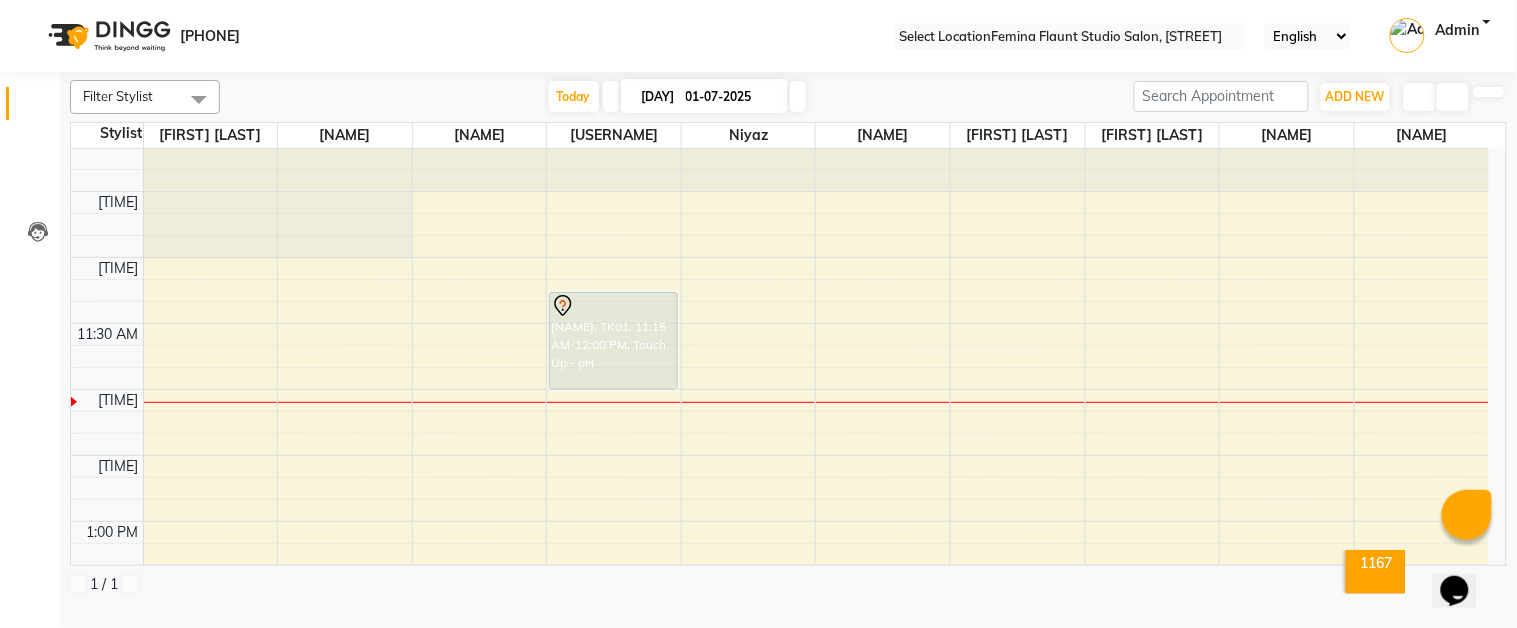 scroll, scrollTop: 111, scrollLeft: 0, axis: vertical 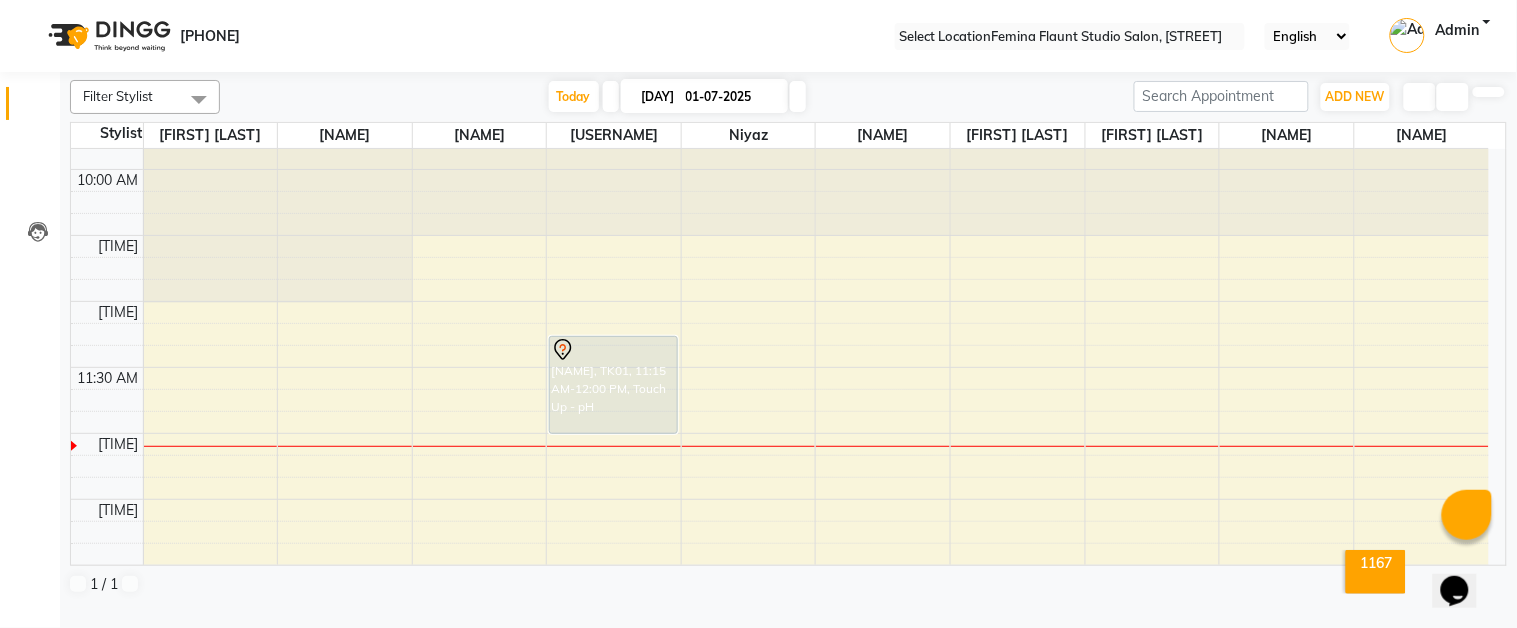 click on "Edit" at bounding box center (50, 662) 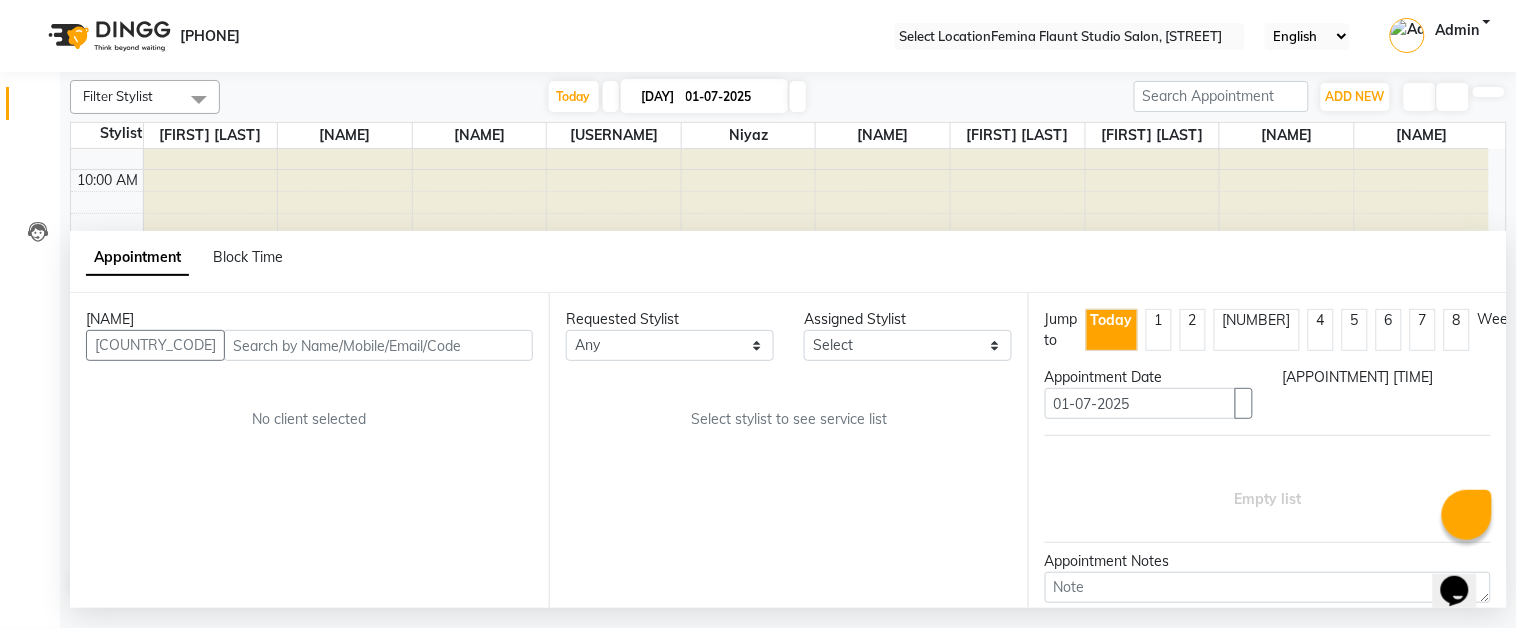 scroll, scrollTop: 398, scrollLeft: 0, axis: vertical 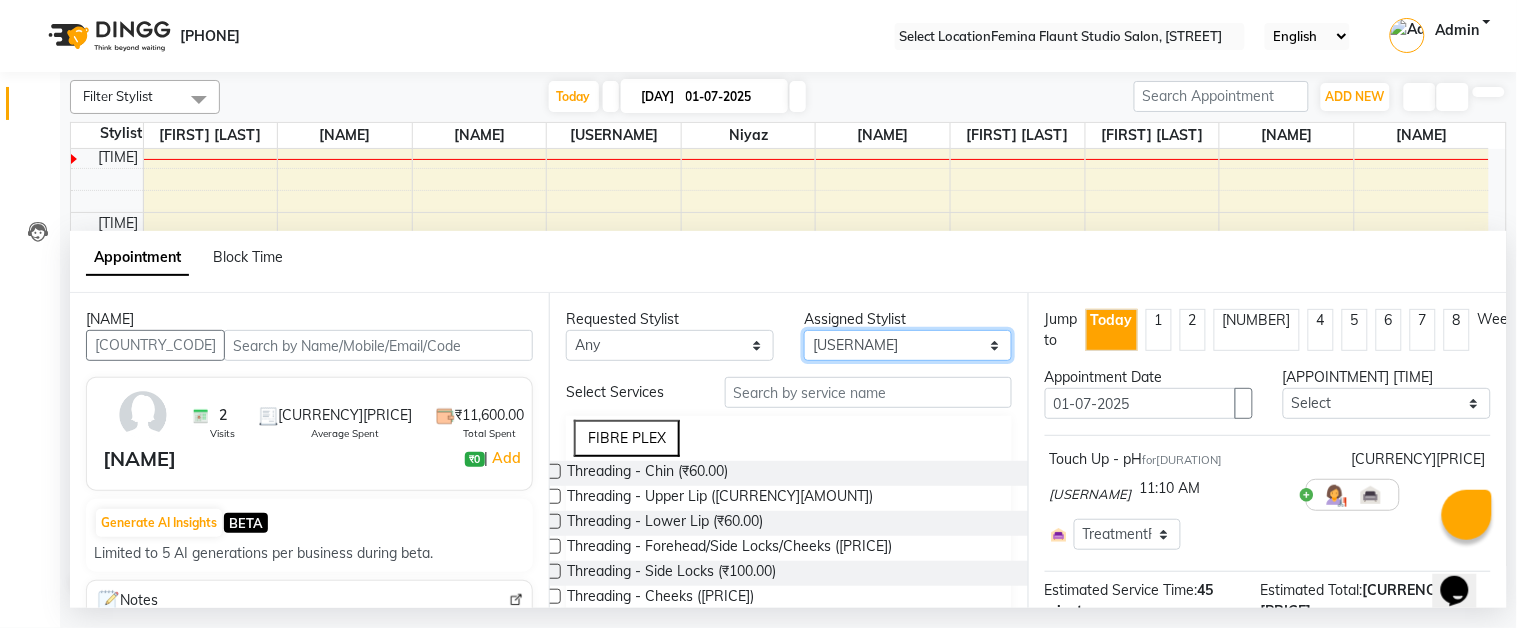 click on "Select [NAME] [NAME] [NAME] [NAME] [NAME] [NAME] [NAME] [NAME] [NAME] [NAME]" at bounding box center [670, 345] 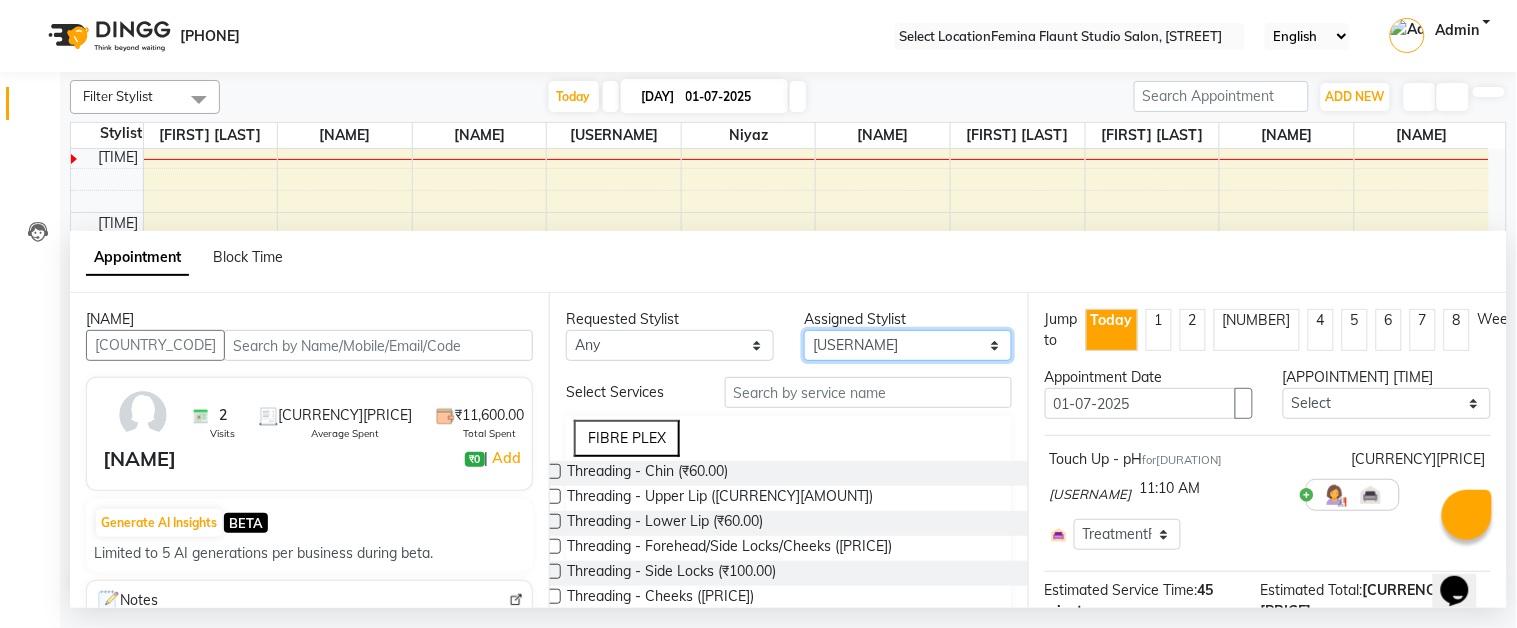 select on "83121" 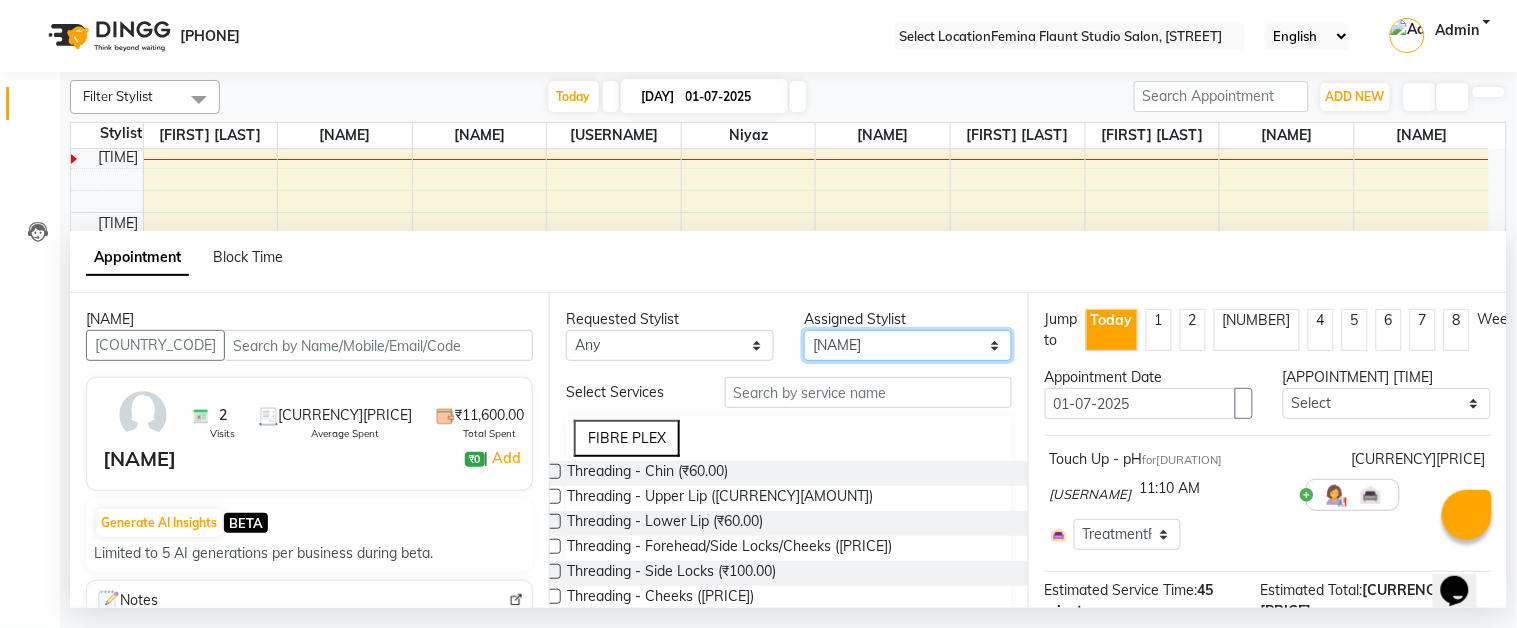click on "Select [NAME] [NAME] [NAME] [NAME] [NAME] [NAME] [NAME] [NAME] [NAME] [NAME]" at bounding box center [670, 345] 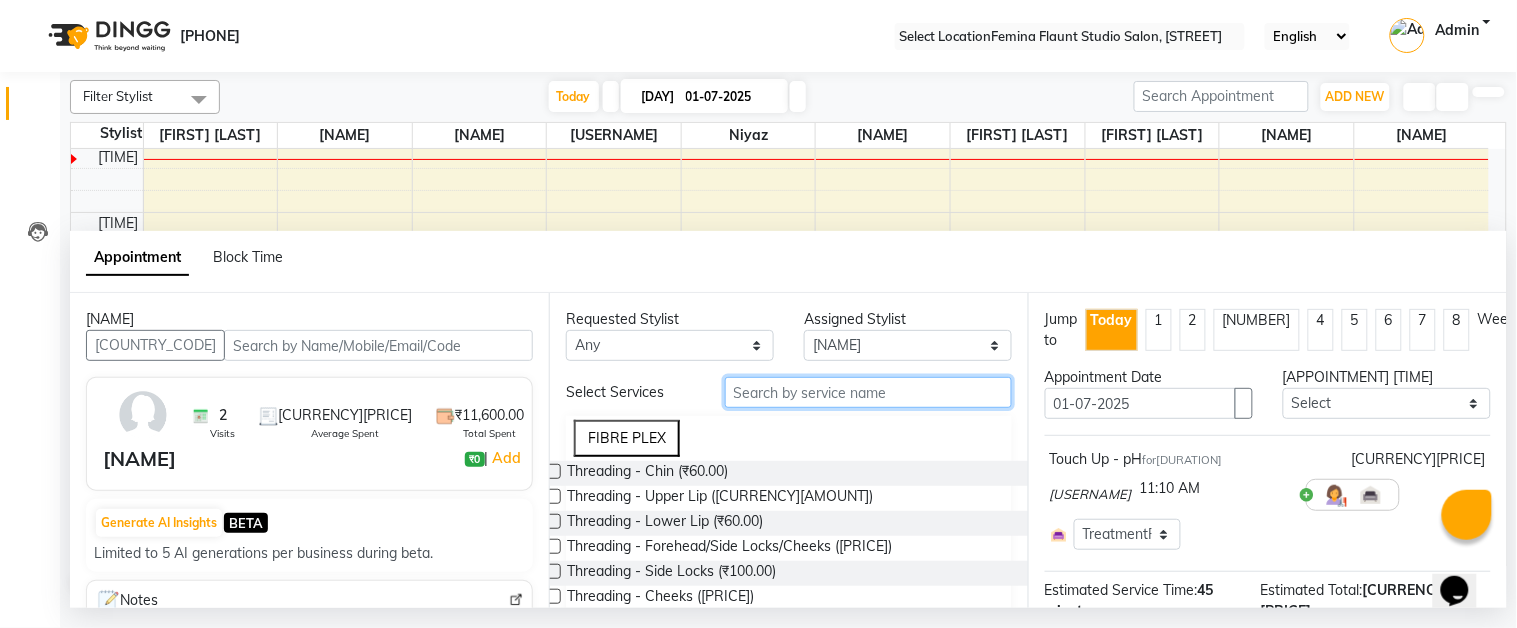 click at bounding box center [868, 392] 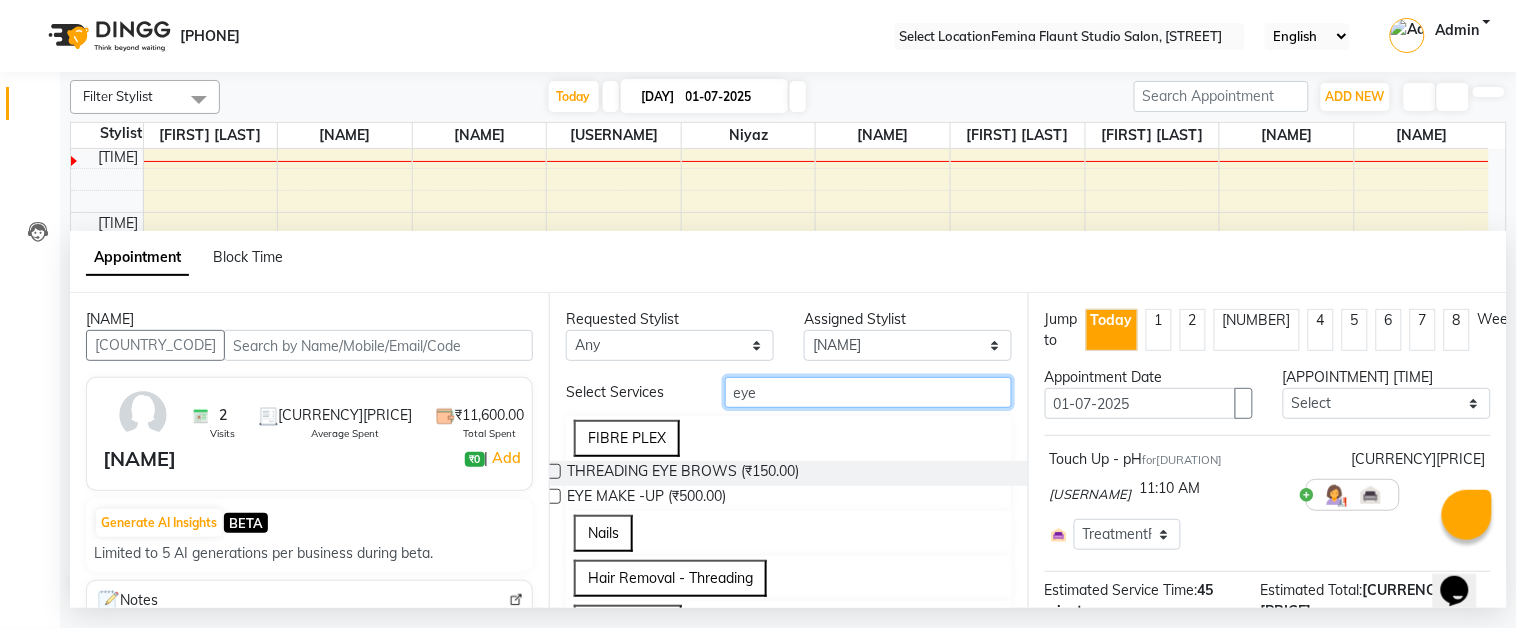 type on "eye" 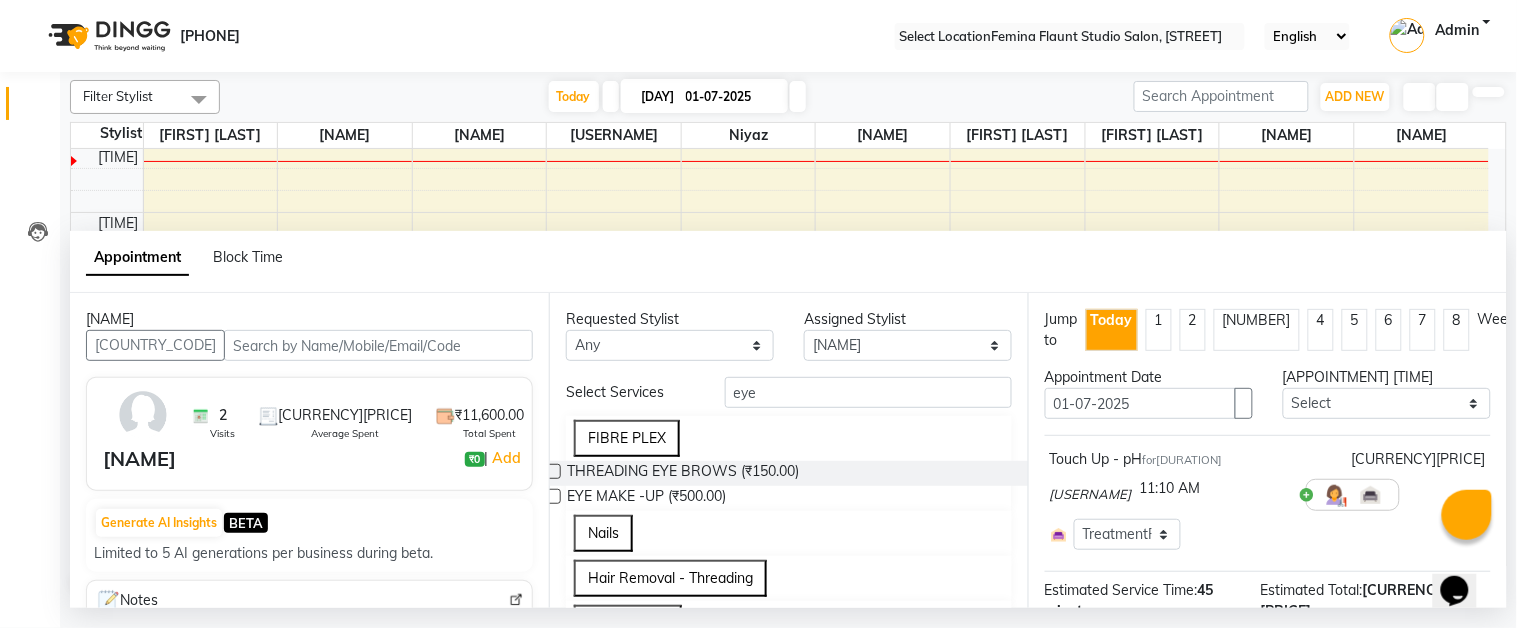 drag, startPoint x: 575, startPoint y: 502, endPoint x: 565, endPoint y: 498, distance: 10.770329 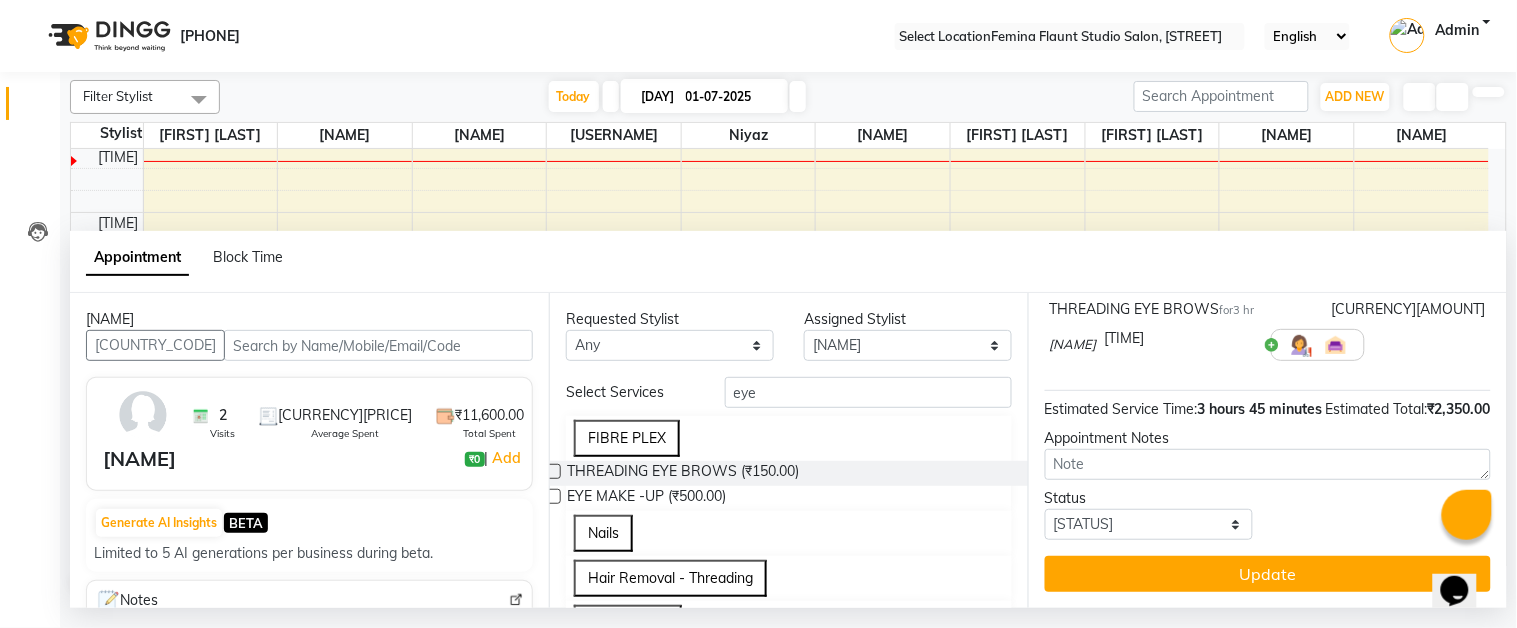 scroll, scrollTop: 295, scrollLeft: 0, axis: vertical 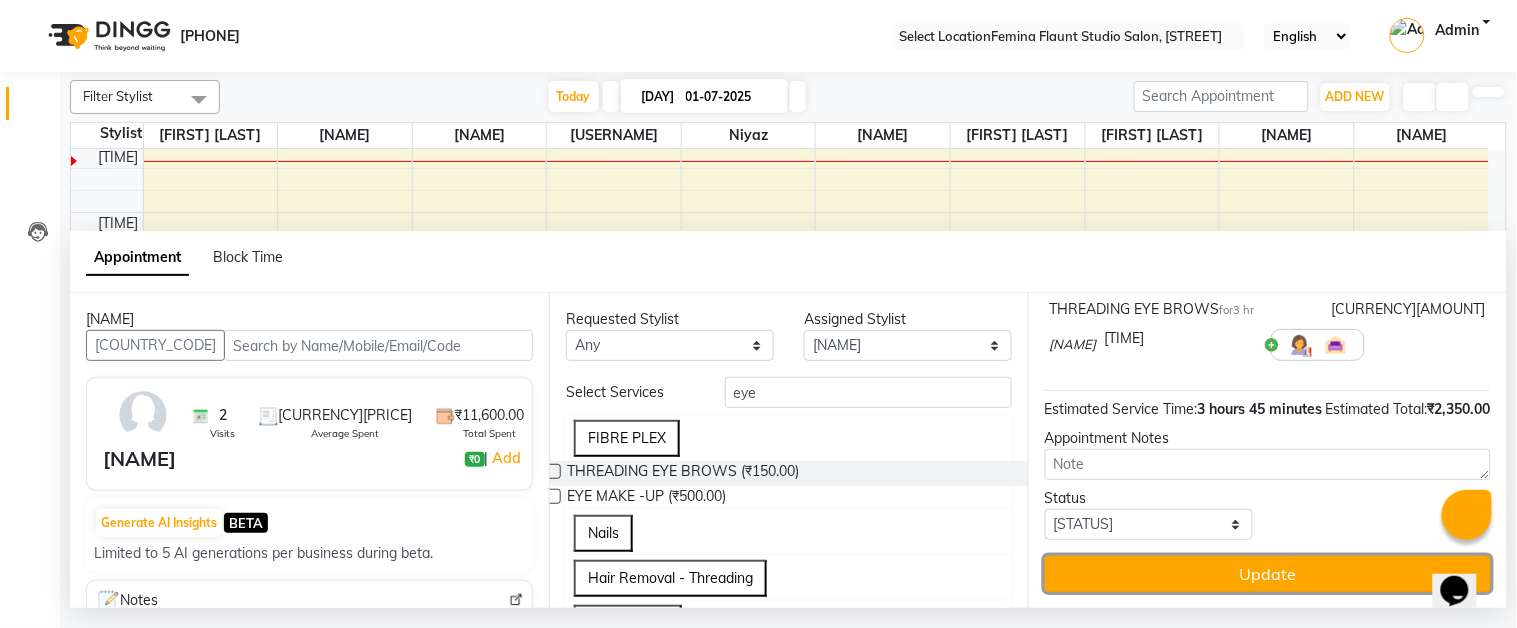 click on "Update" at bounding box center (1268, 574) 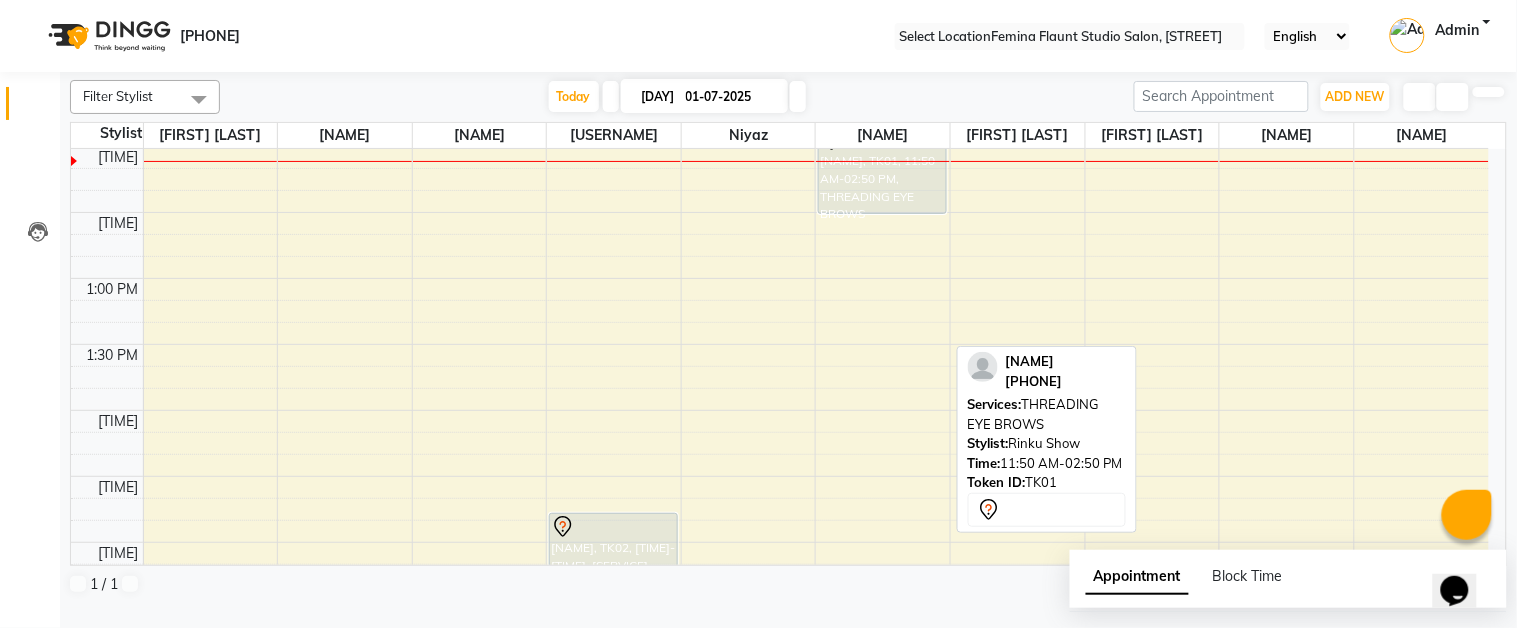 drag, startPoint x: 902, startPoint y: 517, endPoint x: 962, endPoint y: 207, distance: 315.75308 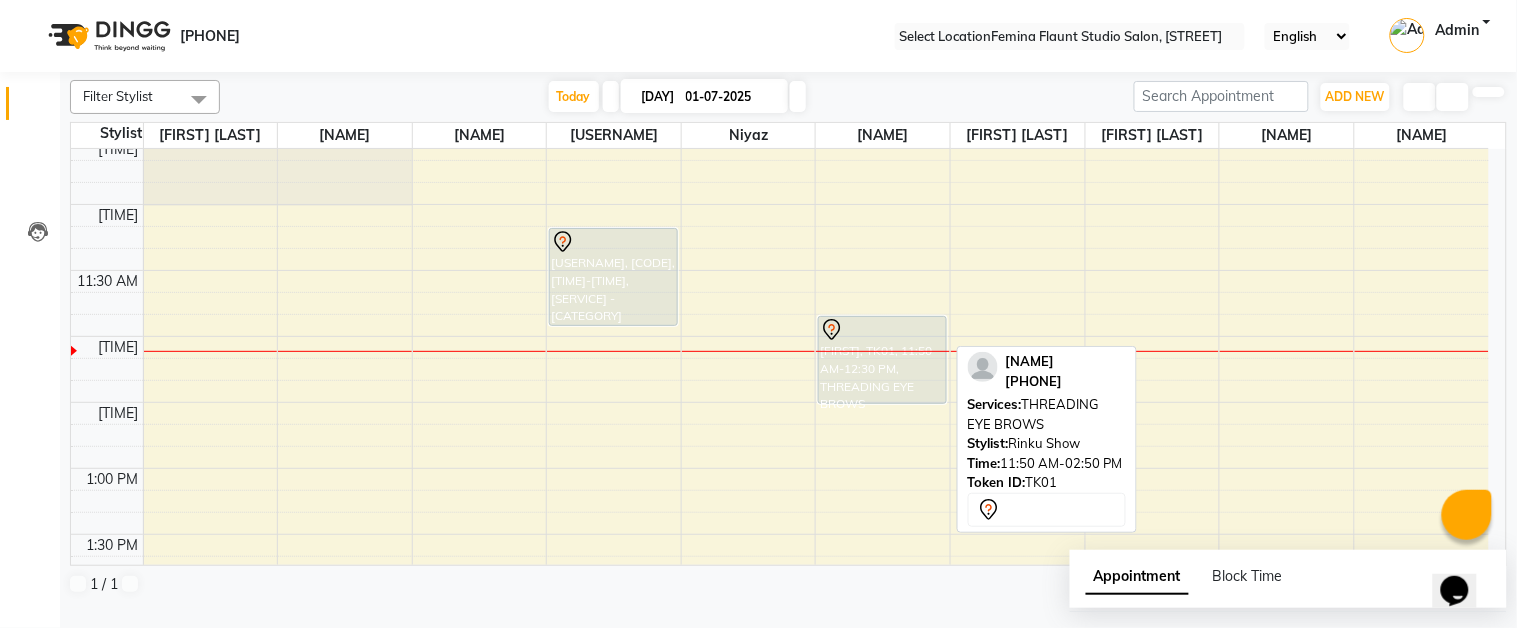scroll, scrollTop: 176, scrollLeft: 0, axis: vertical 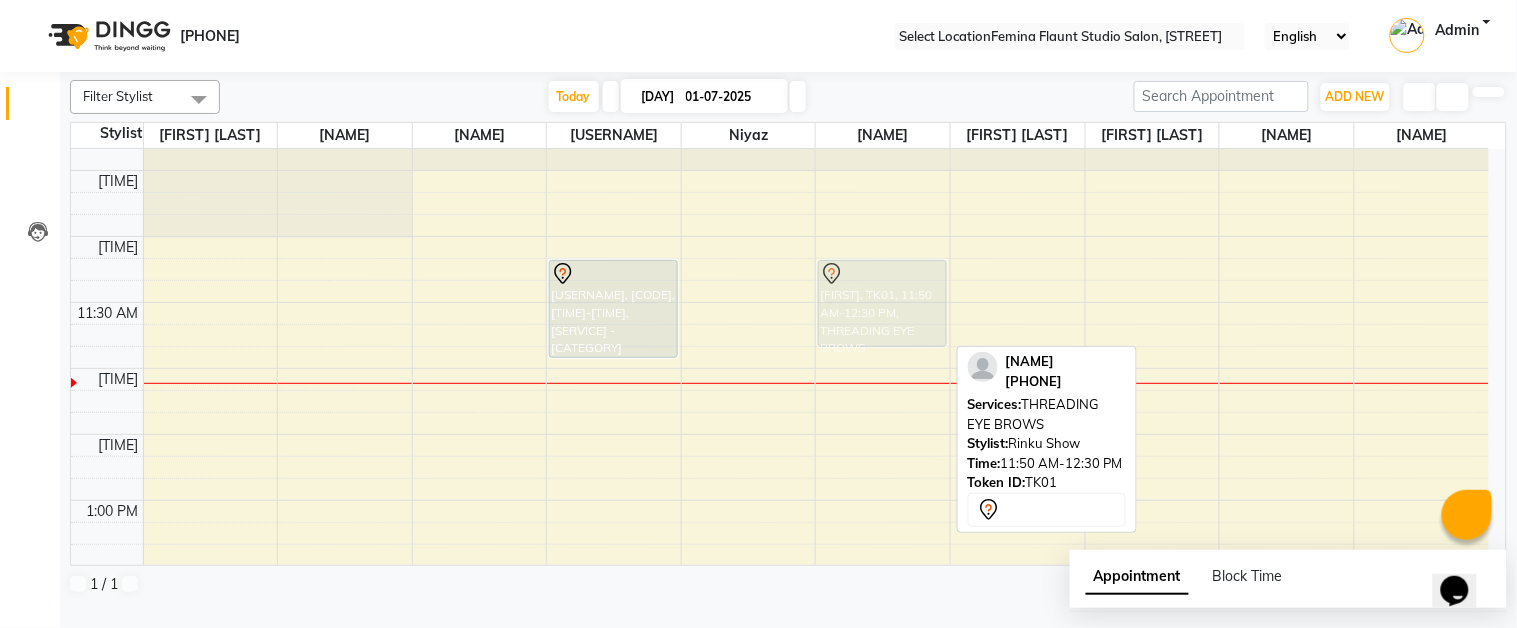 drag, startPoint x: 882, startPoint y: 361, endPoint x: 902, endPoint y: 281, distance: 82.46211 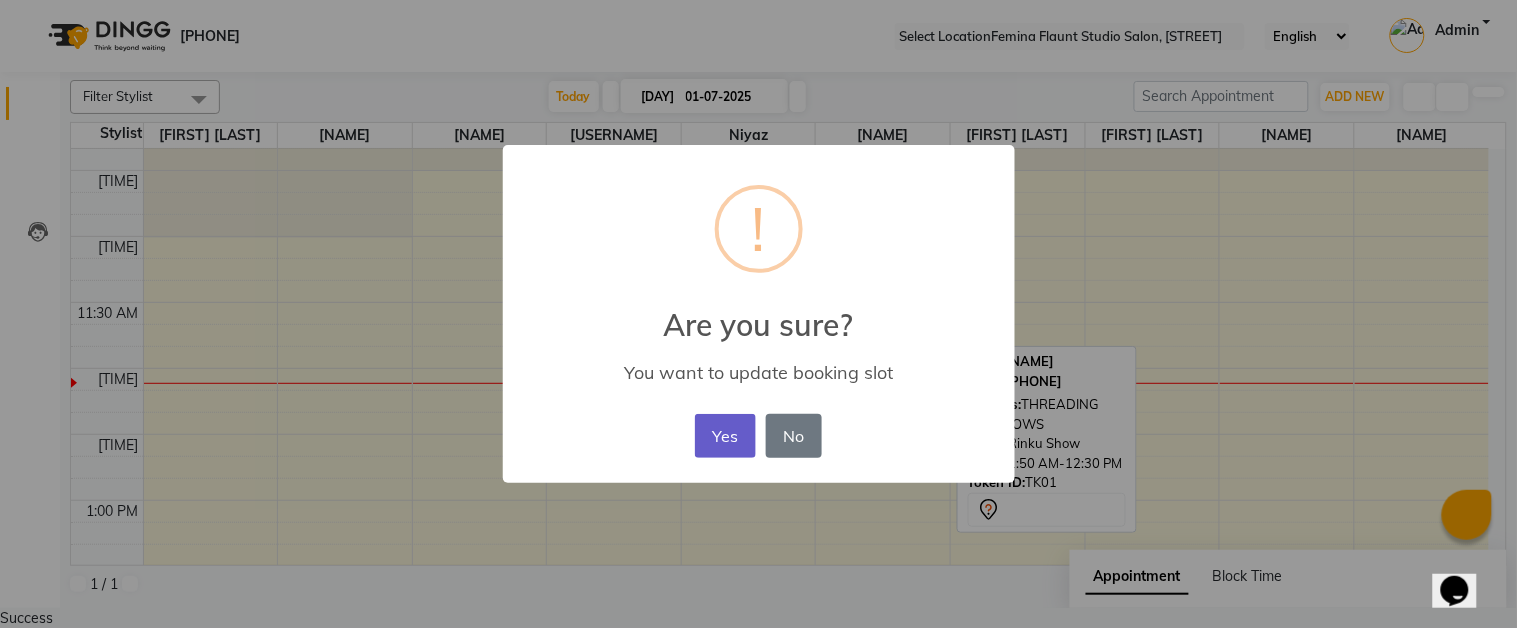 click on "Yes" at bounding box center (725, 436) 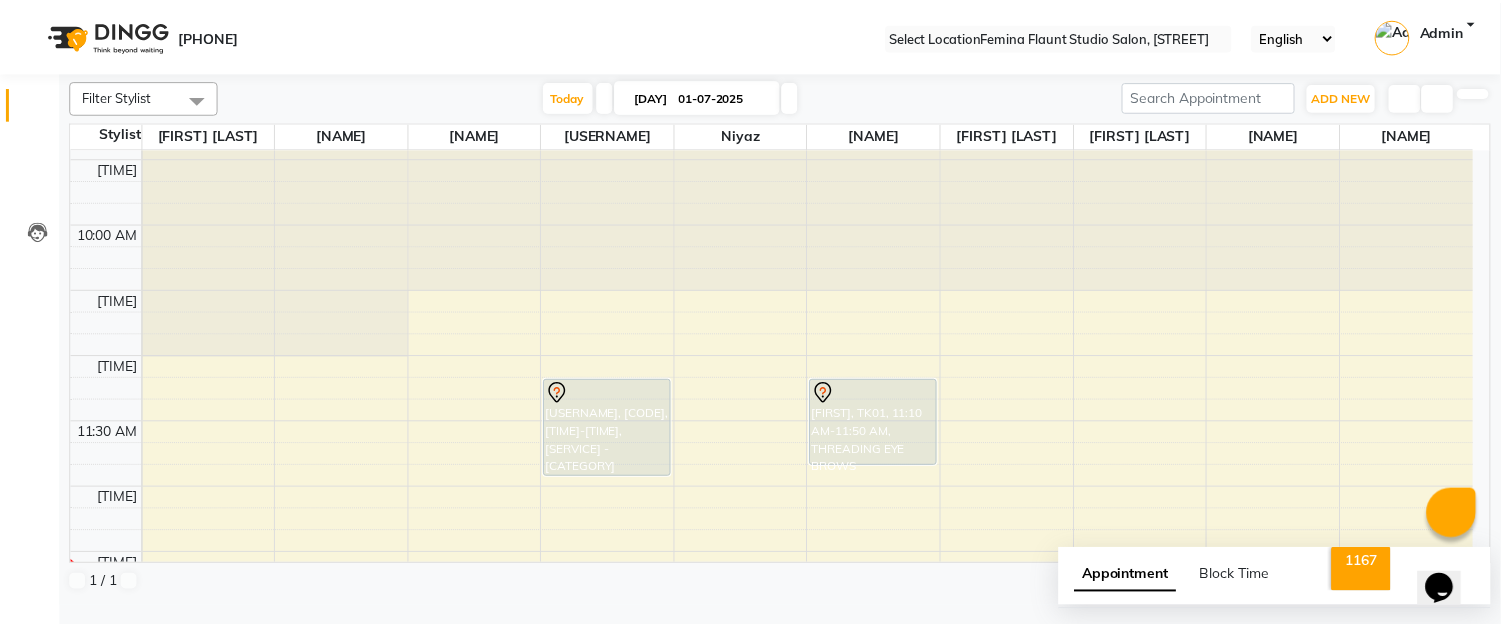 scroll, scrollTop: 111, scrollLeft: 0, axis: vertical 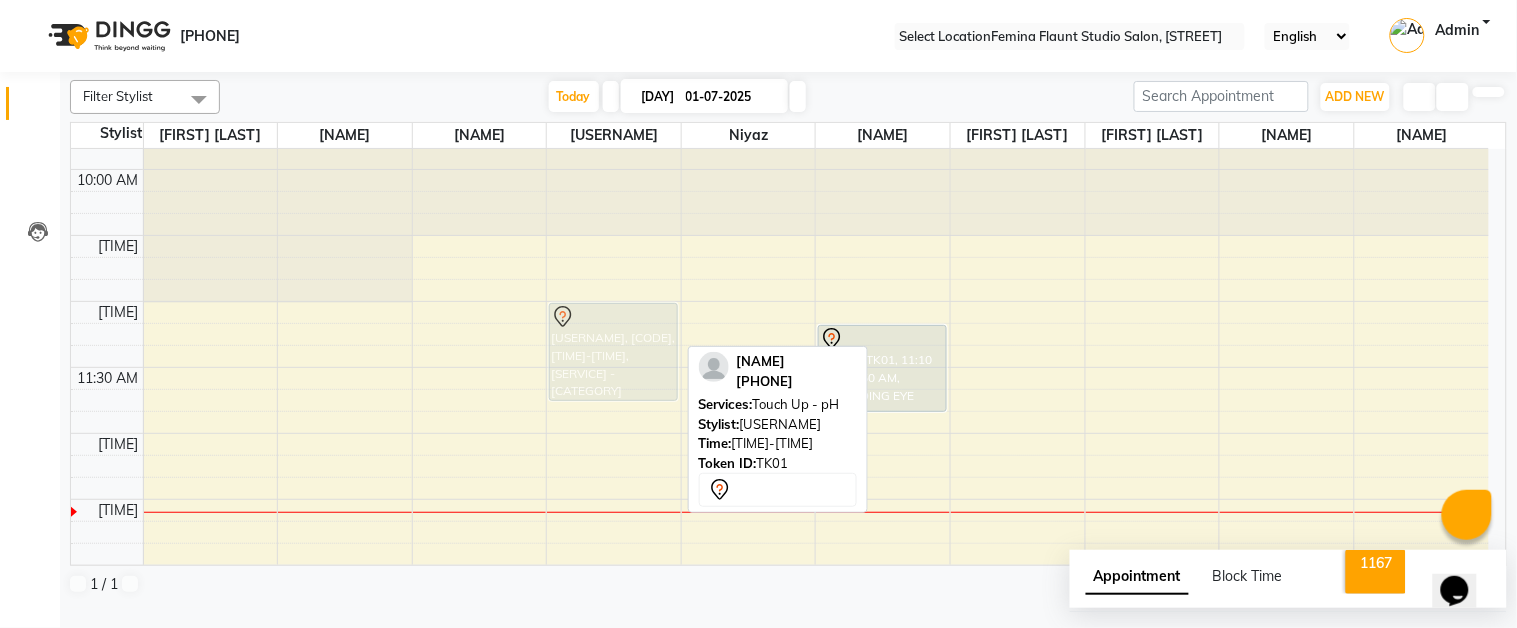 drag, startPoint x: 630, startPoint y: 340, endPoint x: 632, endPoint y: 314, distance: 26.076809 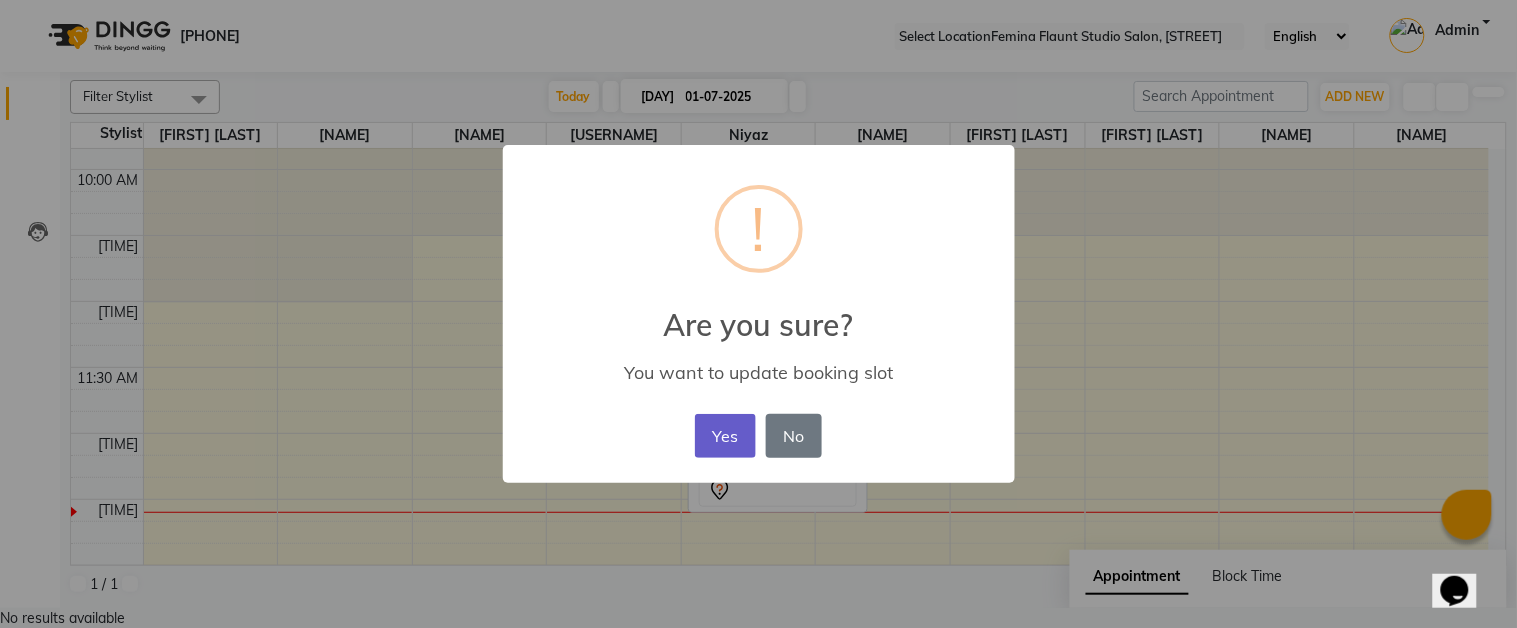 click on "Yes" at bounding box center [725, 436] 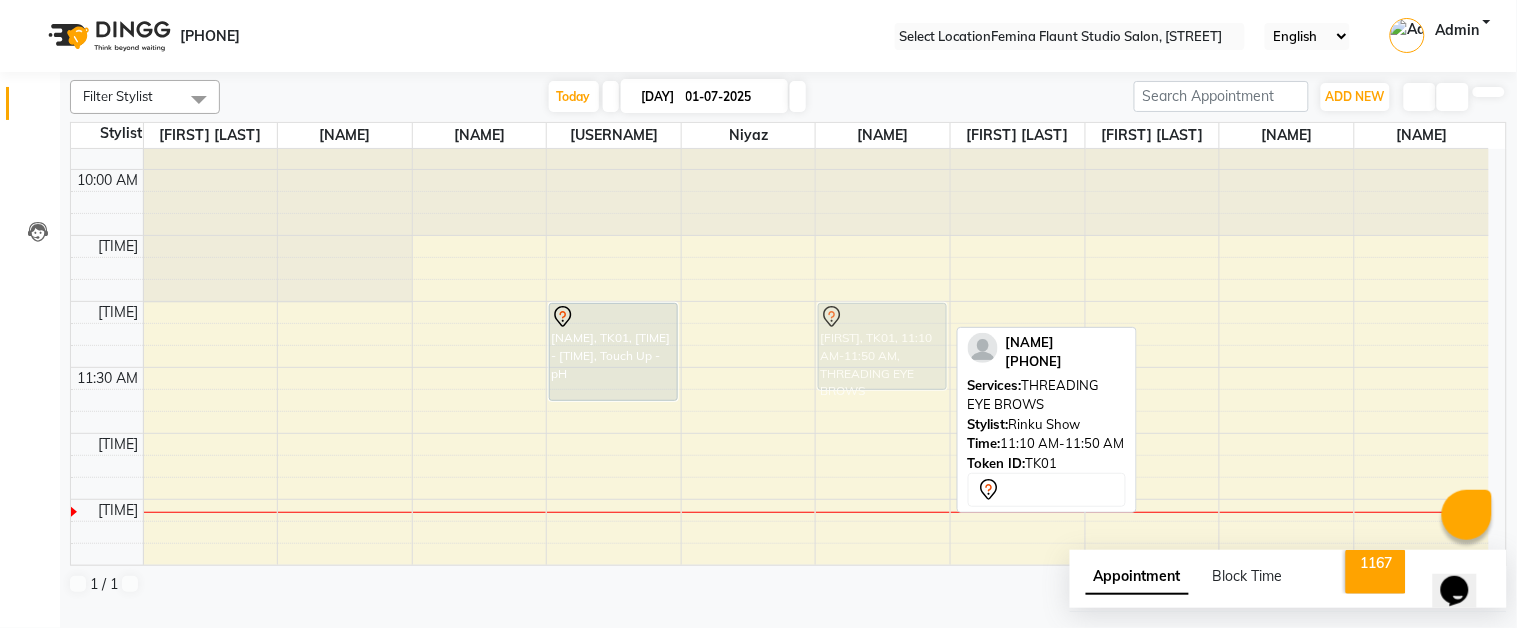 click on "[FIRST], TK01, 11:50 AM-02:50 PM, THREADING EYE BROWS" at bounding box center (211, 895) 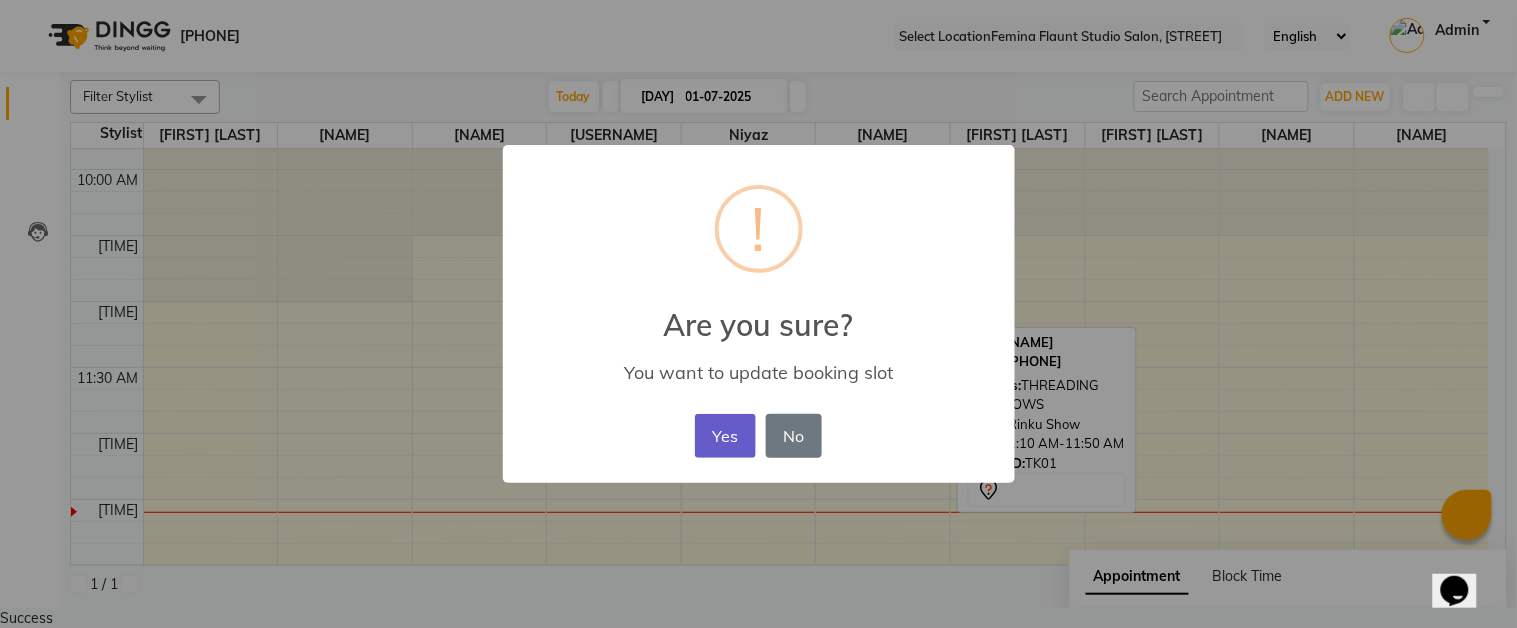 click on "Yes" at bounding box center (725, 436) 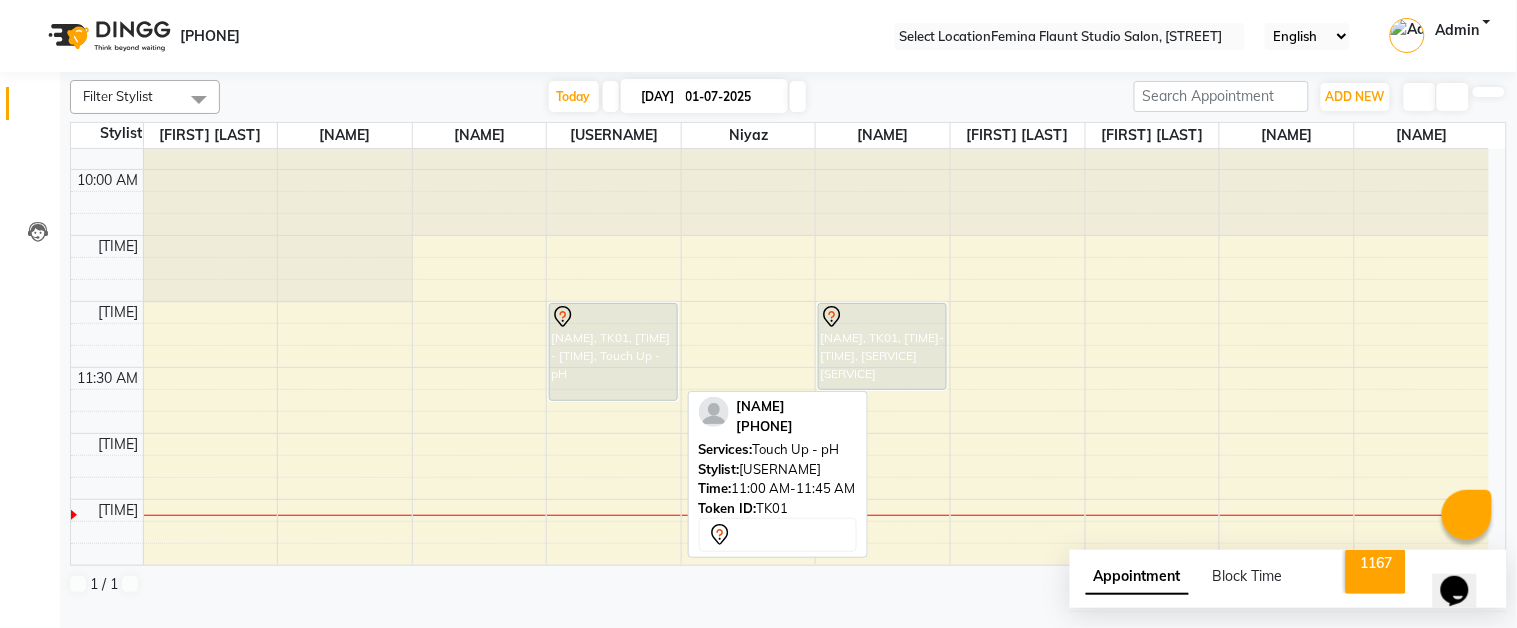 click on "[NAME], TK01, [TIME] - [TIME], Touch Up - pH" at bounding box center [613, 352] 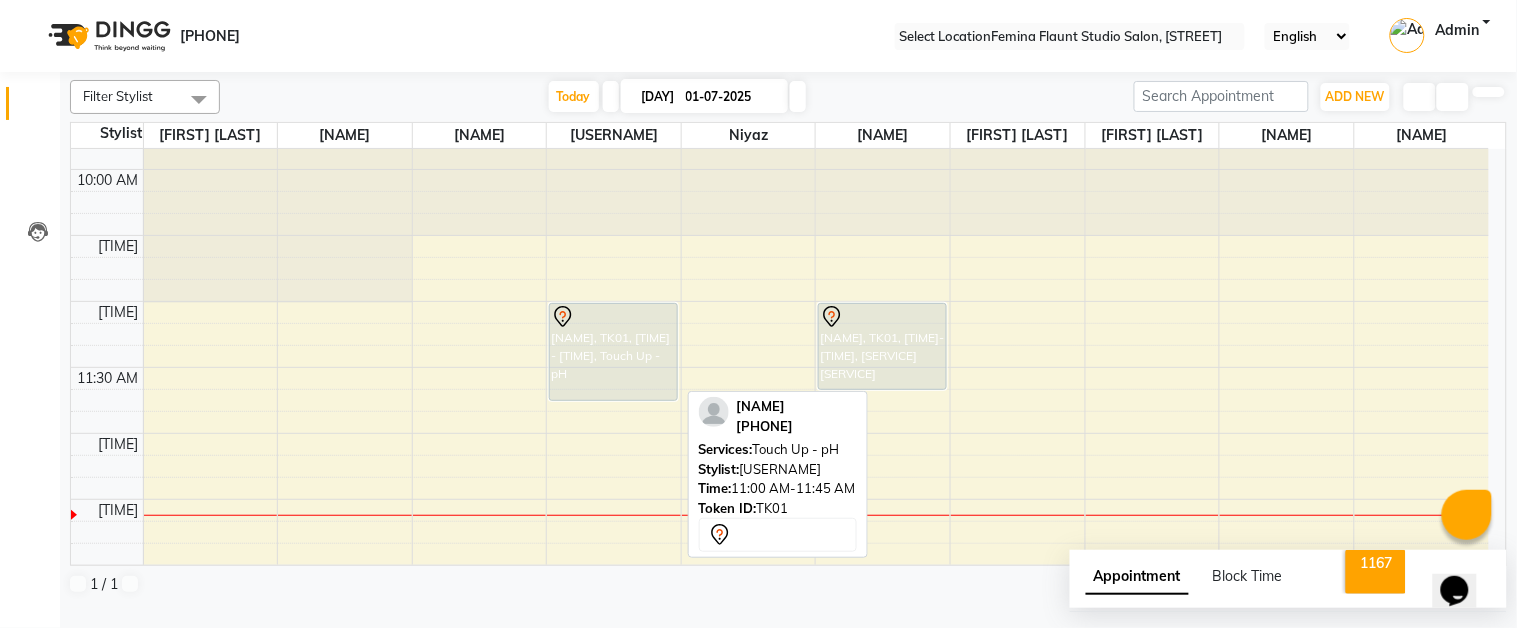 click on "[NAME], TK01, [TIME] - [TIME], Touch Up - pH" at bounding box center [613, 352] 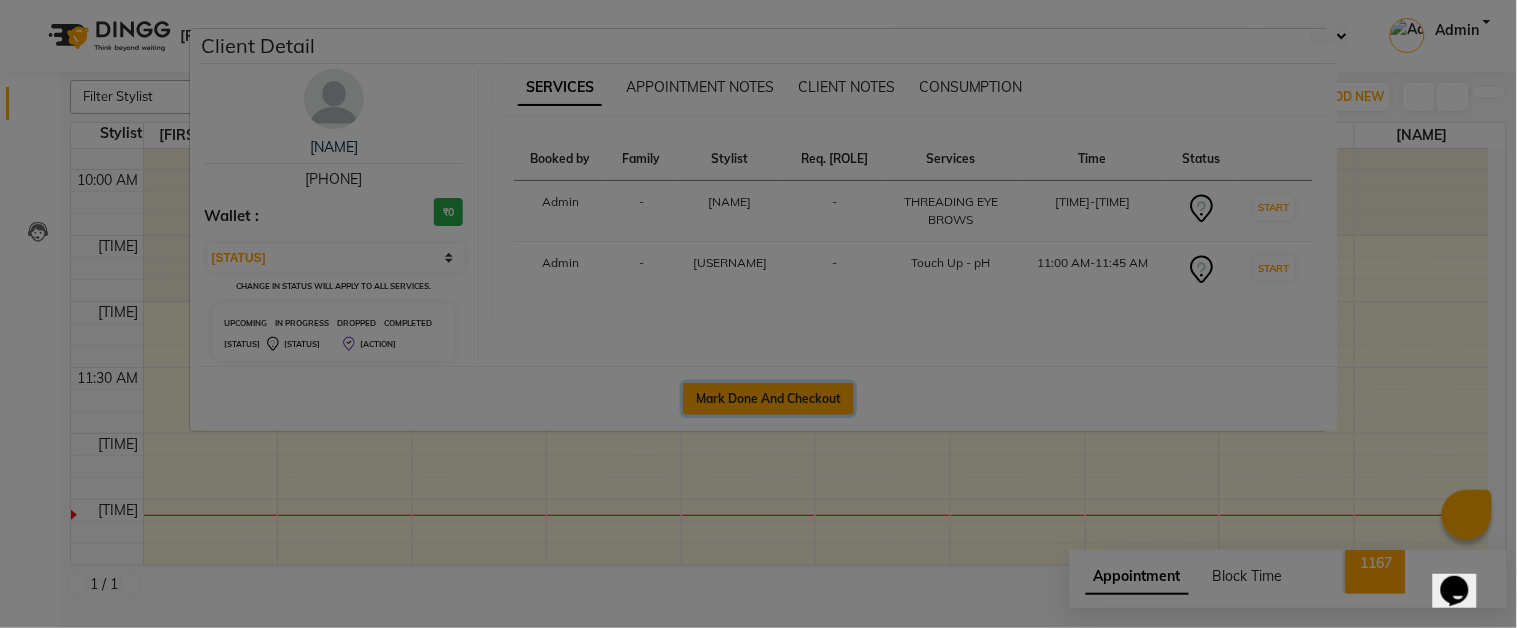 click on "Mark Done And Checkout" at bounding box center [768, 399] 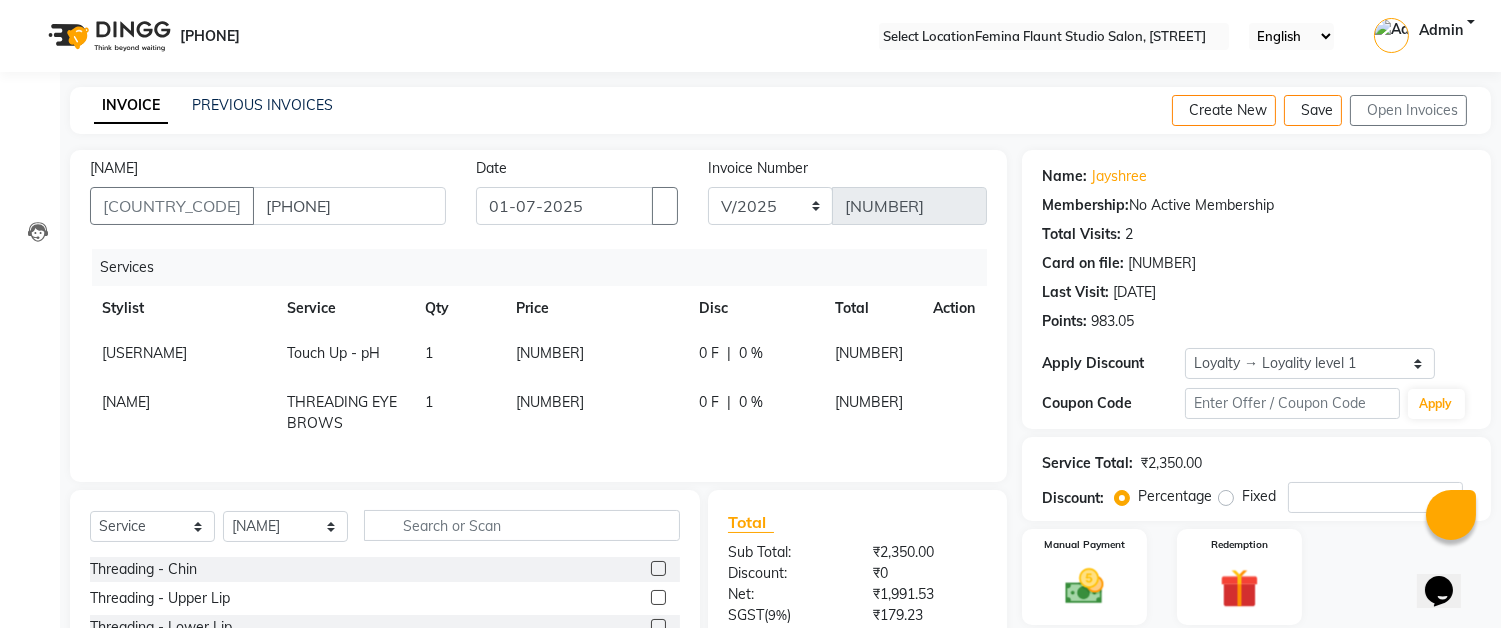click on "[NUMBER]" at bounding box center (595, 355) 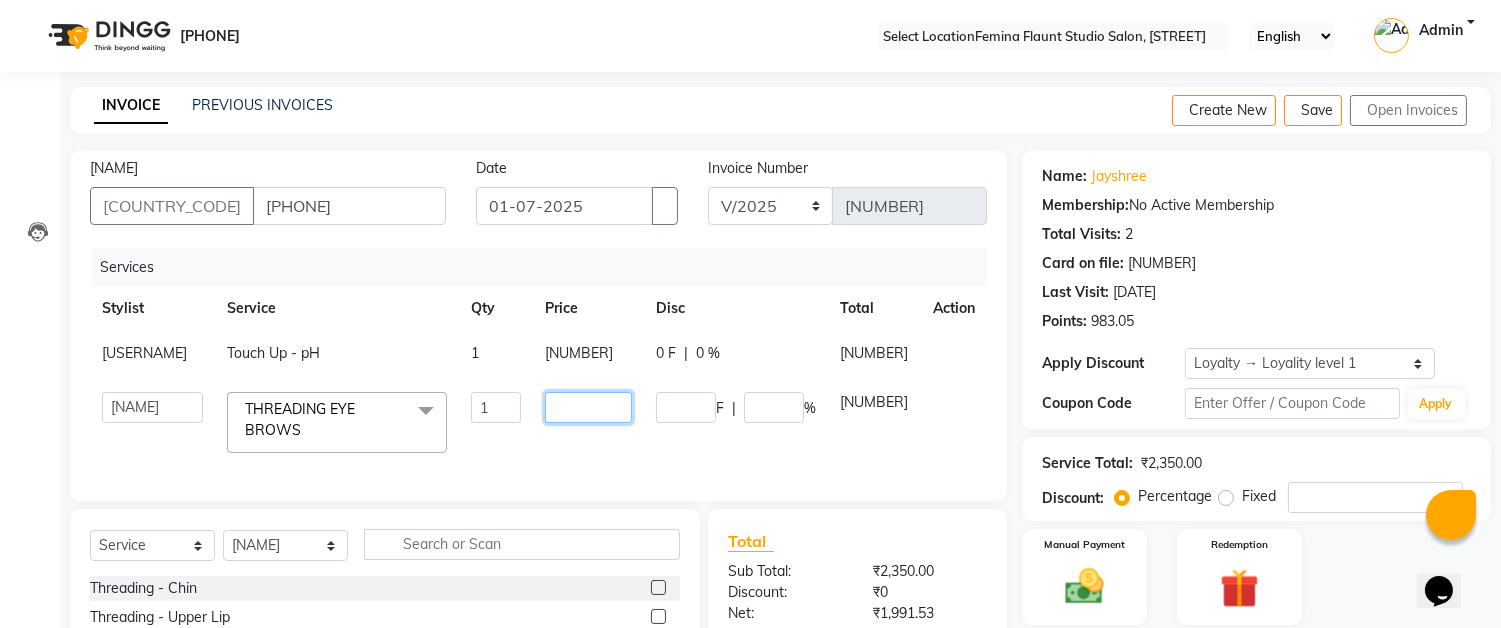 click on "[NUMBER]" at bounding box center [496, 407] 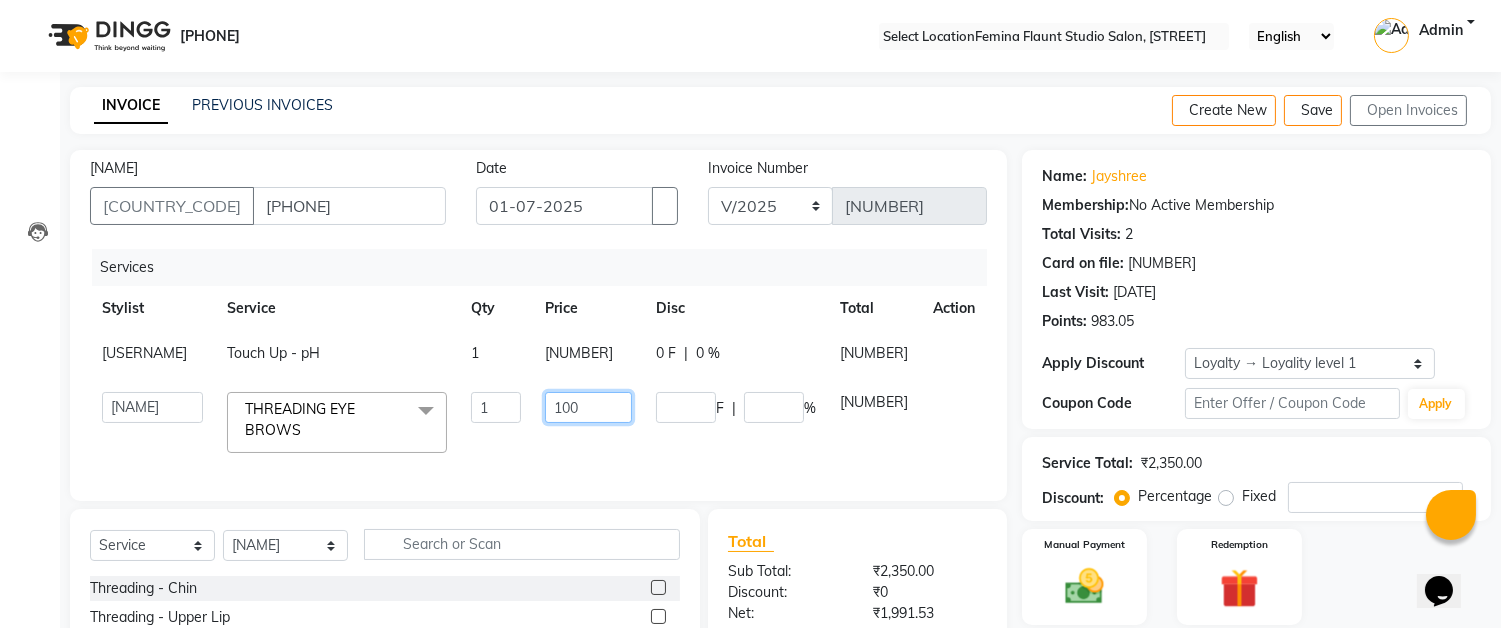 click on "100" at bounding box center (496, 407) 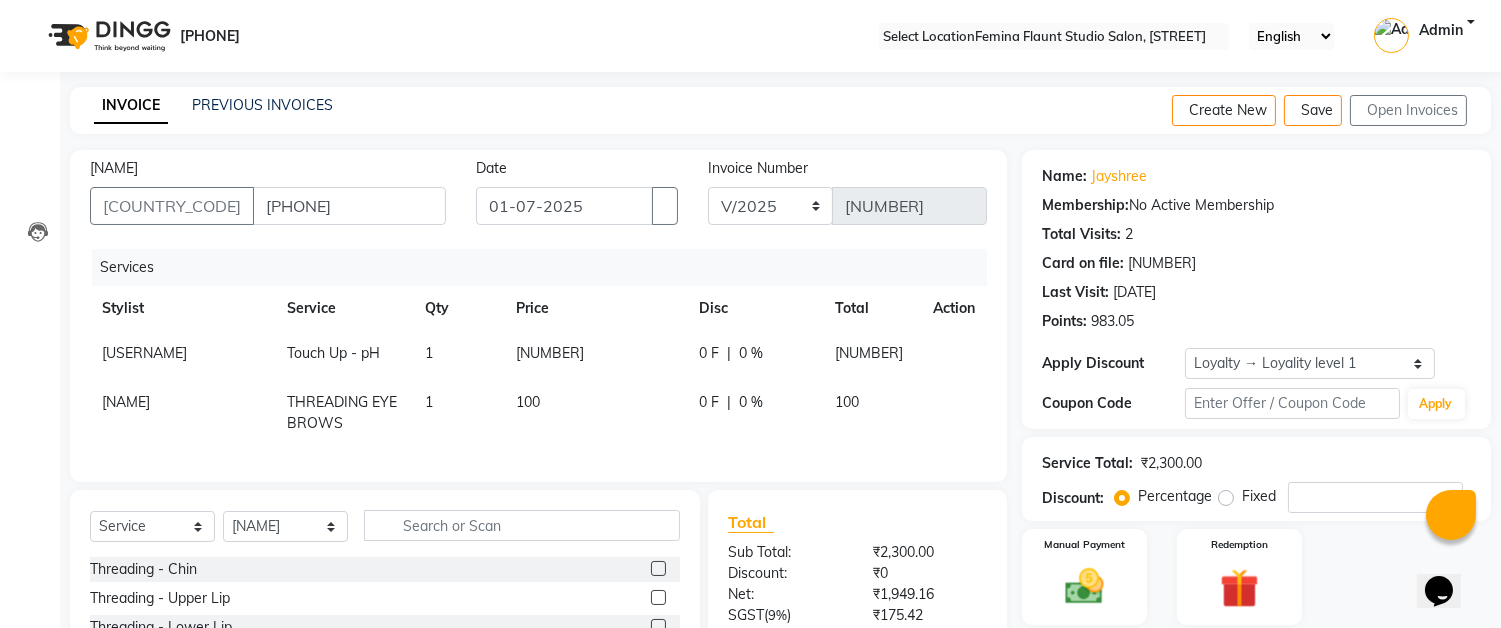 click on "Services Stylist Service Qty Price Disc Total Action [USERNAME] [SERVICE] - [CATEGORY] [QUANTITY] [PRICE] [DISCOUNT] [TOTAL] [ACTION] [USERNAME] [SERVICE] [QUANTITY] [PRICE] [DISCOUNT] [TOTAL]" at bounding box center (538, 355) 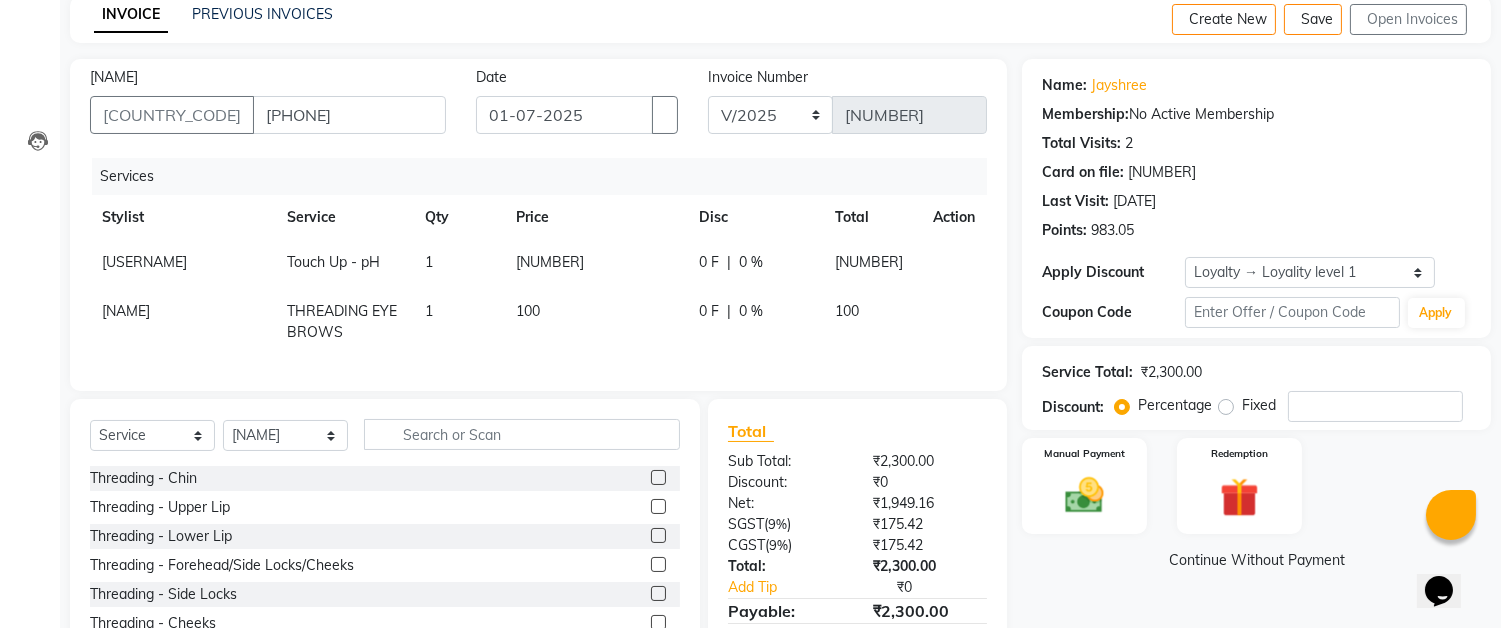 scroll, scrollTop: 202, scrollLeft: 0, axis: vertical 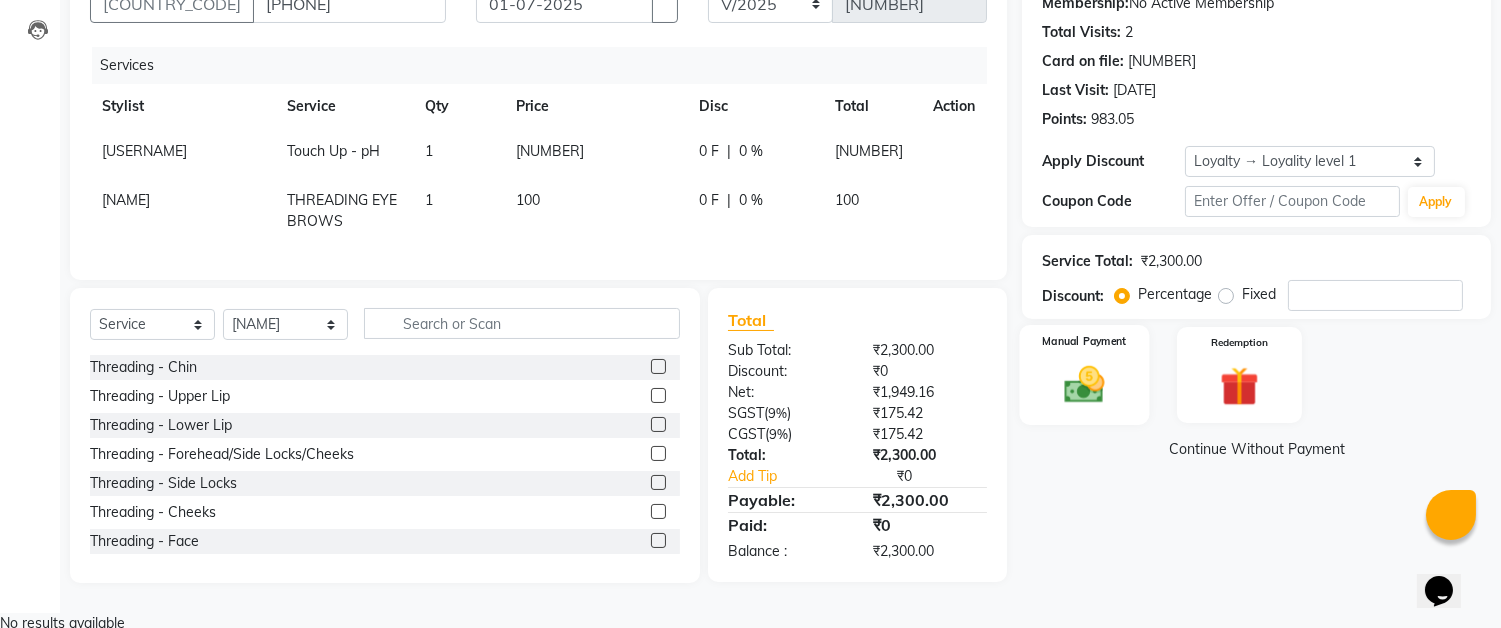 click on "Manual Payment" at bounding box center (1085, 374) 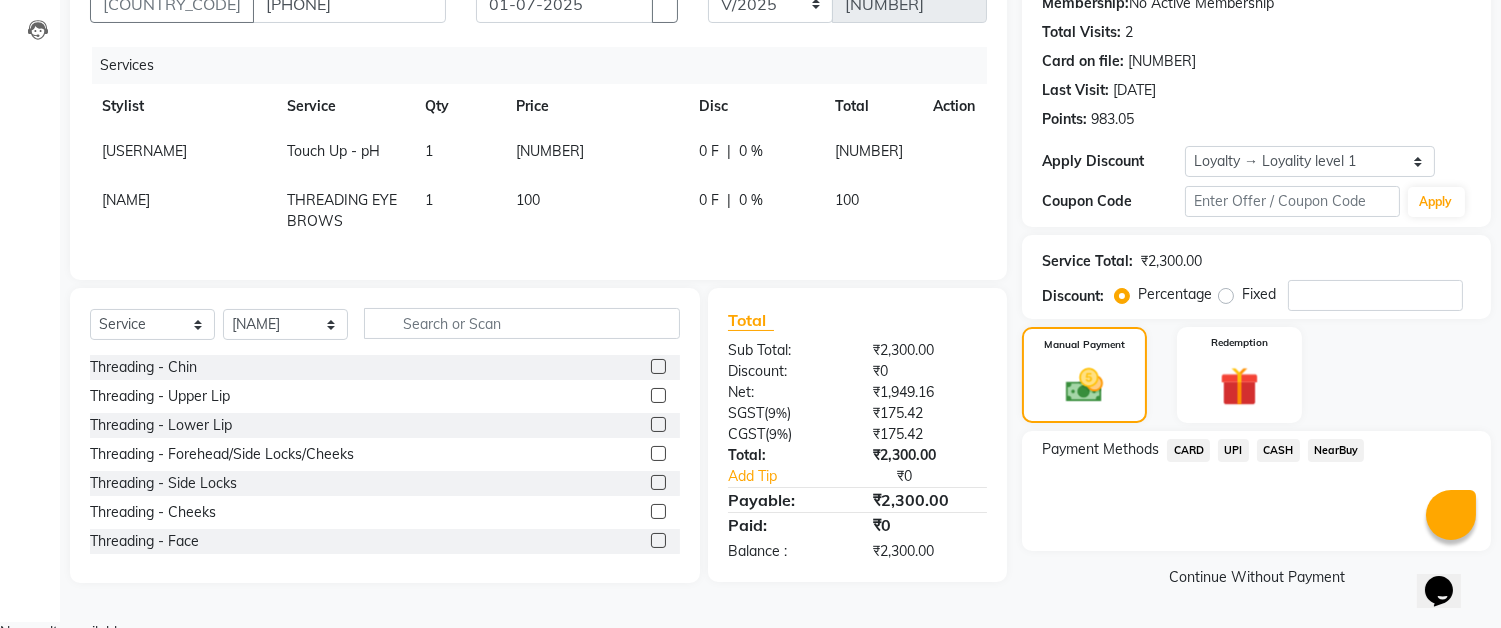 click on "CASH" at bounding box center [1188, 450] 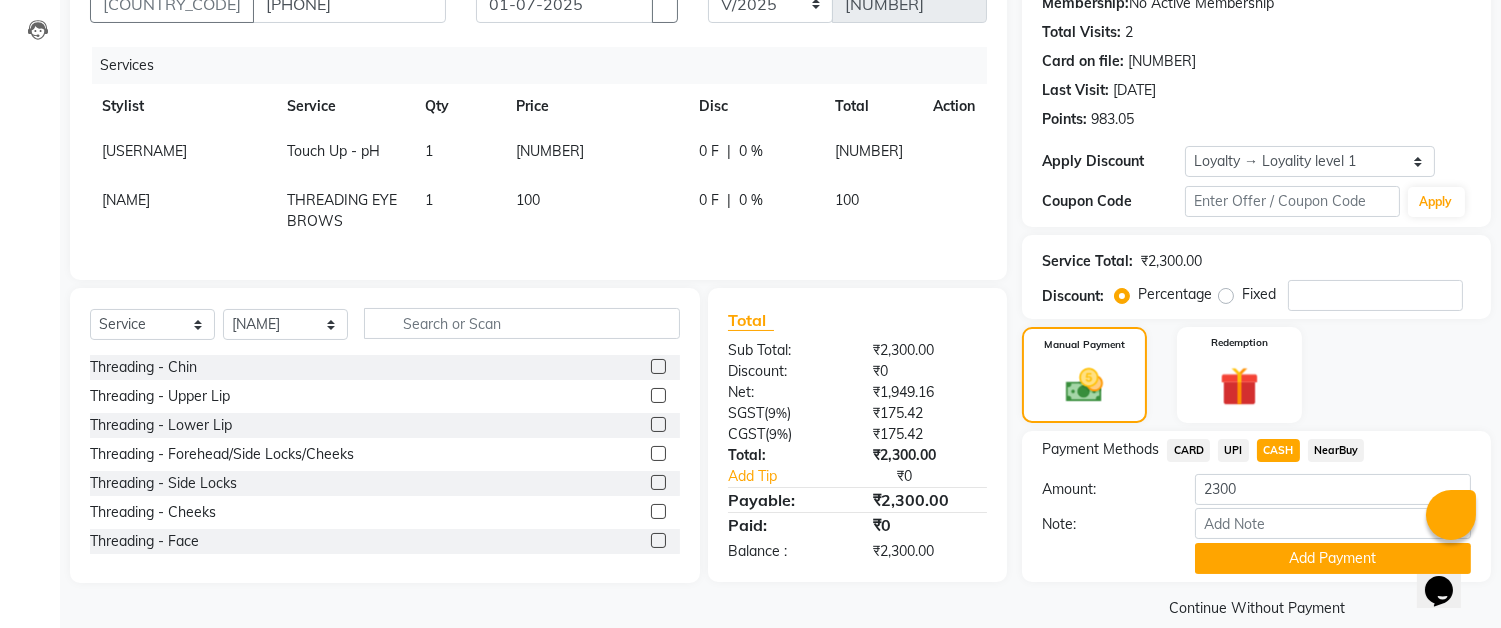 scroll, scrollTop: 226, scrollLeft: 0, axis: vertical 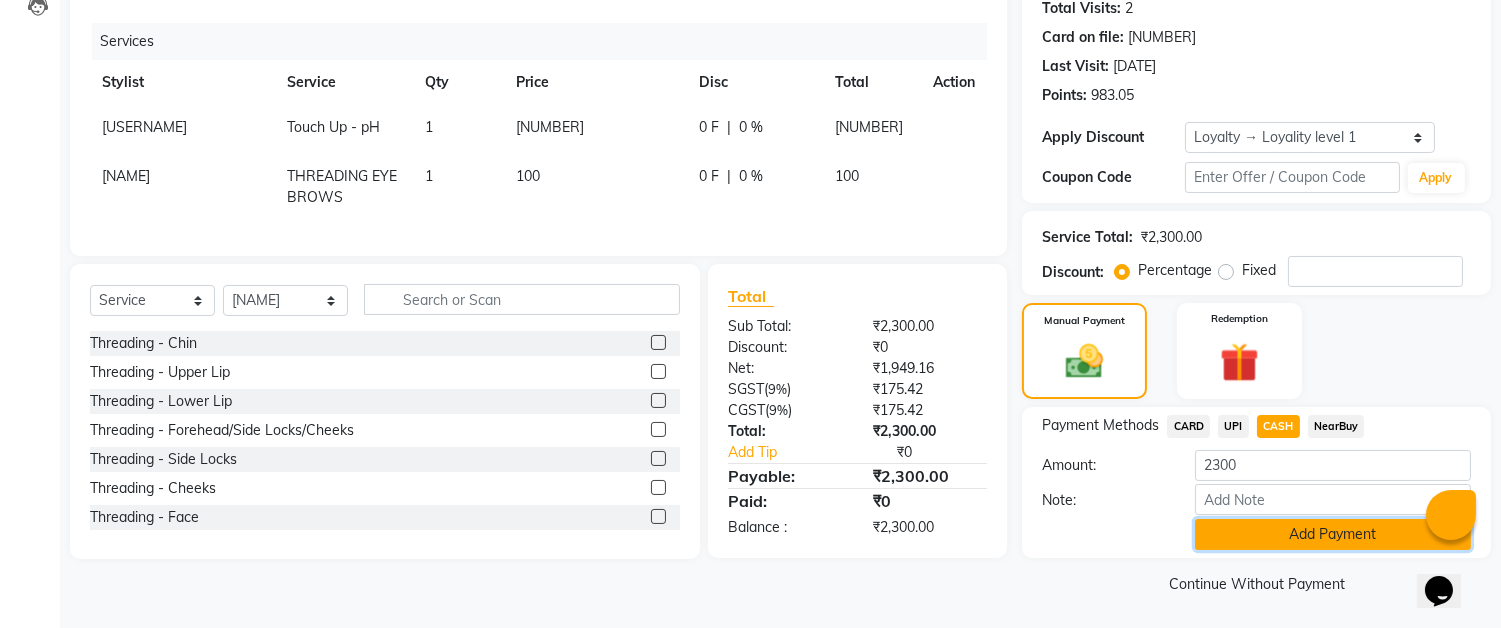 click on "Add Payment" at bounding box center (1333, 534) 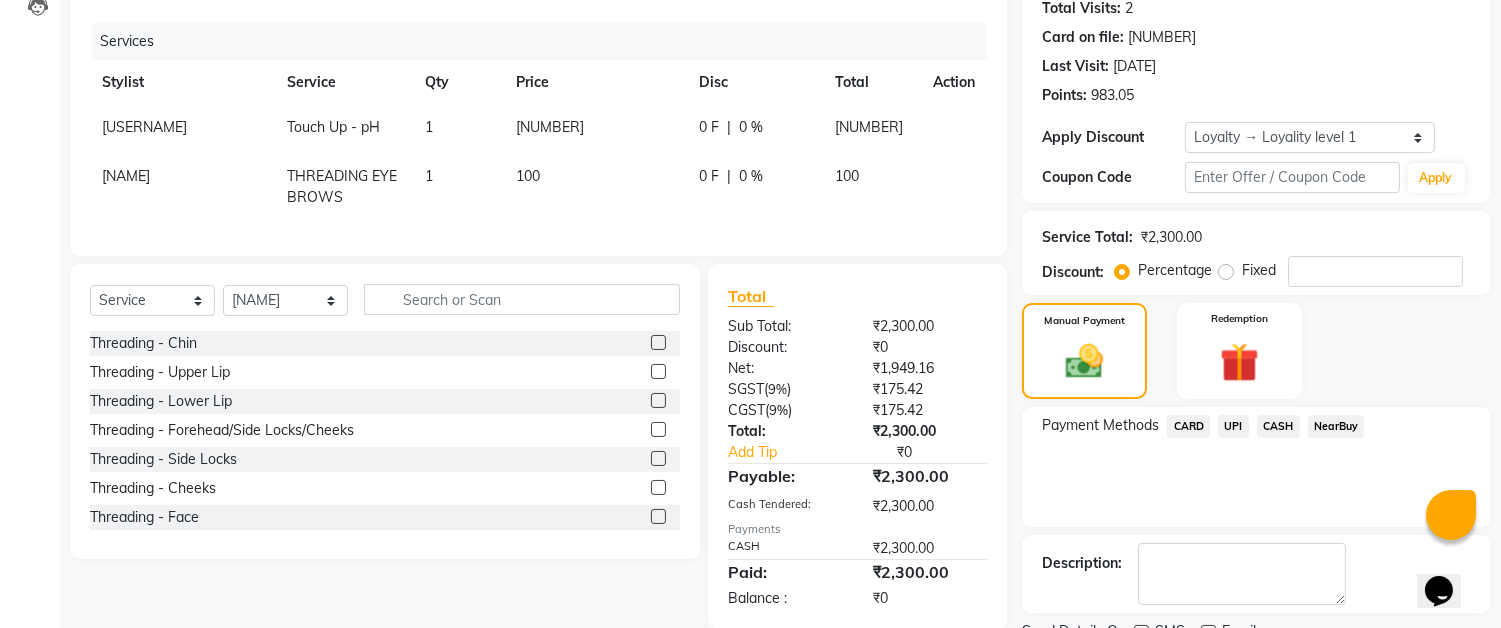 scroll, scrollTop: 392, scrollLeft: 0, axis: vertical 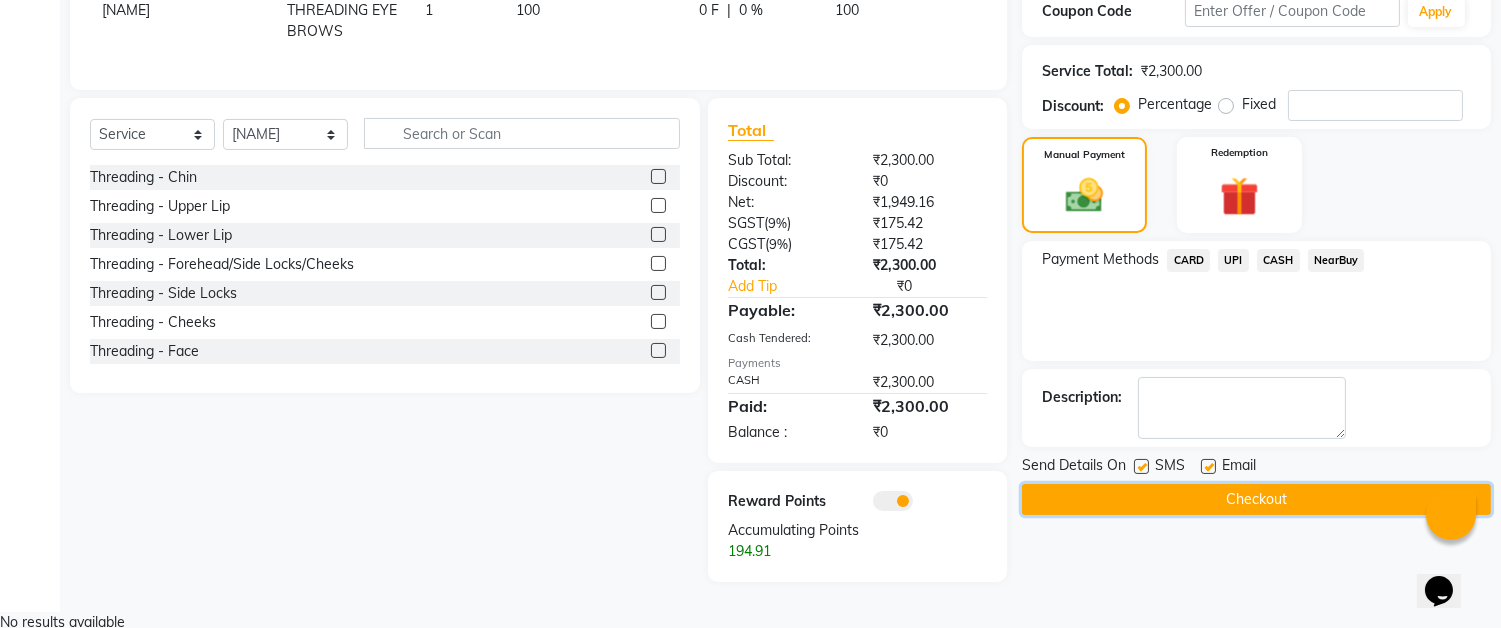 click on "Checkout" at bounding box center (1256, 499) 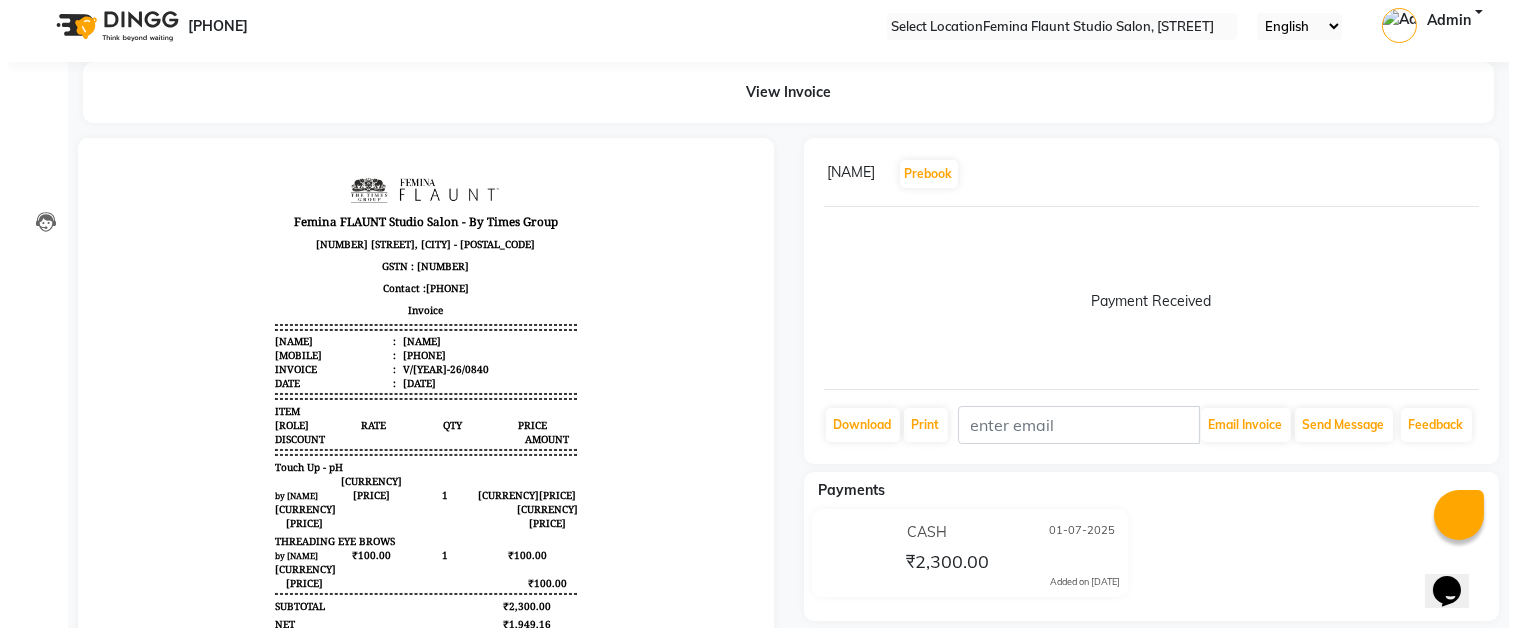 scroll, scrollTop: 0, scrollLeft: 0, axis: both 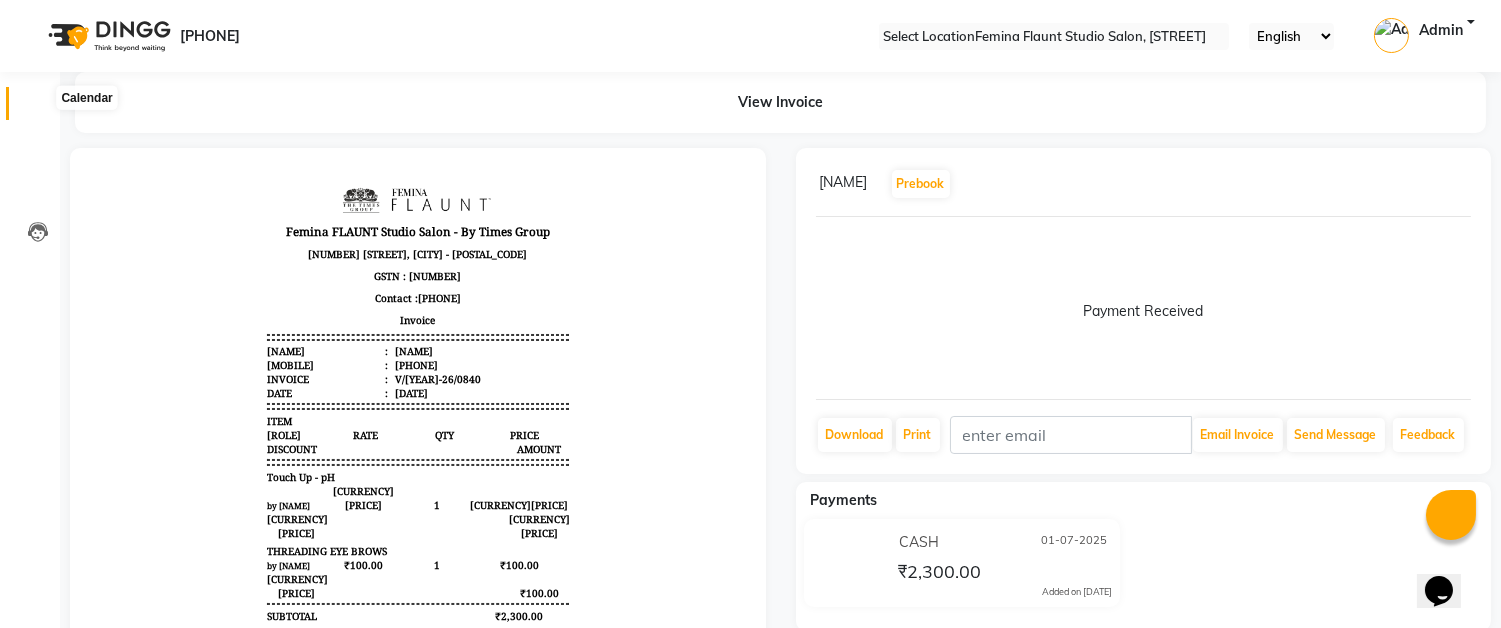 click at bounding box center (38, 108) 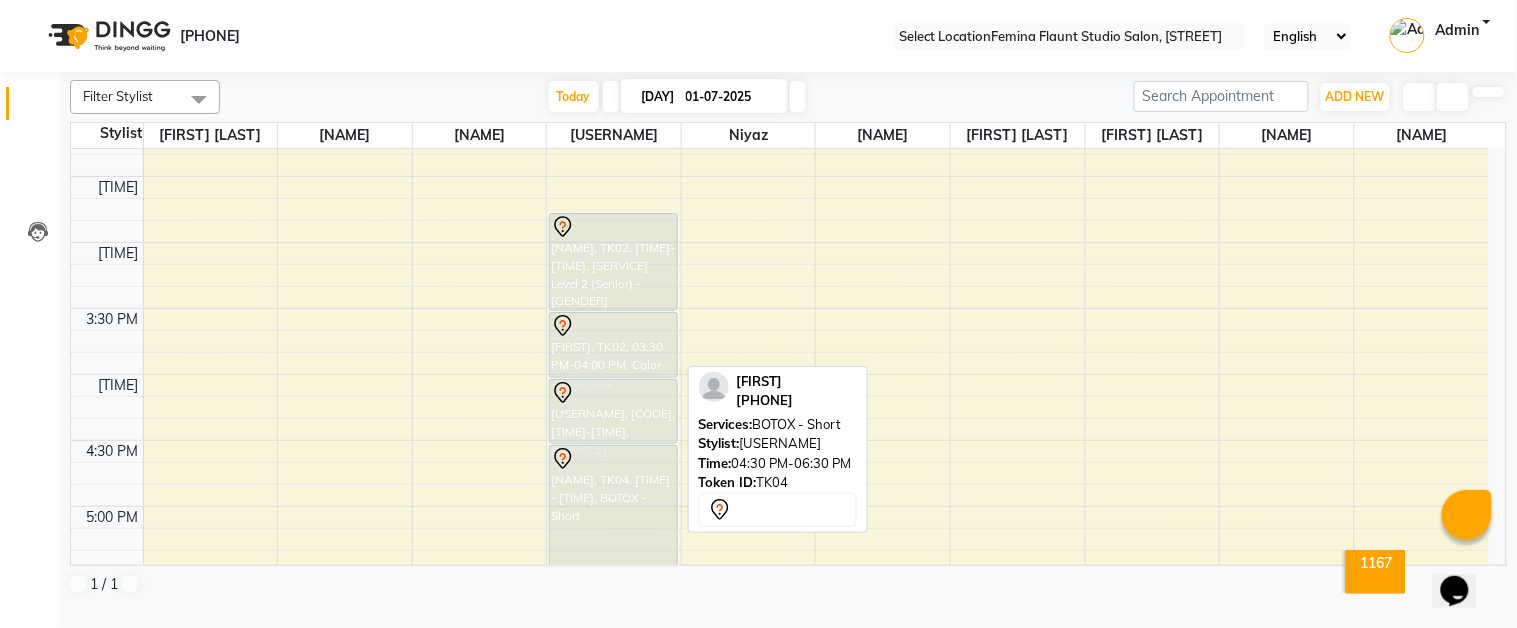 scroll, scrollTop: 666, scrollLeft: 0, axis: vertical 